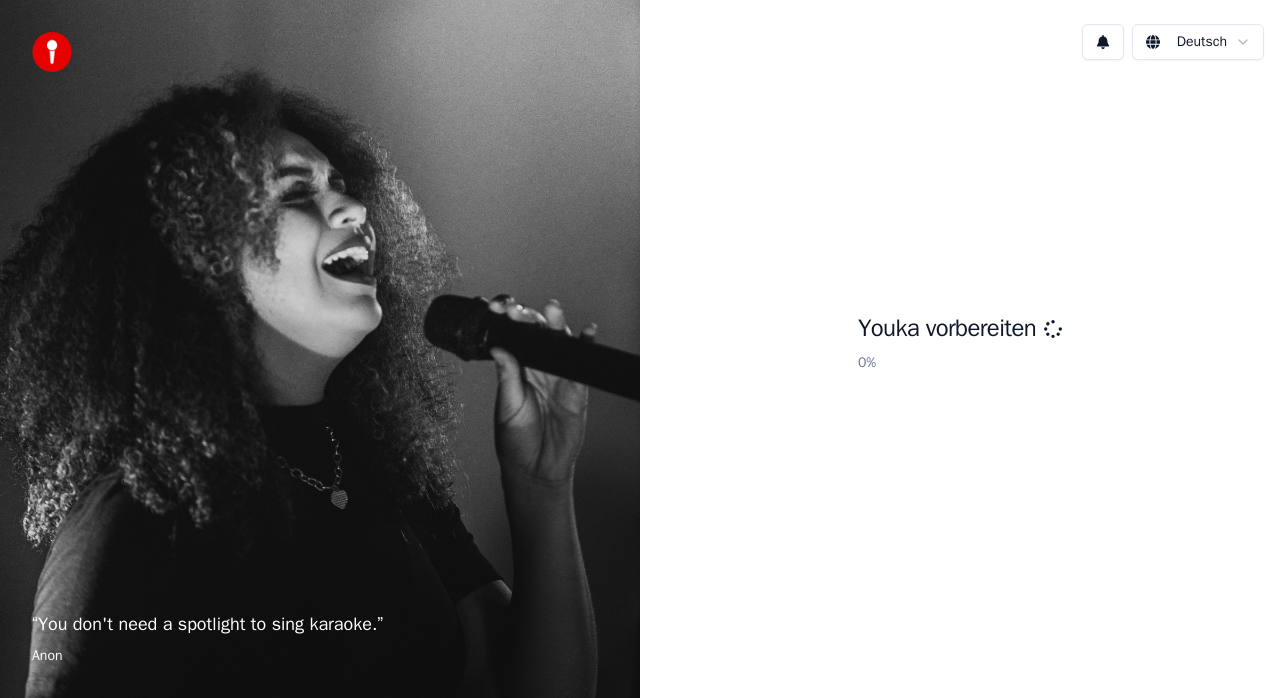 scroll, scrollTop: 0, scrollLeft: 0, axis: both 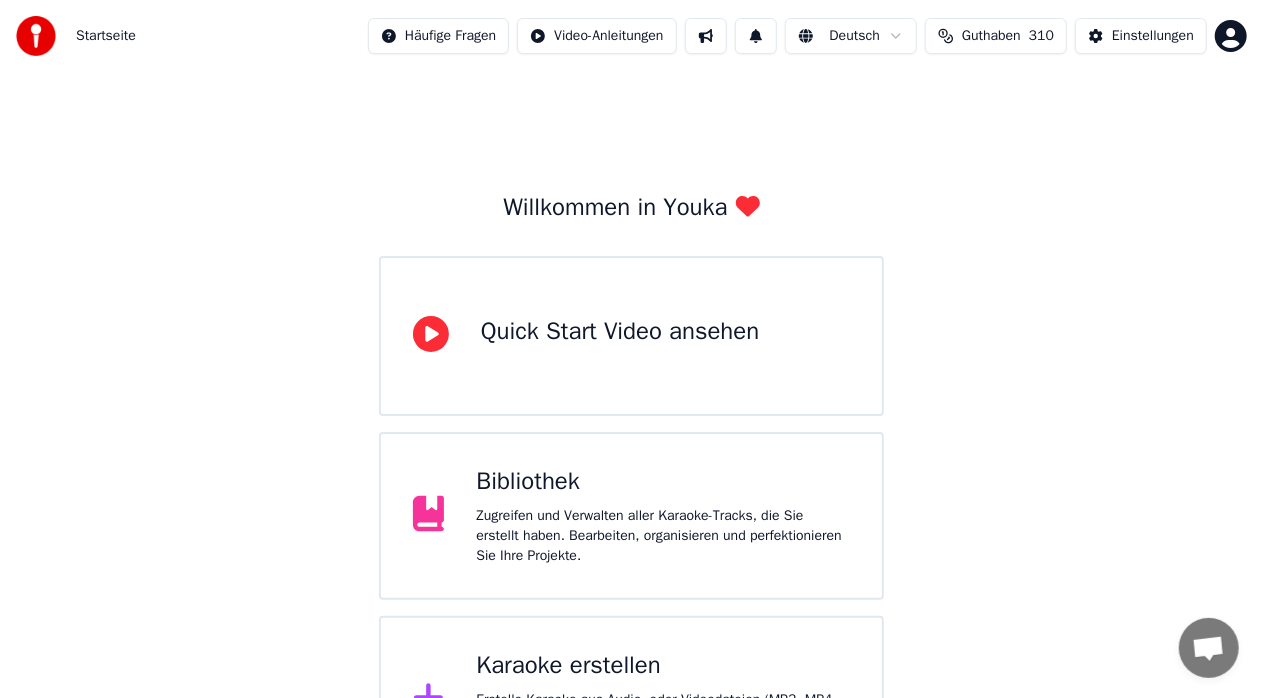 click on "Bibliothek" at bounding box center (663, 482) 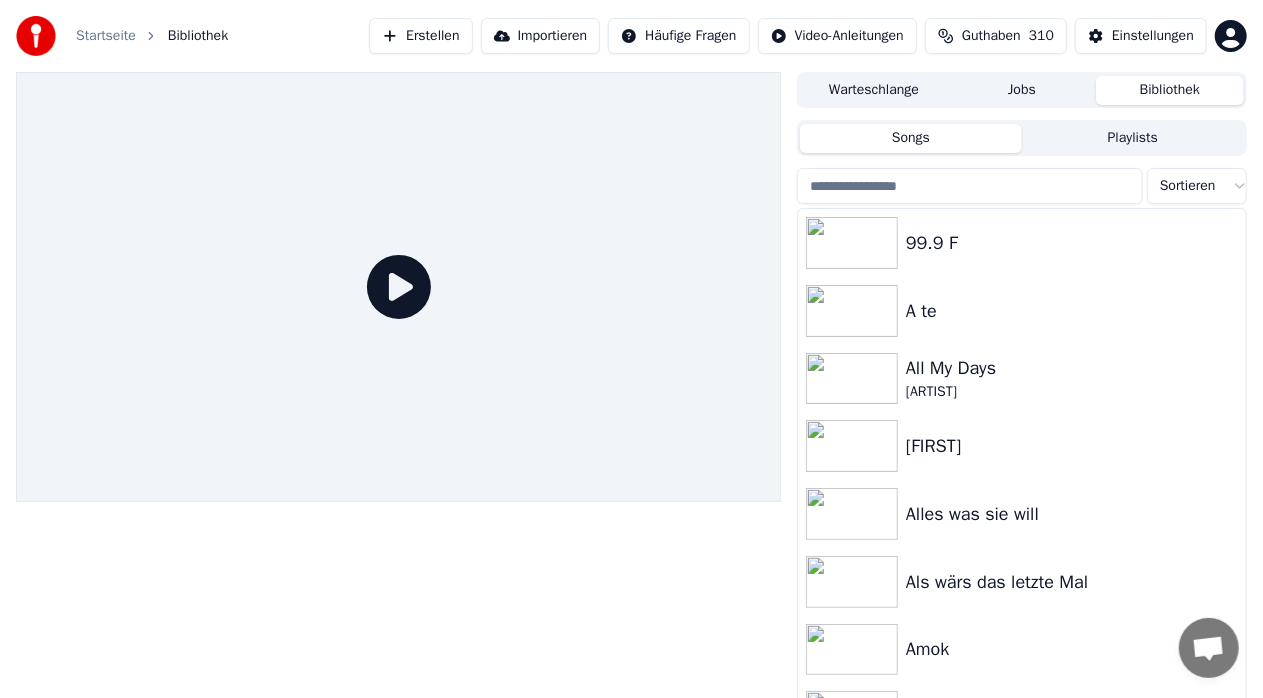 click on "Erstellen" at bounding box center [420, 36] 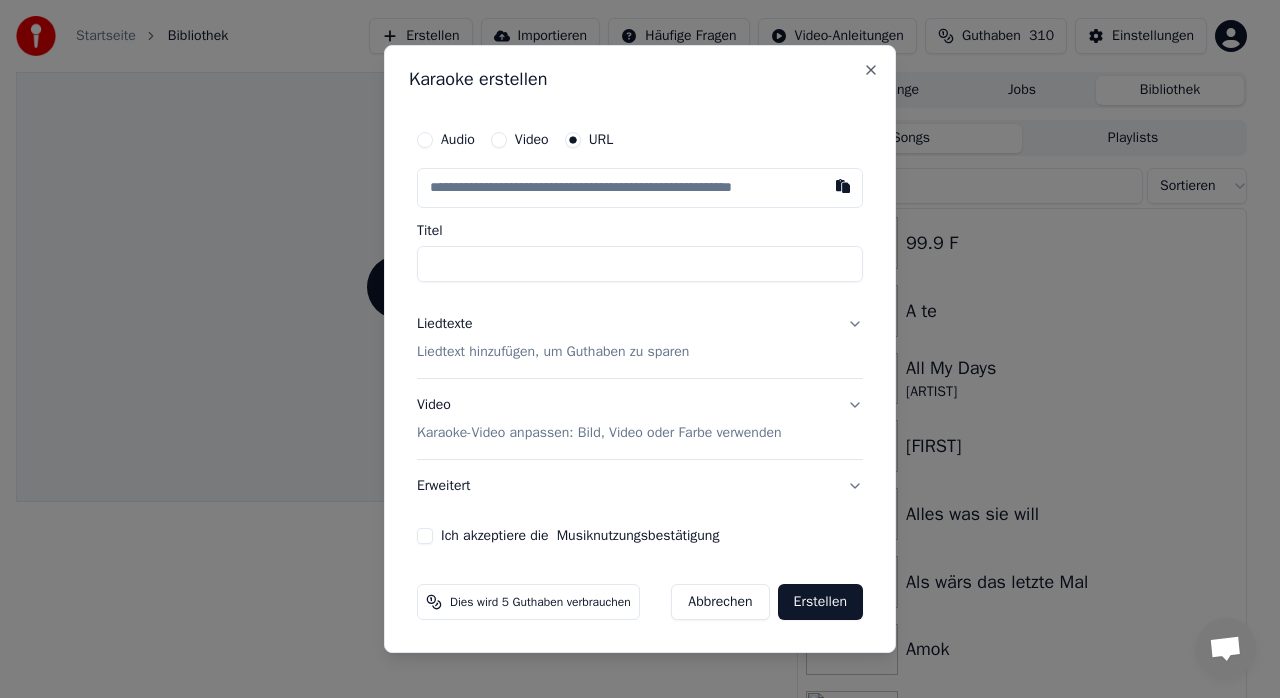 type on "**********" 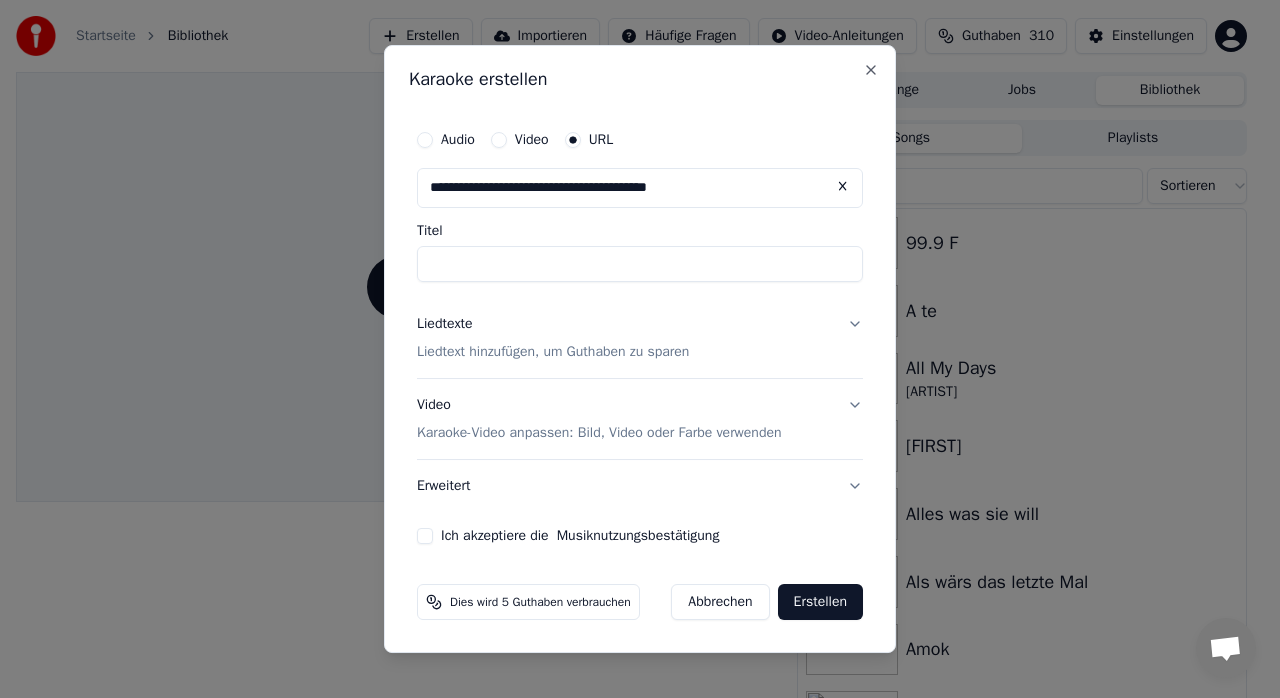 type on "**********" 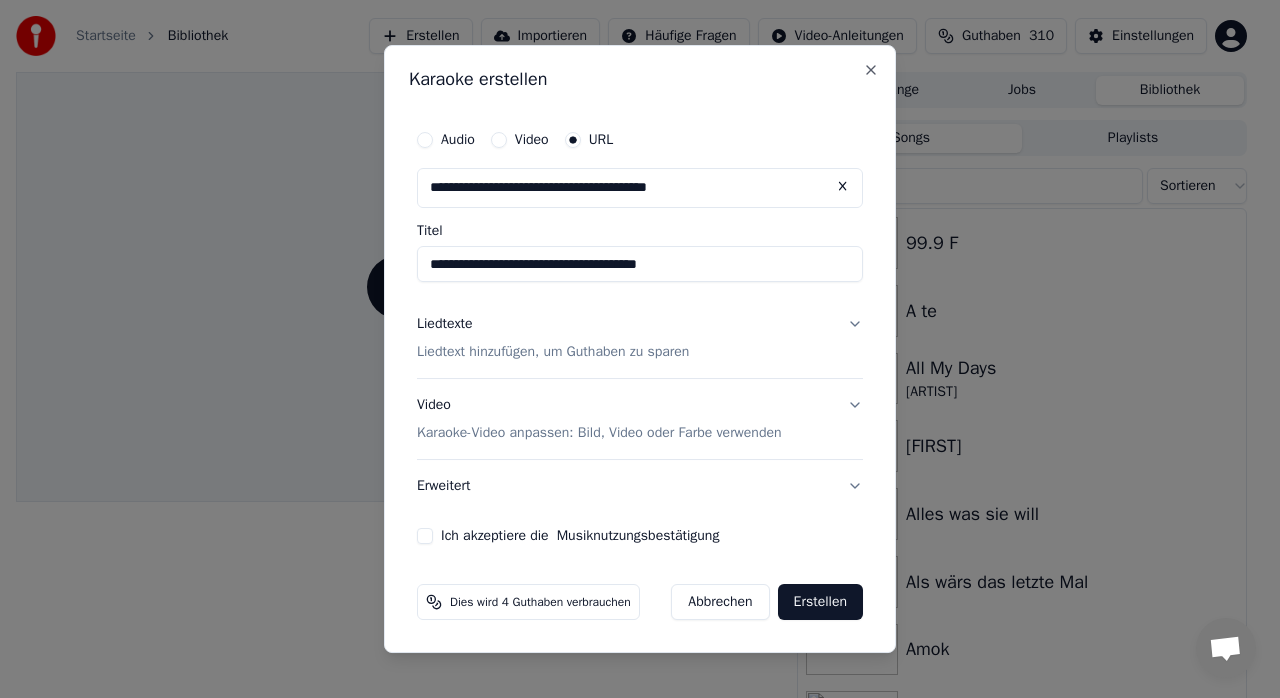 type on "**********" 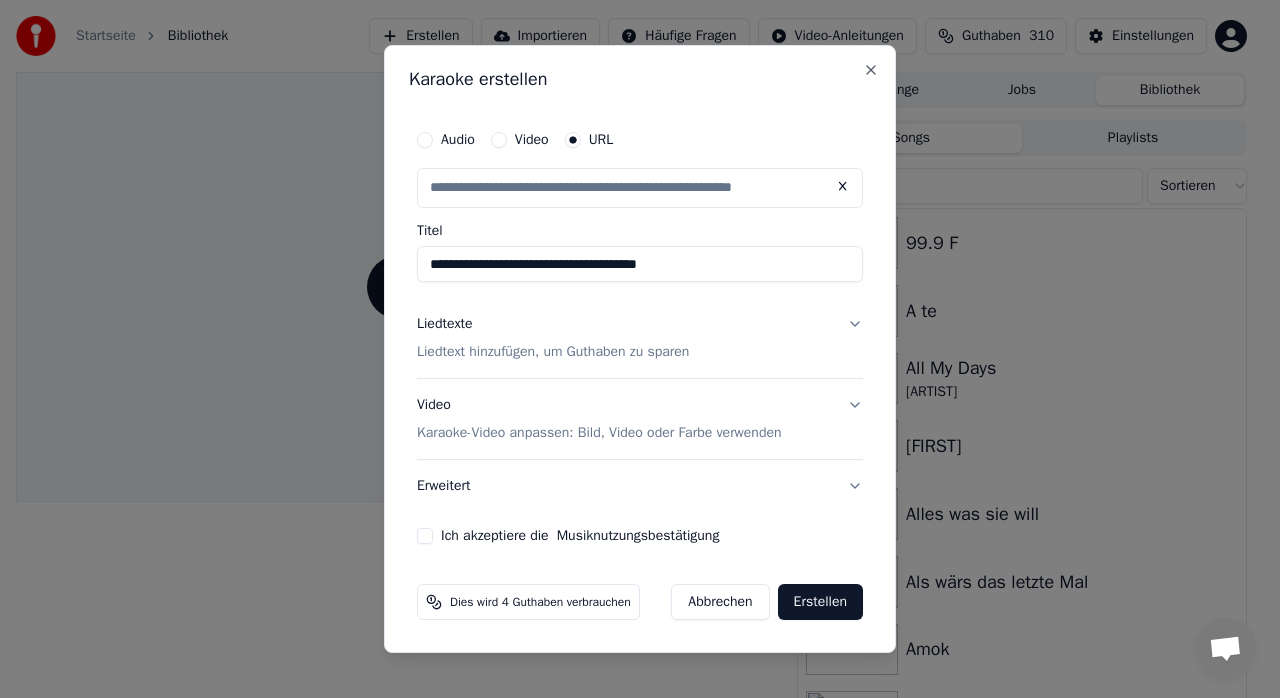 click on "**********" at bounding box center (640, 264) 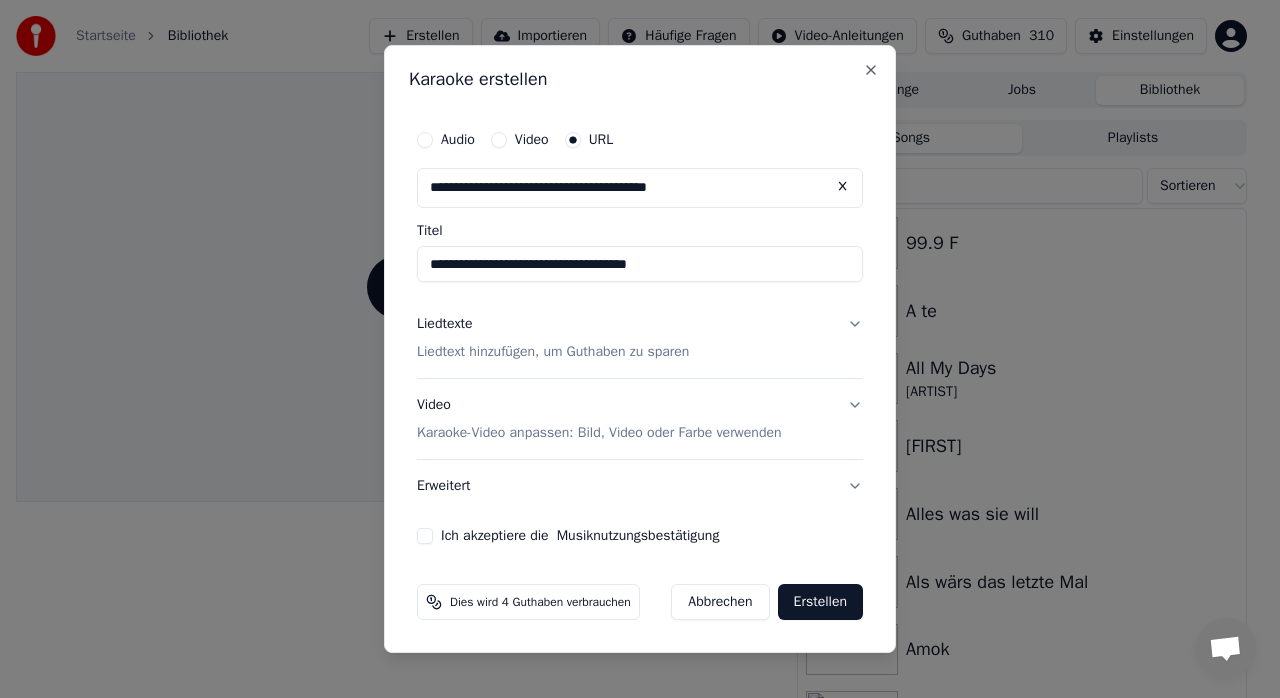 type on "**********" 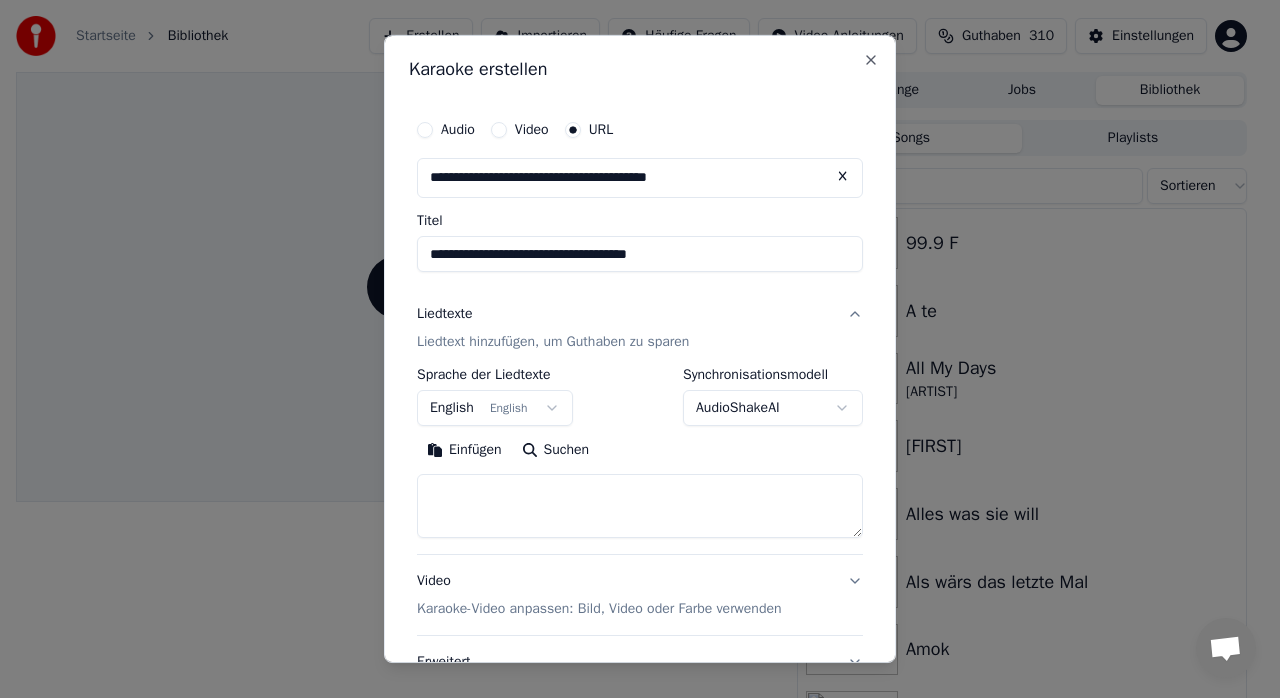 click at bounding box center (640, 506) 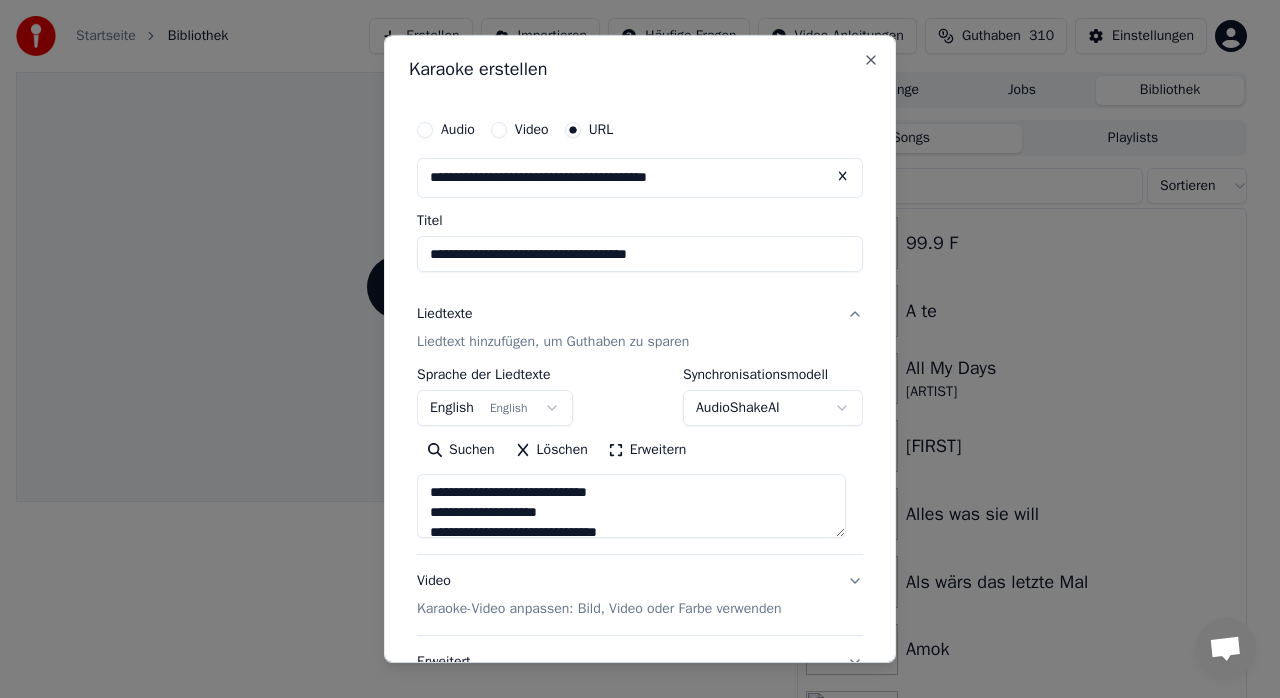 scroll, scrollTop: 166, scrollLeft: 0, axis: vertical 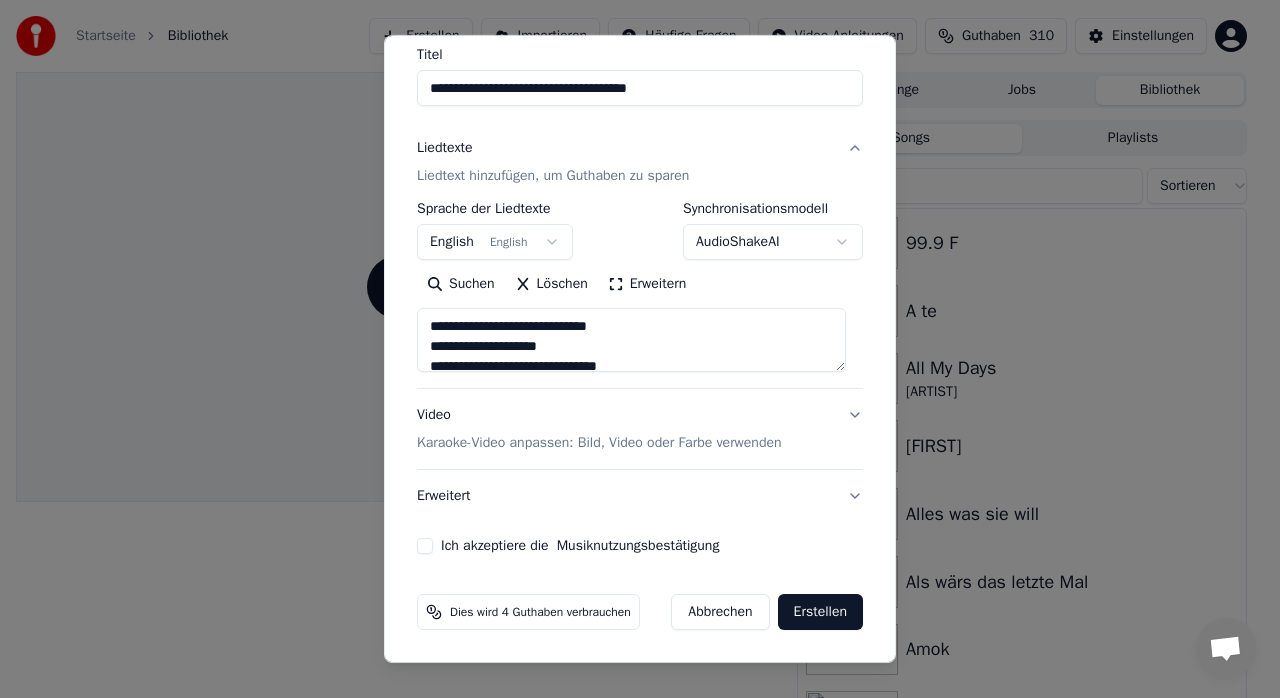 click on "Ich akzeptiere die   Musiknutzungsbestätigung" at bounding box center (425, 546) 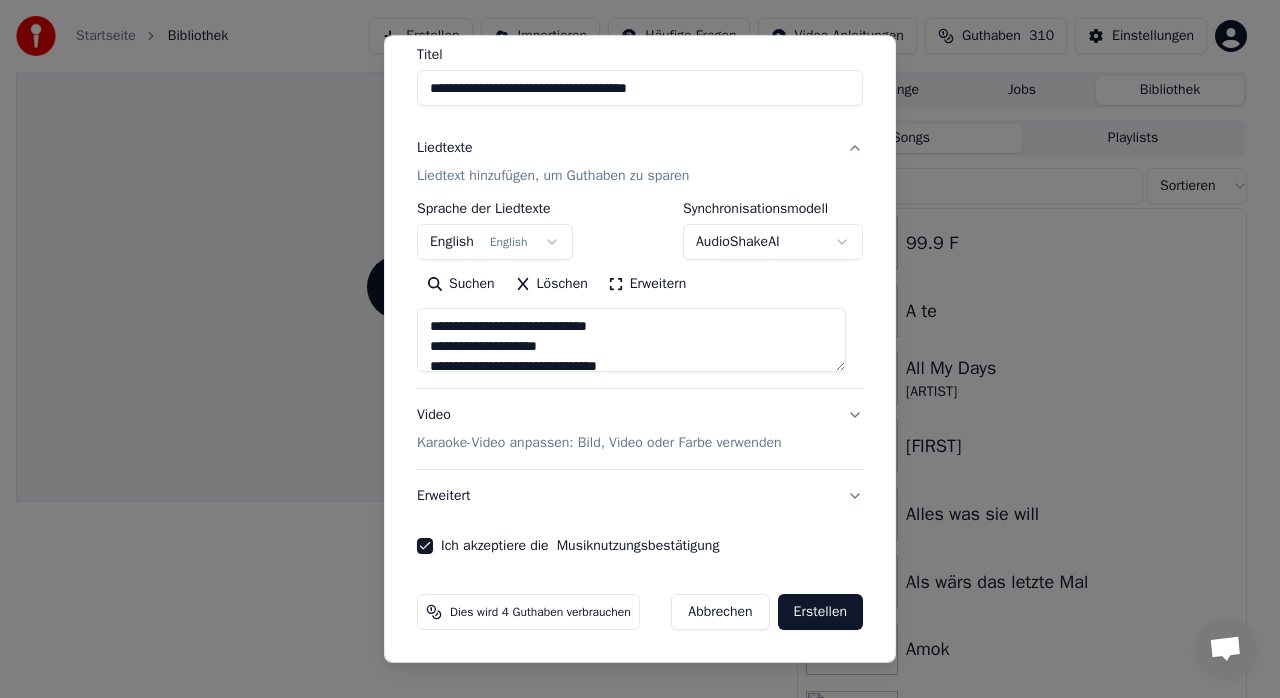 click on "Erstellen" at bounding box center [820, 612] 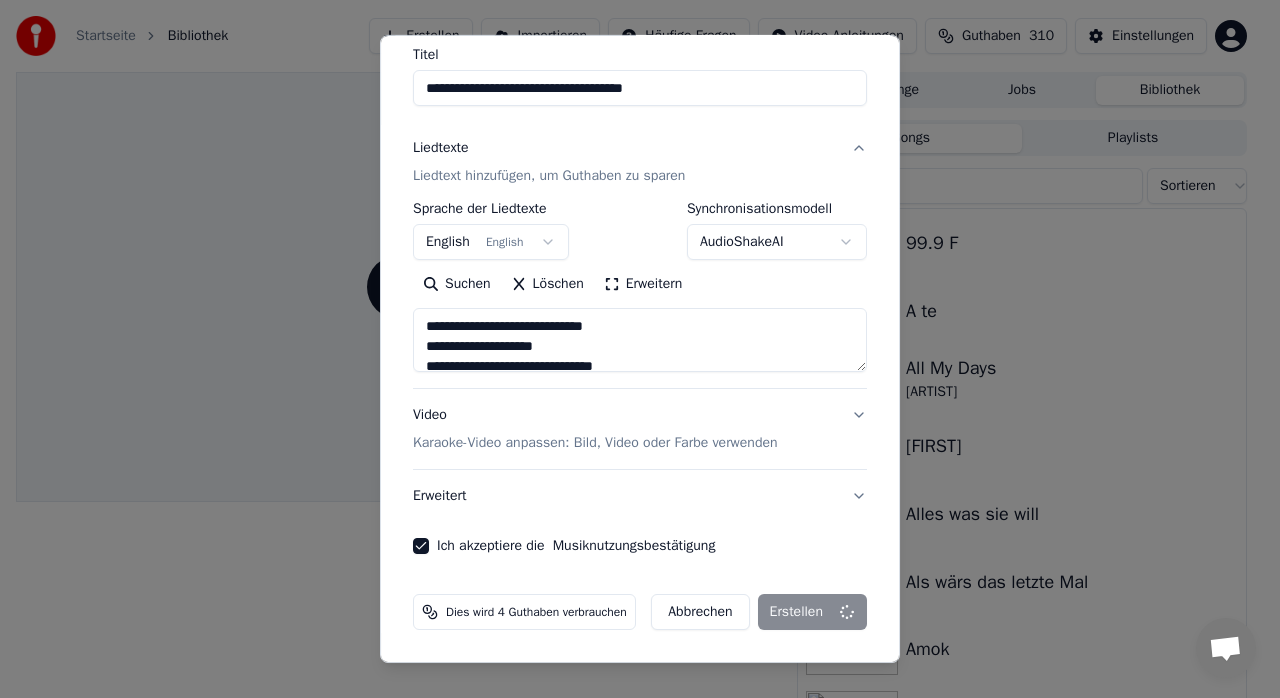 type on "**********" 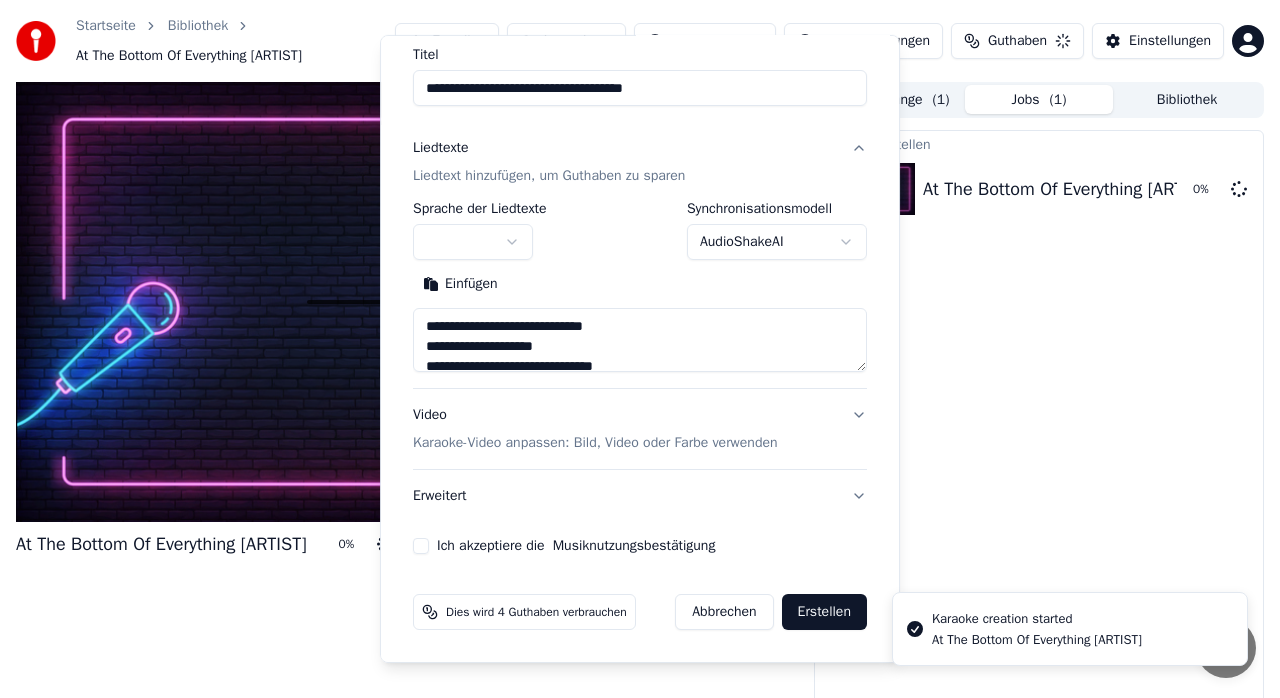type 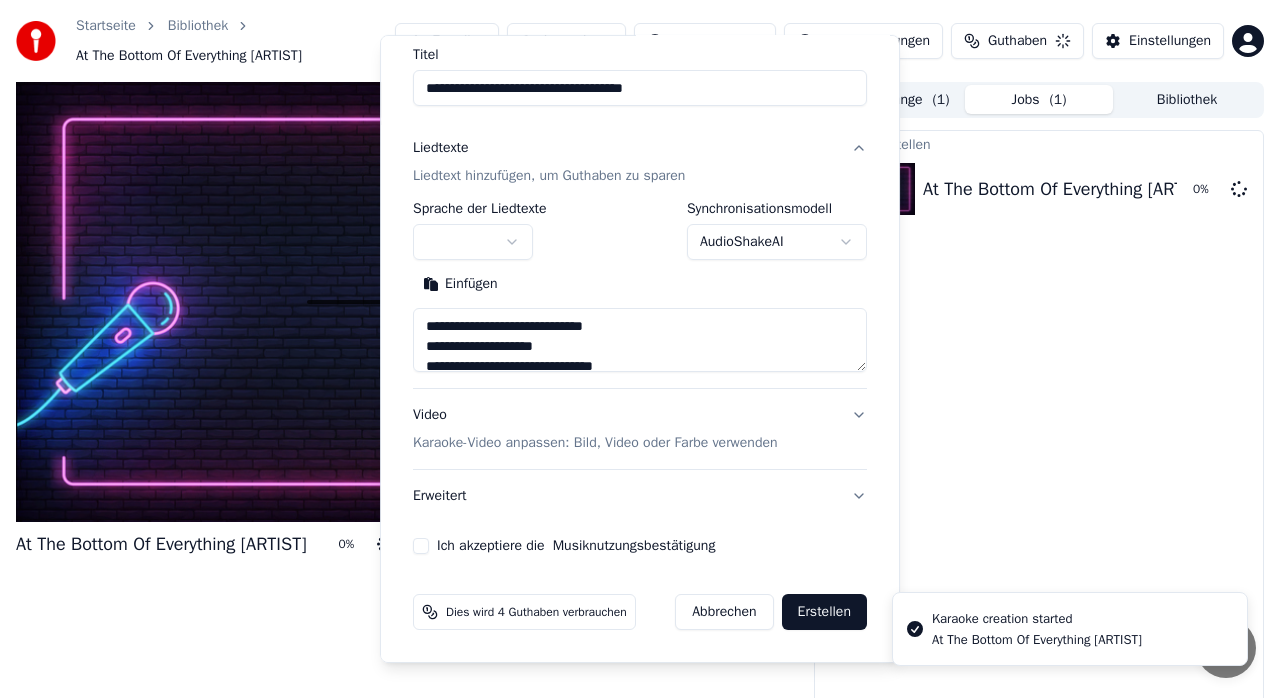 type 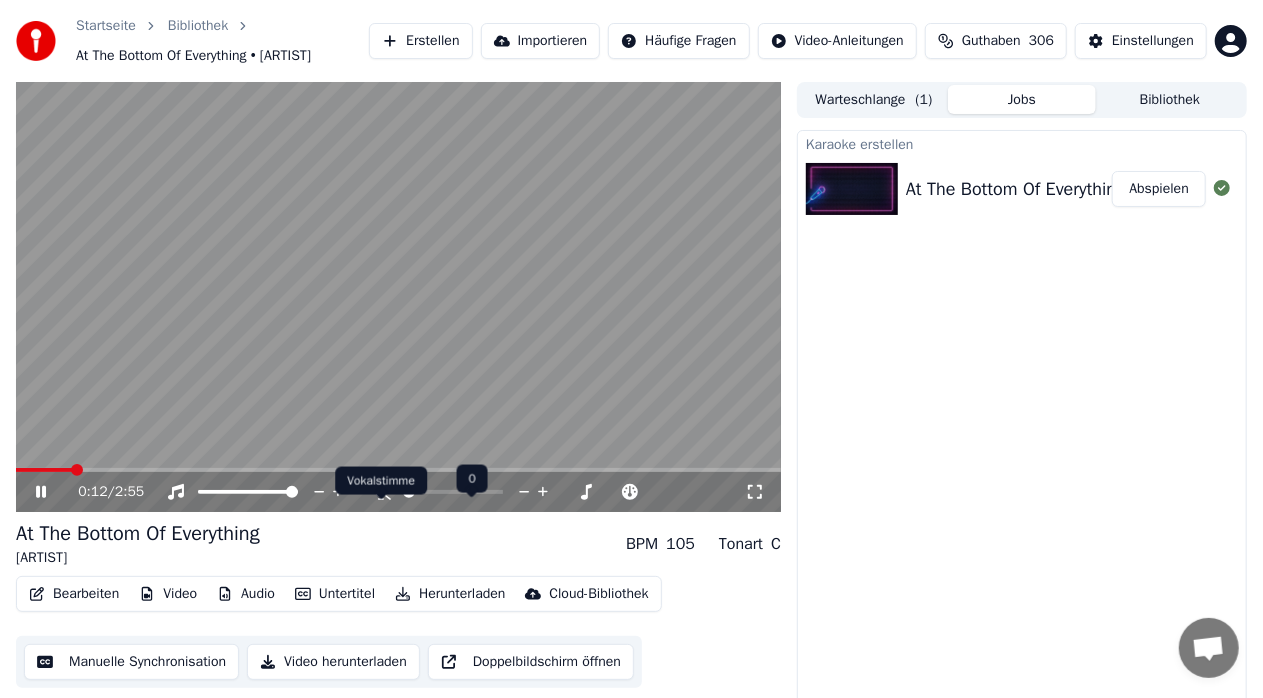 click 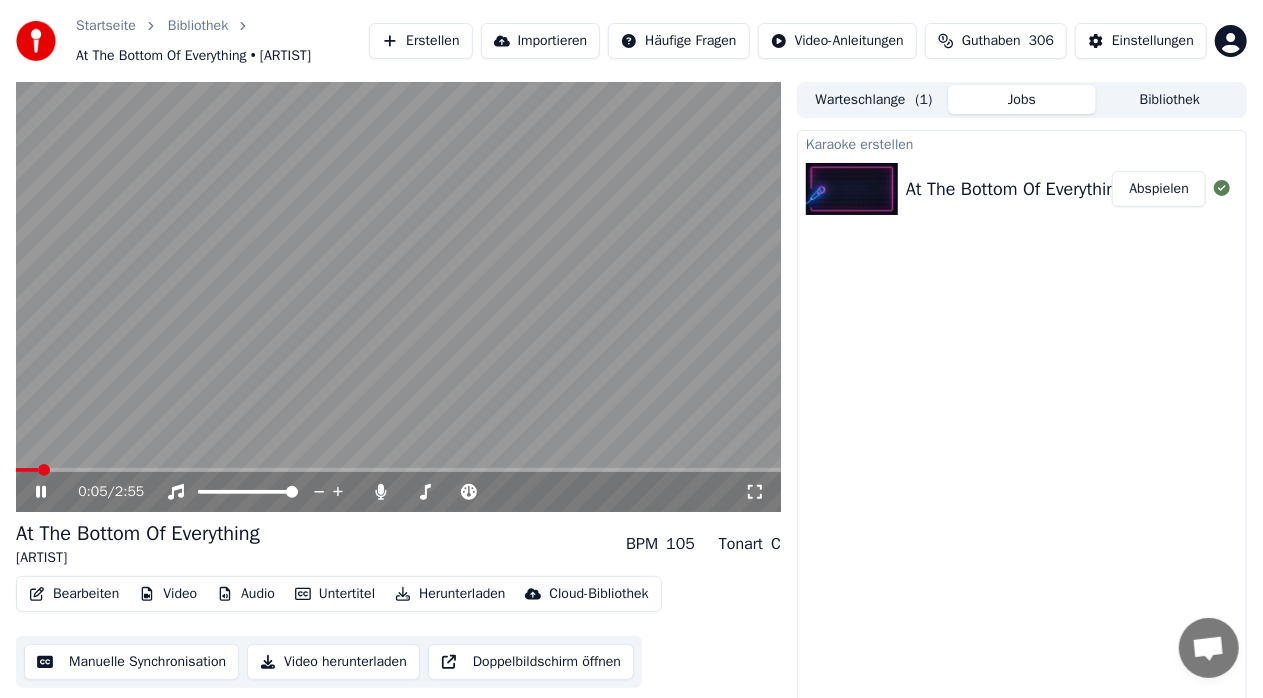 click at bounding box center [27, 470] 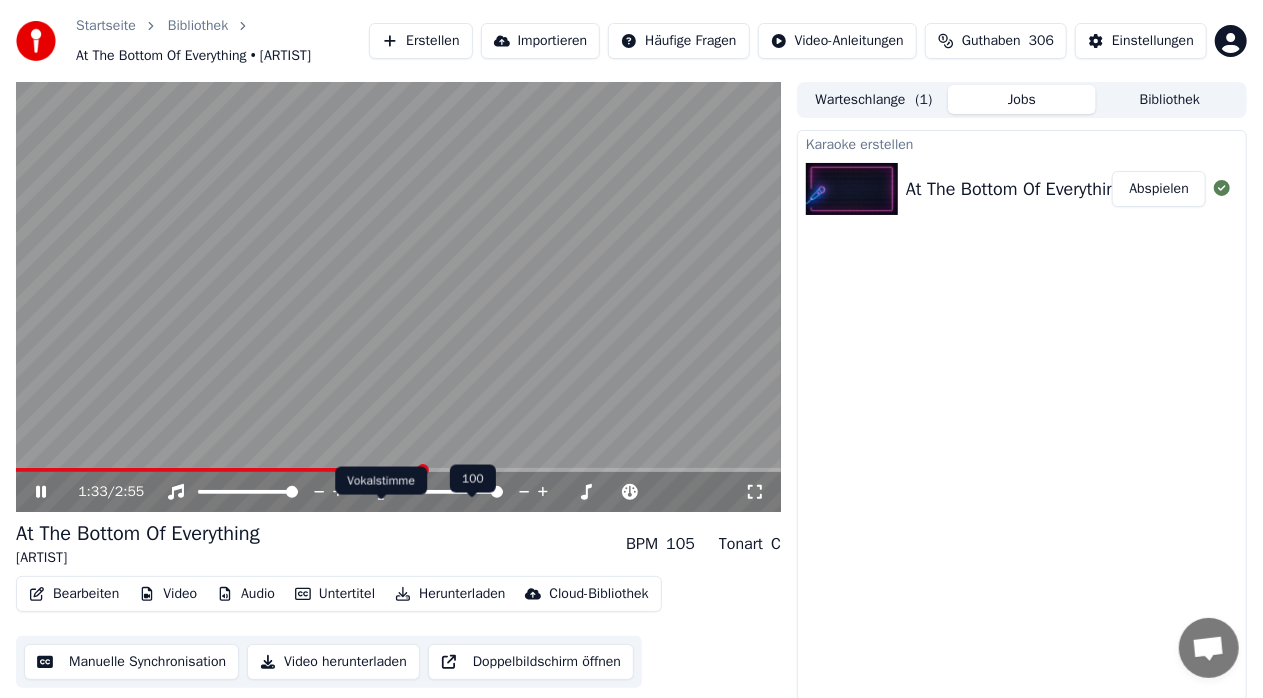 click 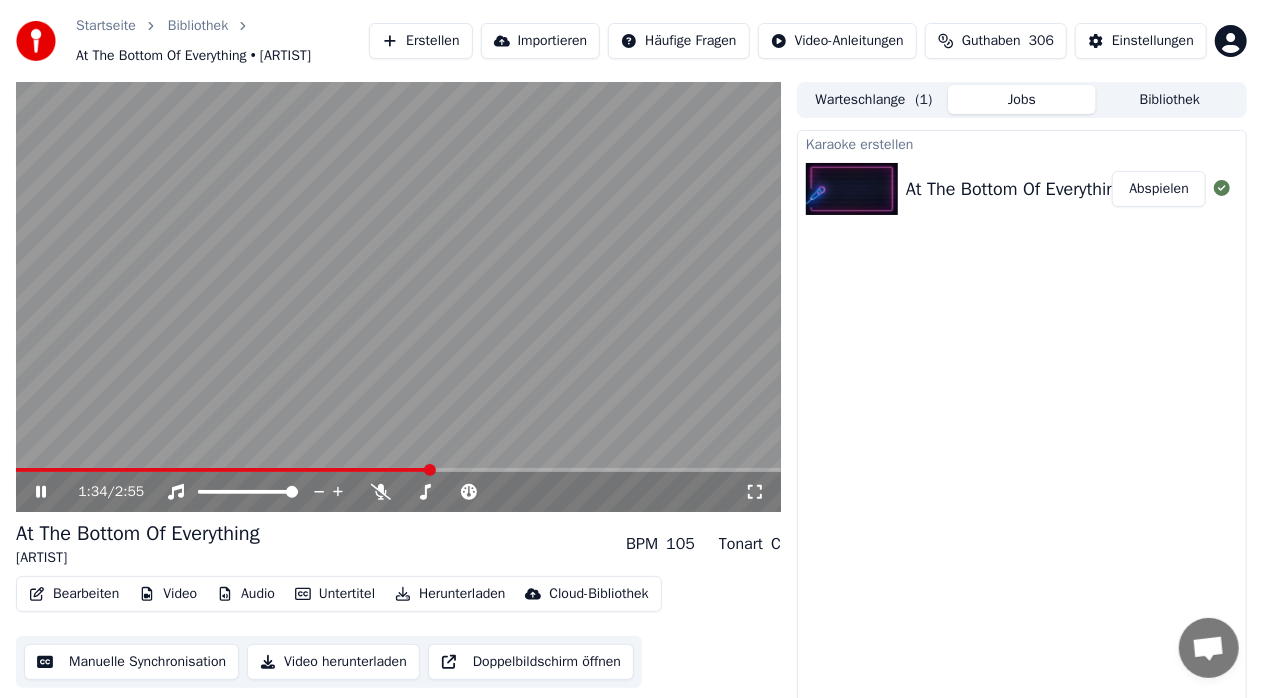 click 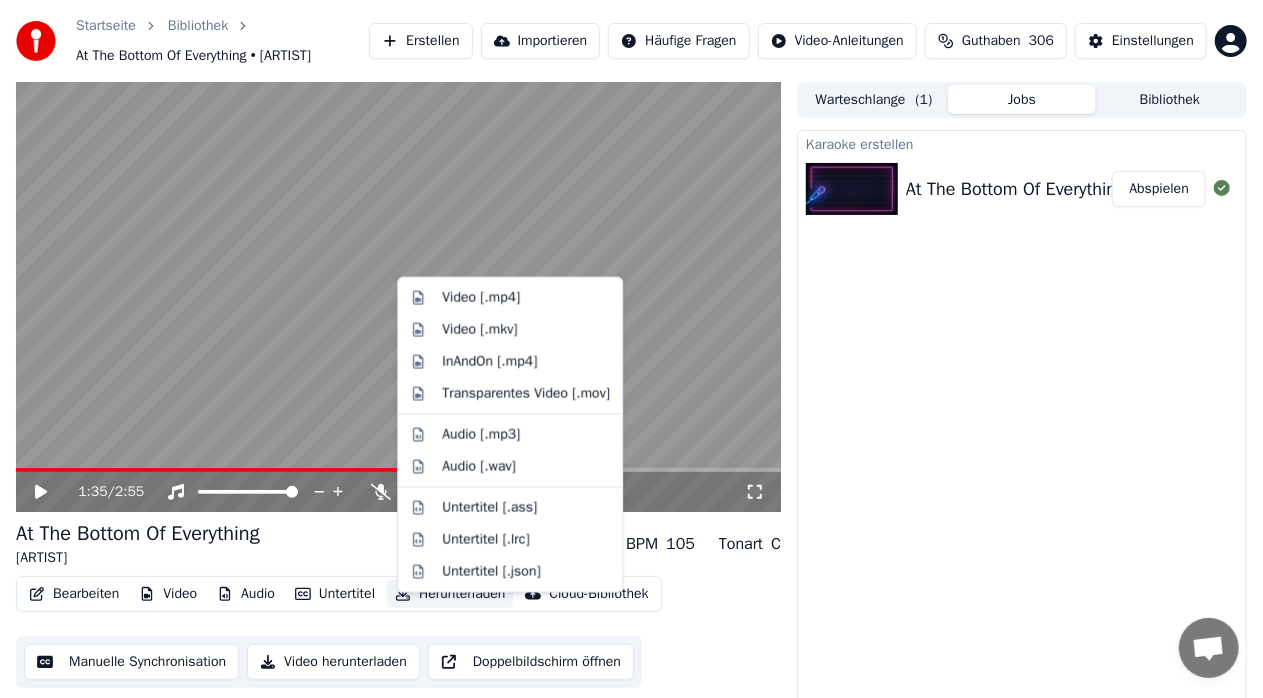click on "Herunterladen" at bounding box center [450, 594] 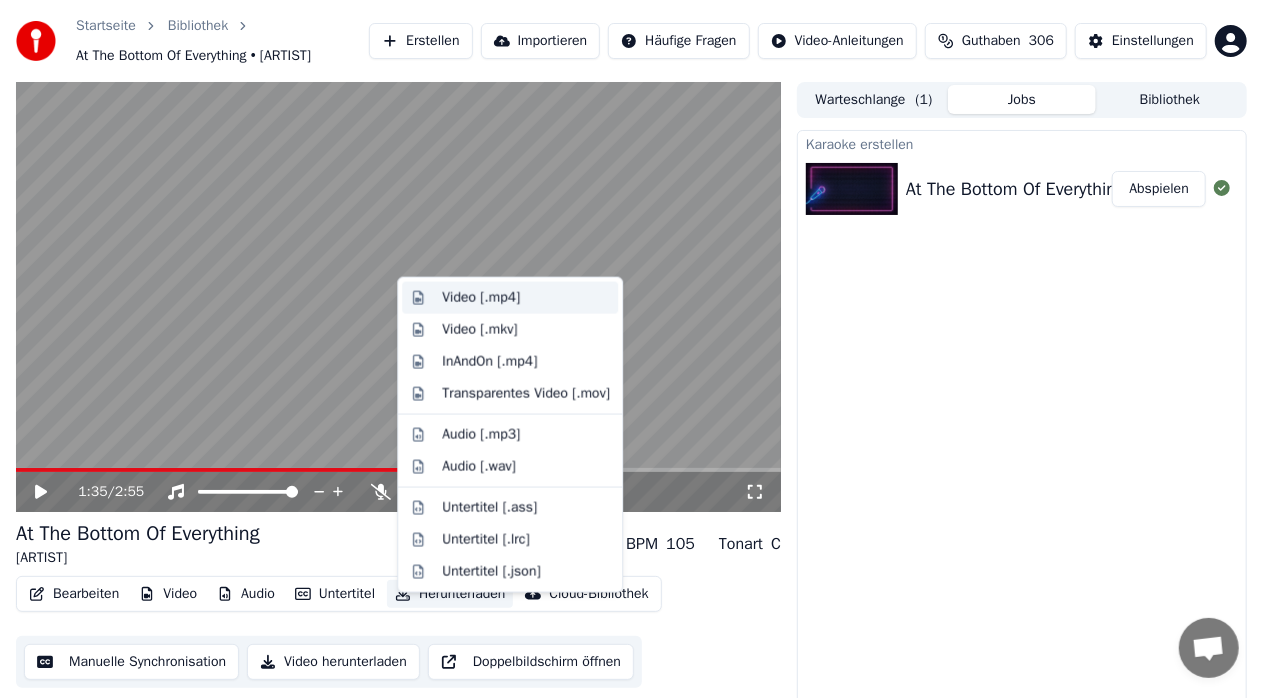 click on "Video [.mp4]" at bounding box center (481, 298) 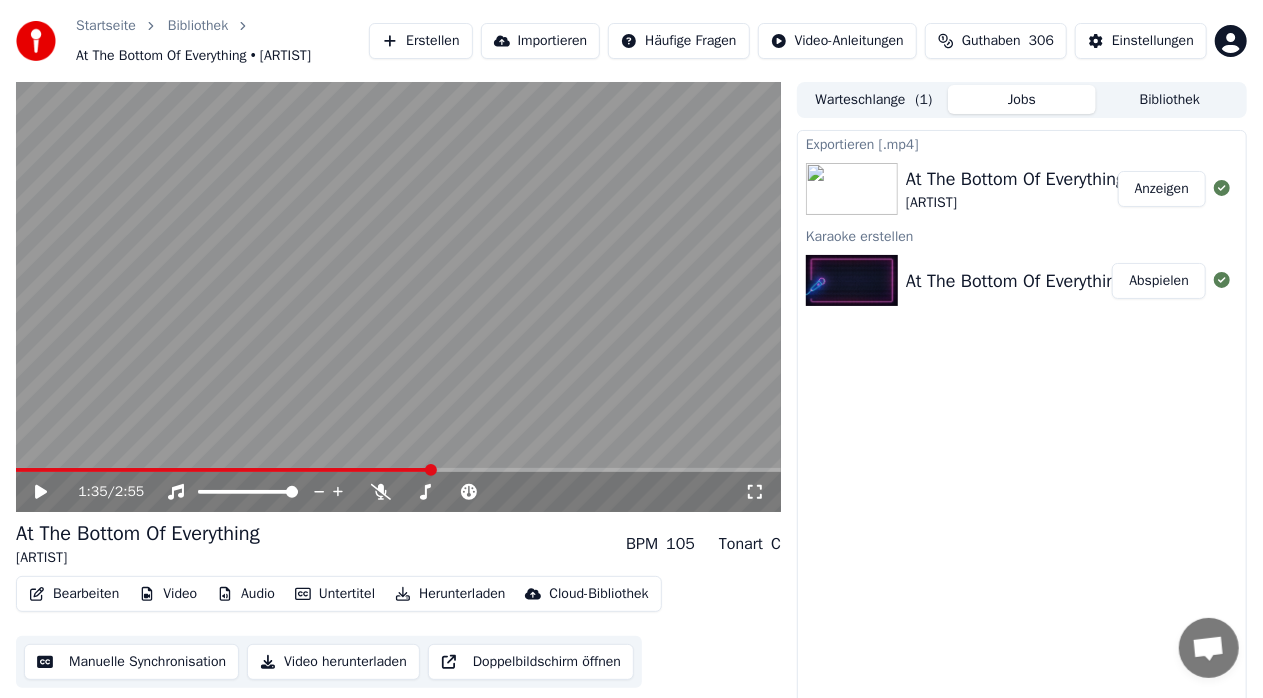 click on "Erstellen" at bounding box center [420, 41] 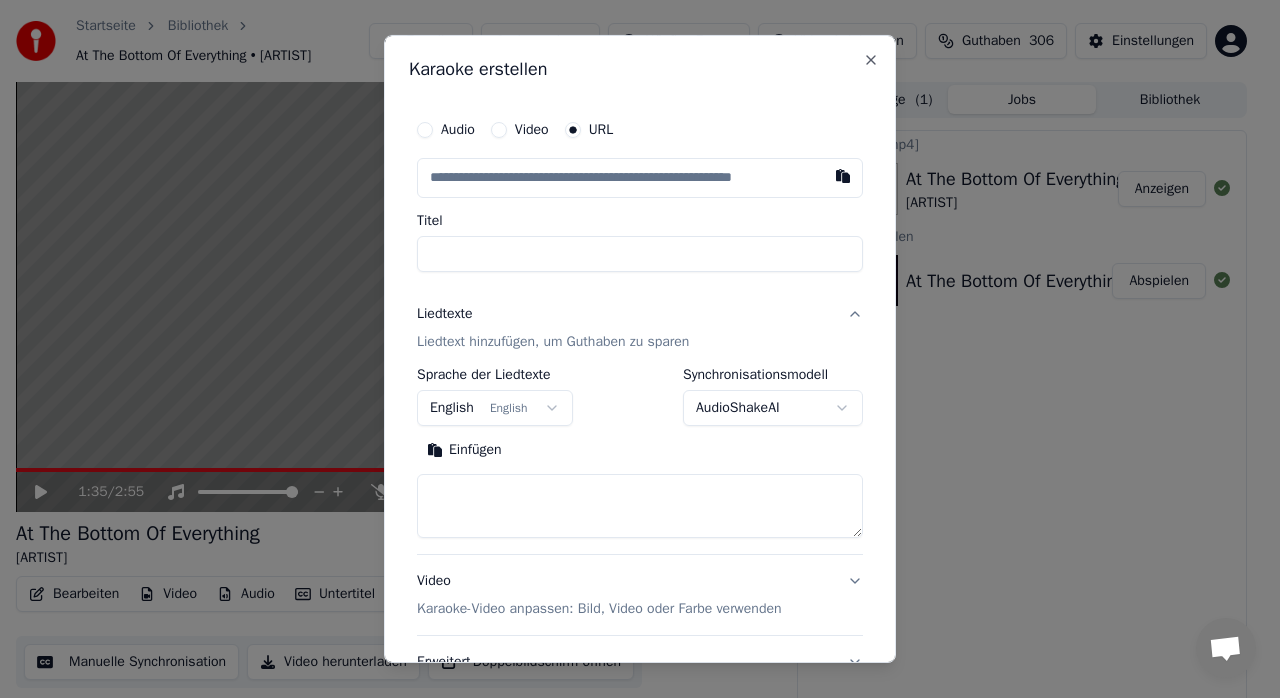 type on "**********" 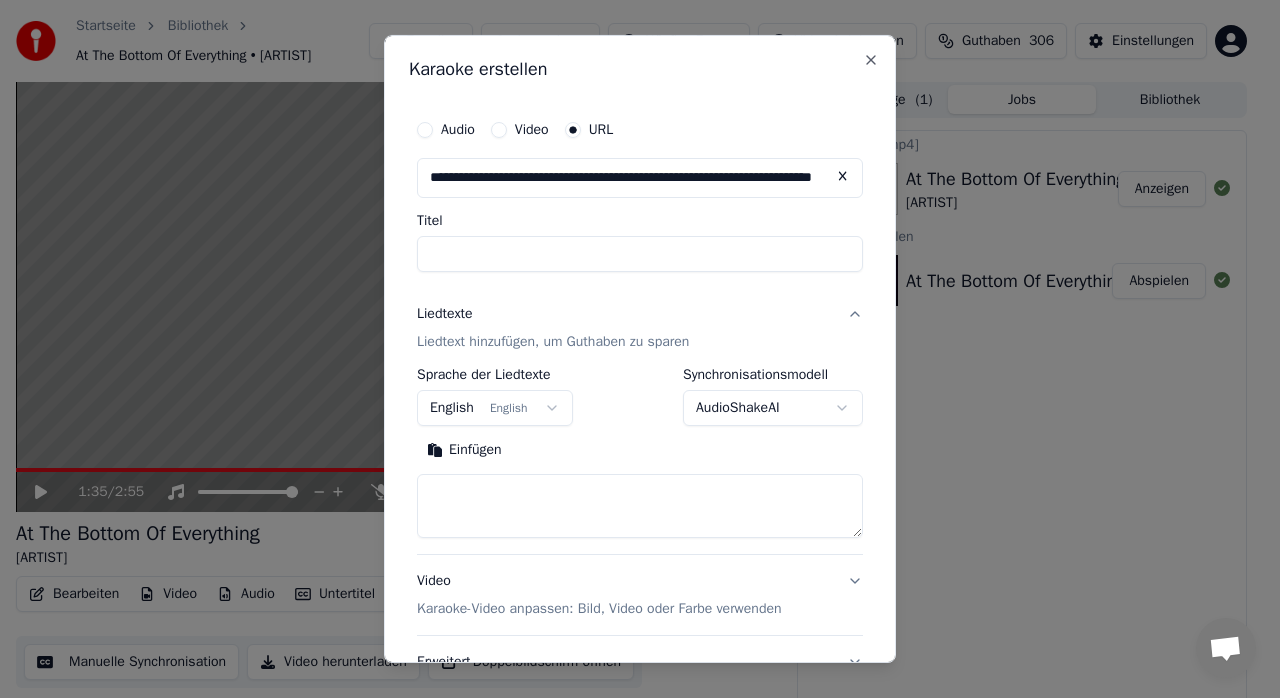 scroll, scrollTop: 0, scrollLeft: 149, axis: horizontal 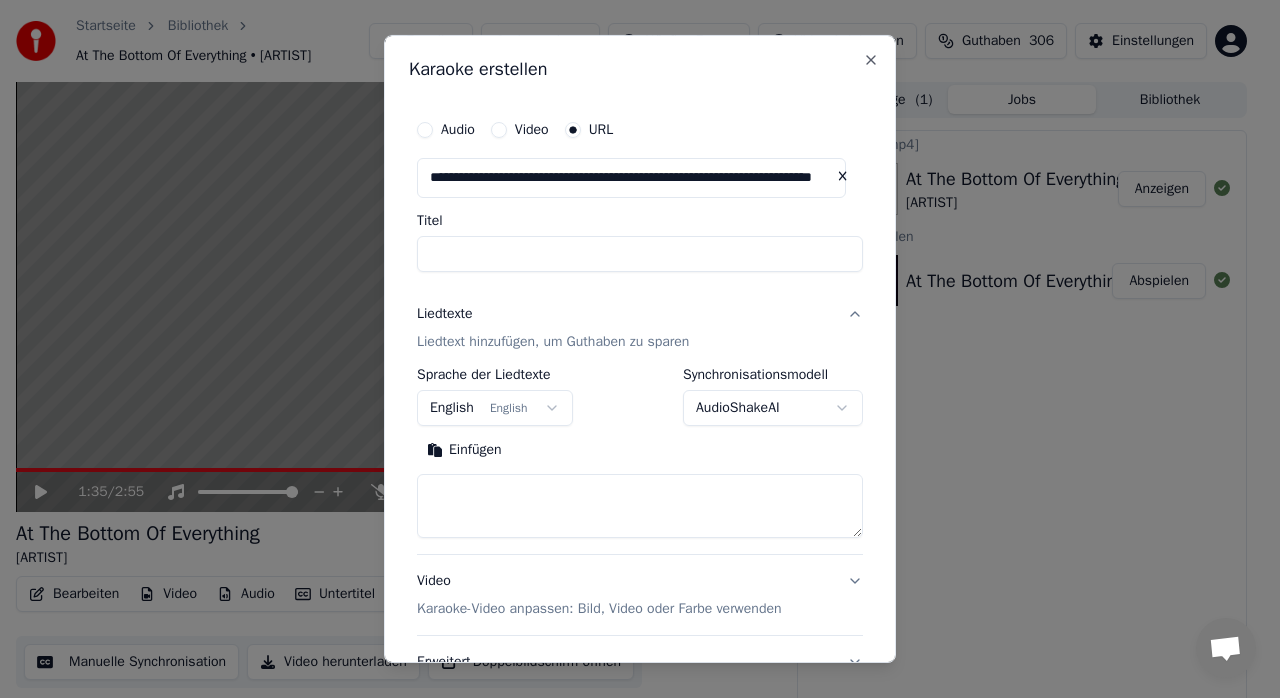 type on "**********" 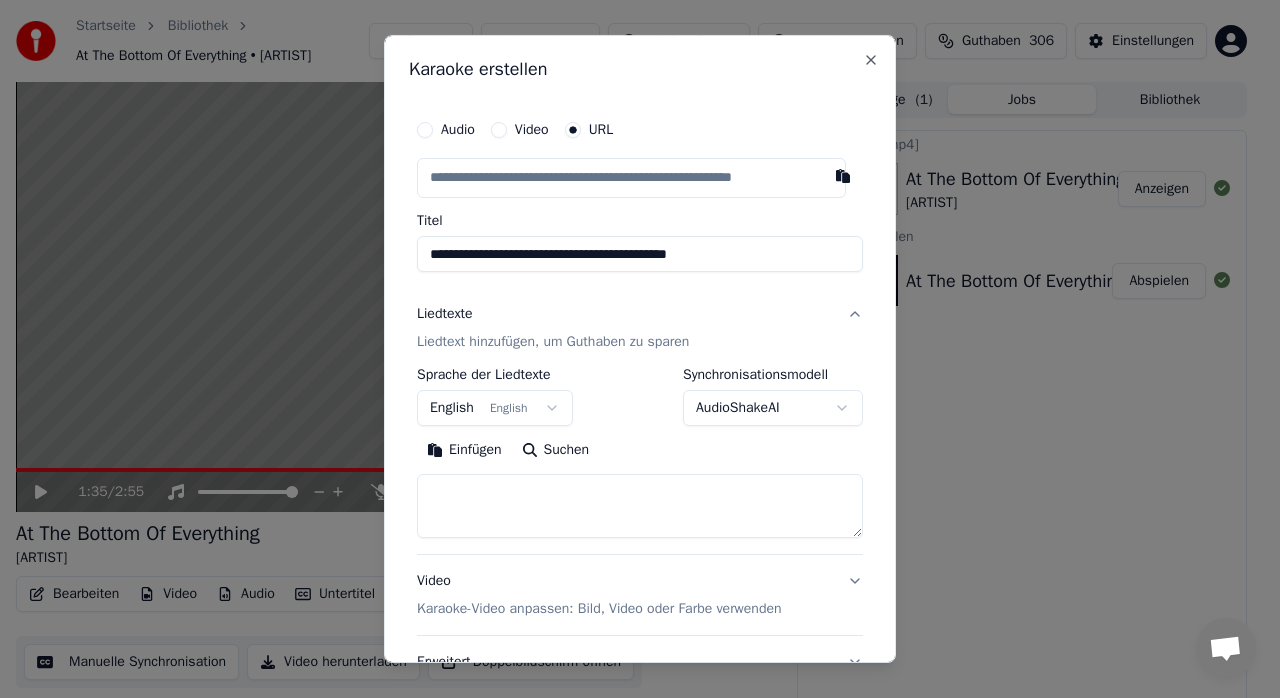 click at bounding box center [631, 178] 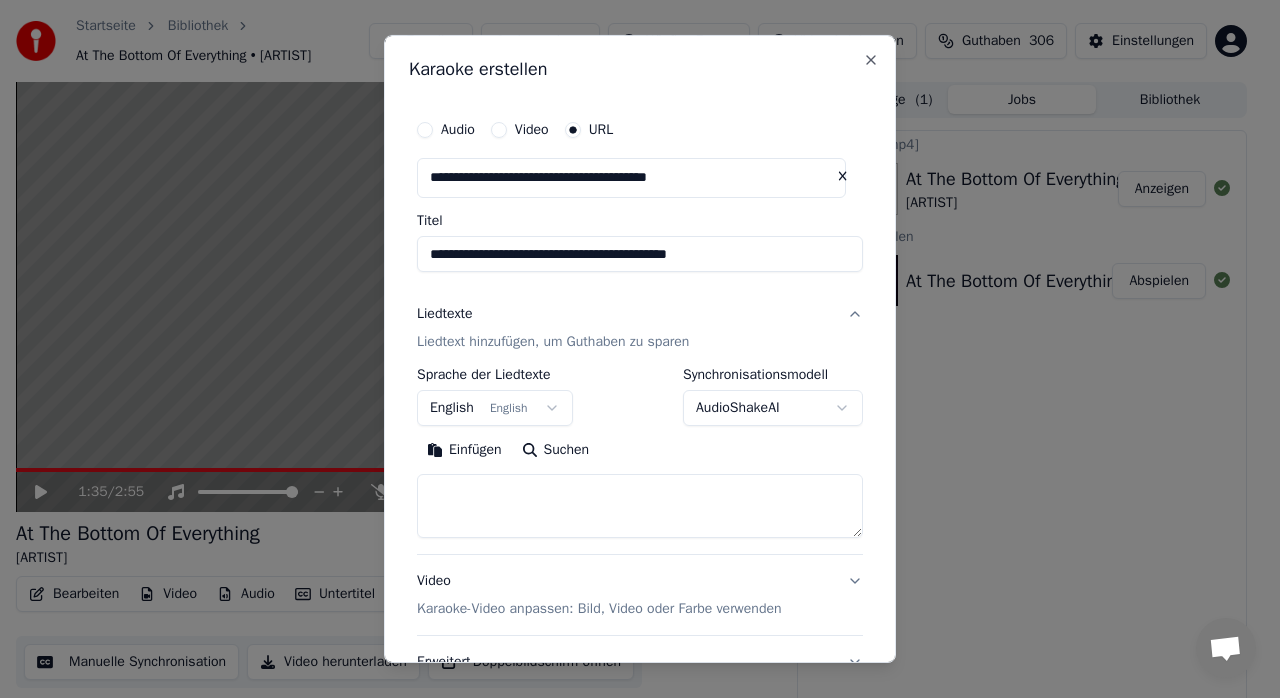 type on "**********" 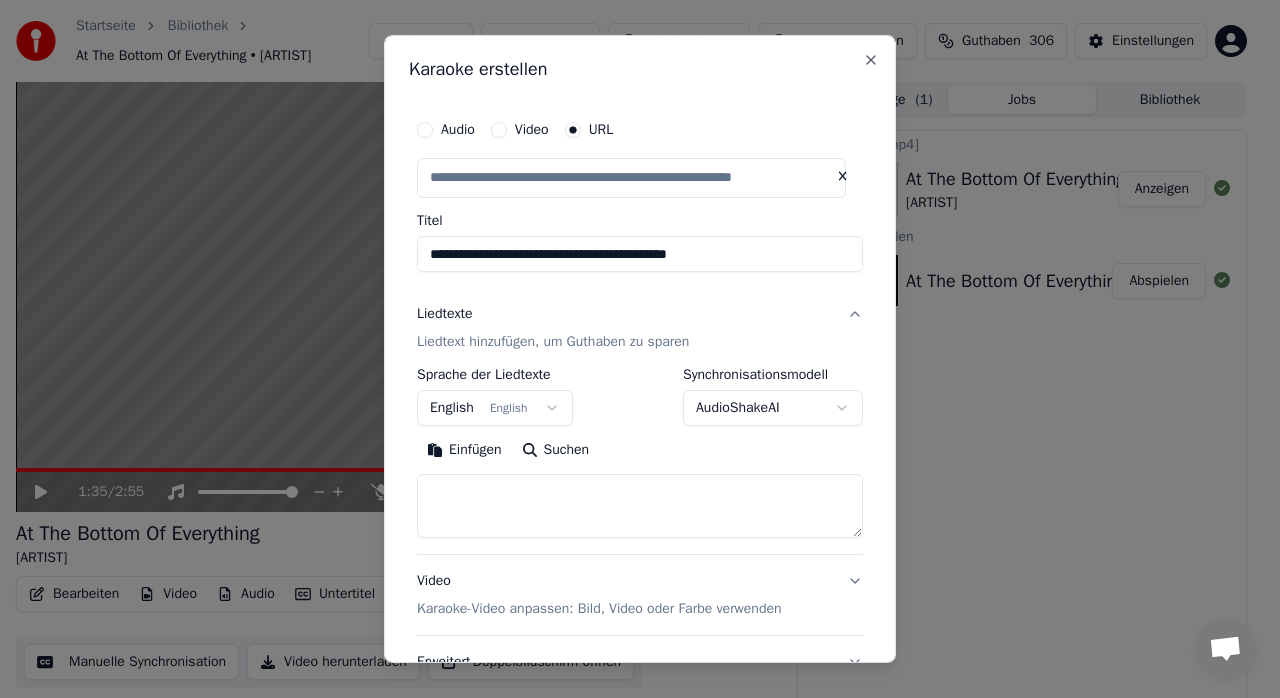 click on "**********" at bounding box center [640, 254] 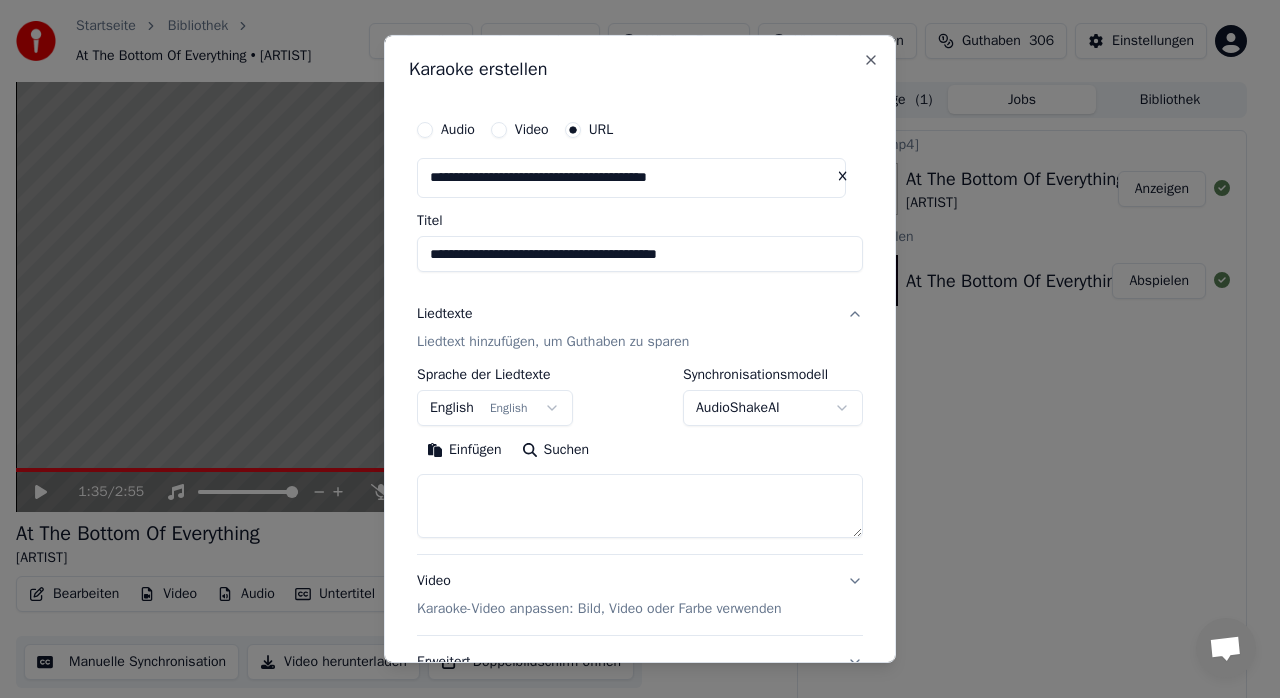 type on "**********" 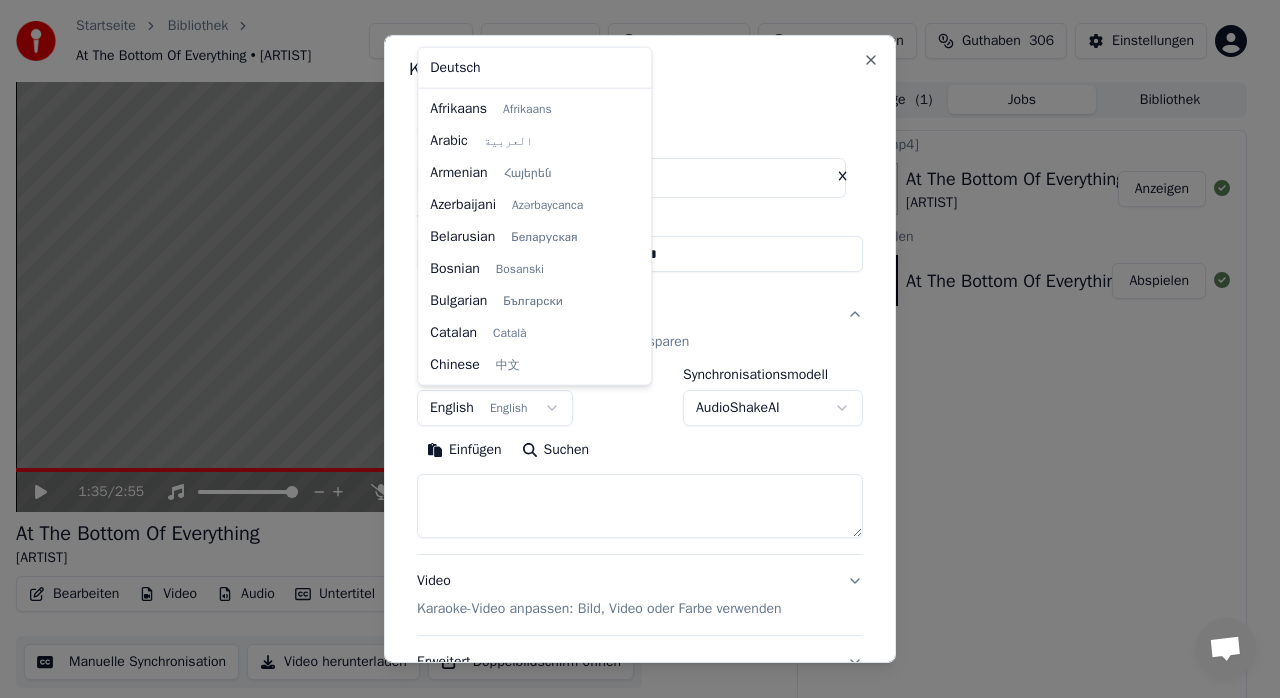 scroll, scrollTop: 160, scrollLeft: 0, axis: vertical 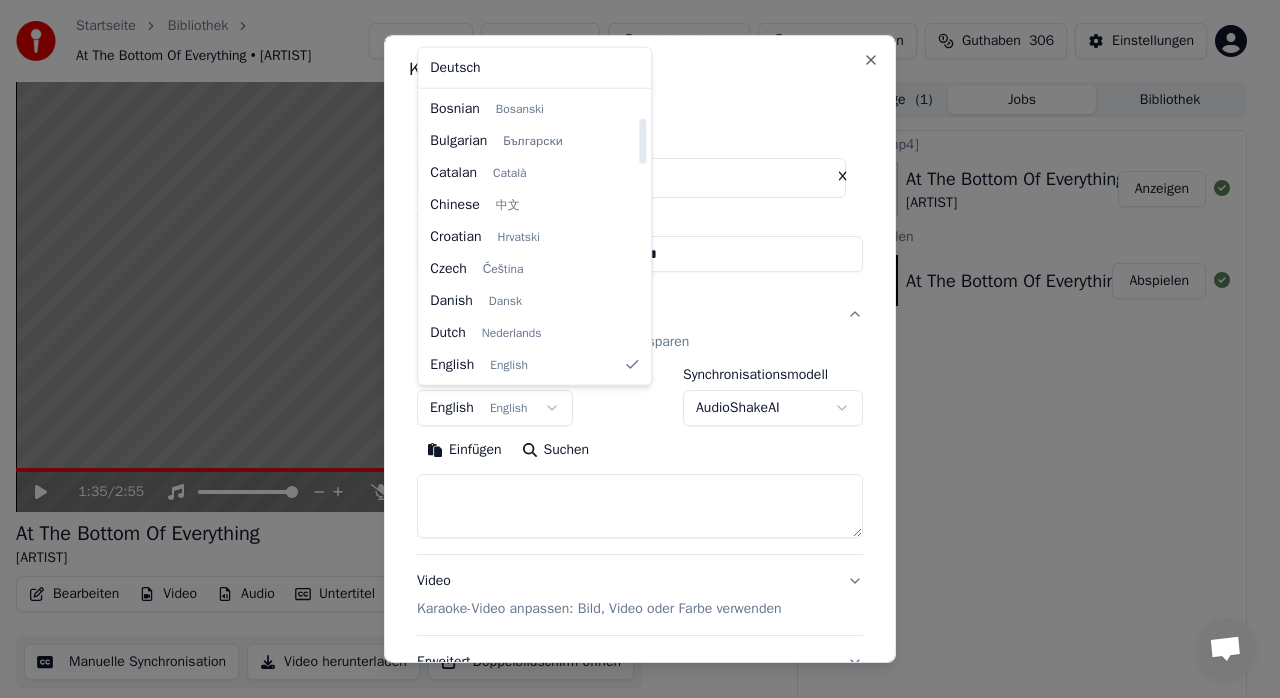 select on "**" 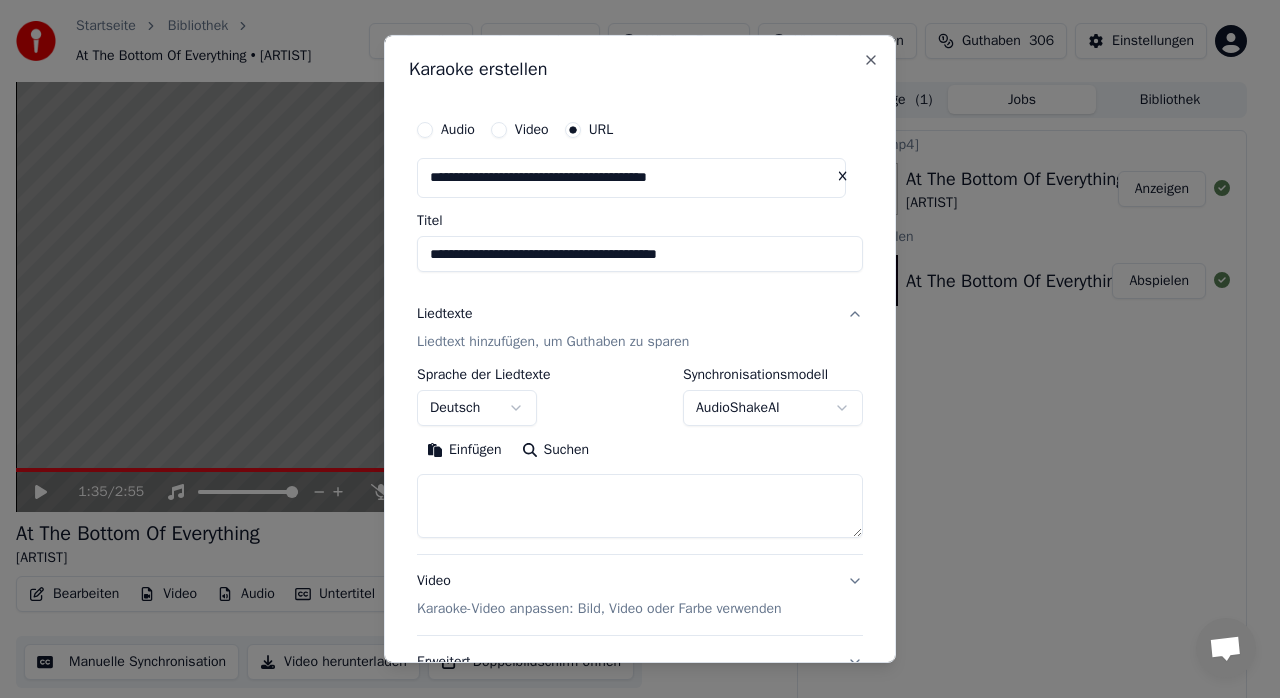 click at bounding box center [640, 506] 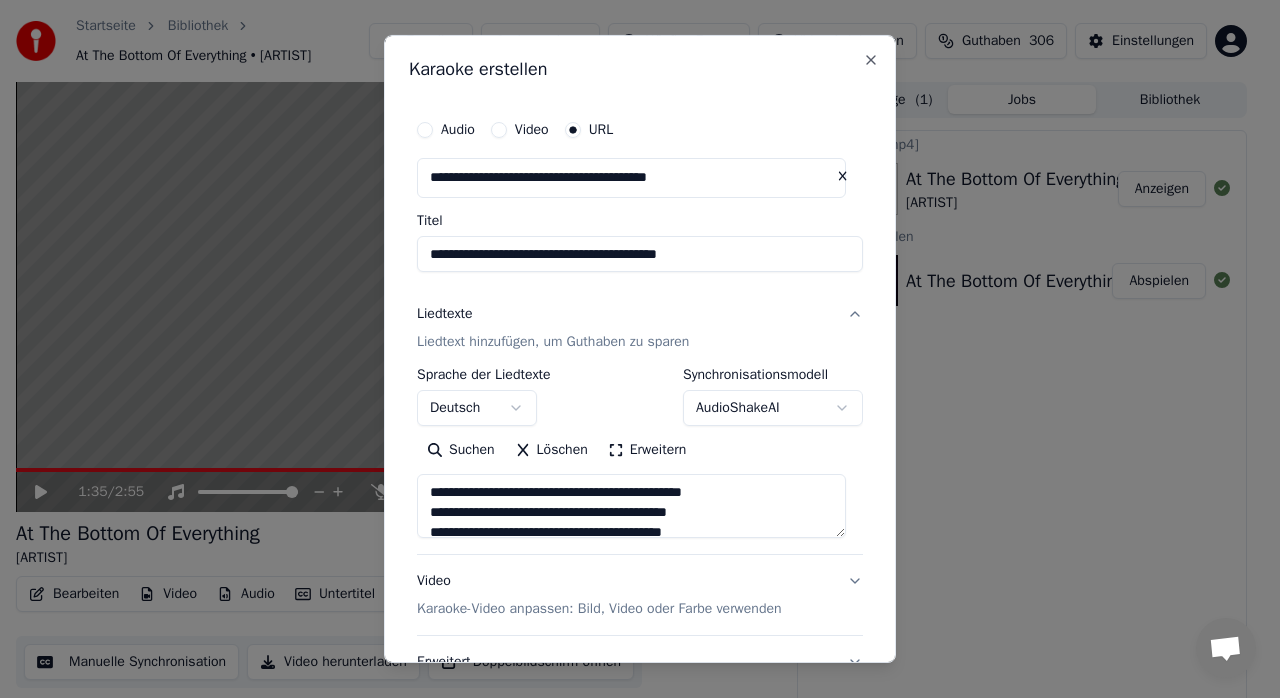 scroll, scrollTop: 166, scrollLeft: 0, axis: vertical 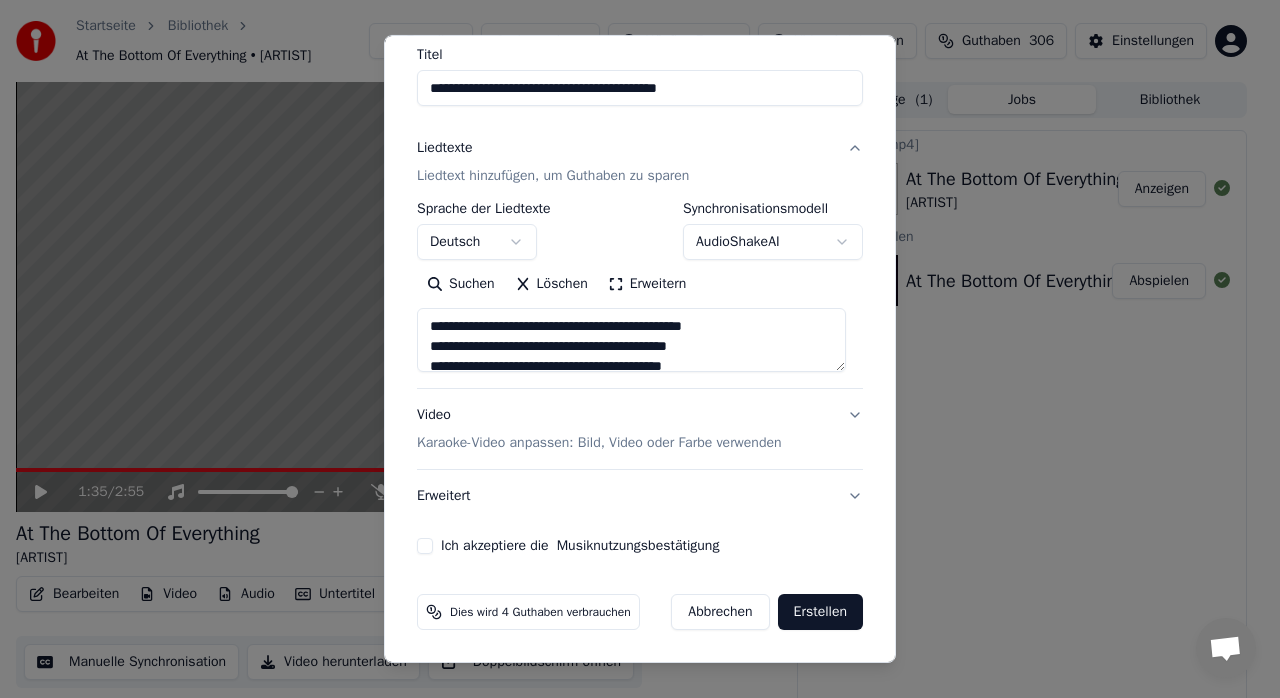 click on "Ich akzeptiere die   Musiknutzungsbestätigung" at bounding box center [425, 546] 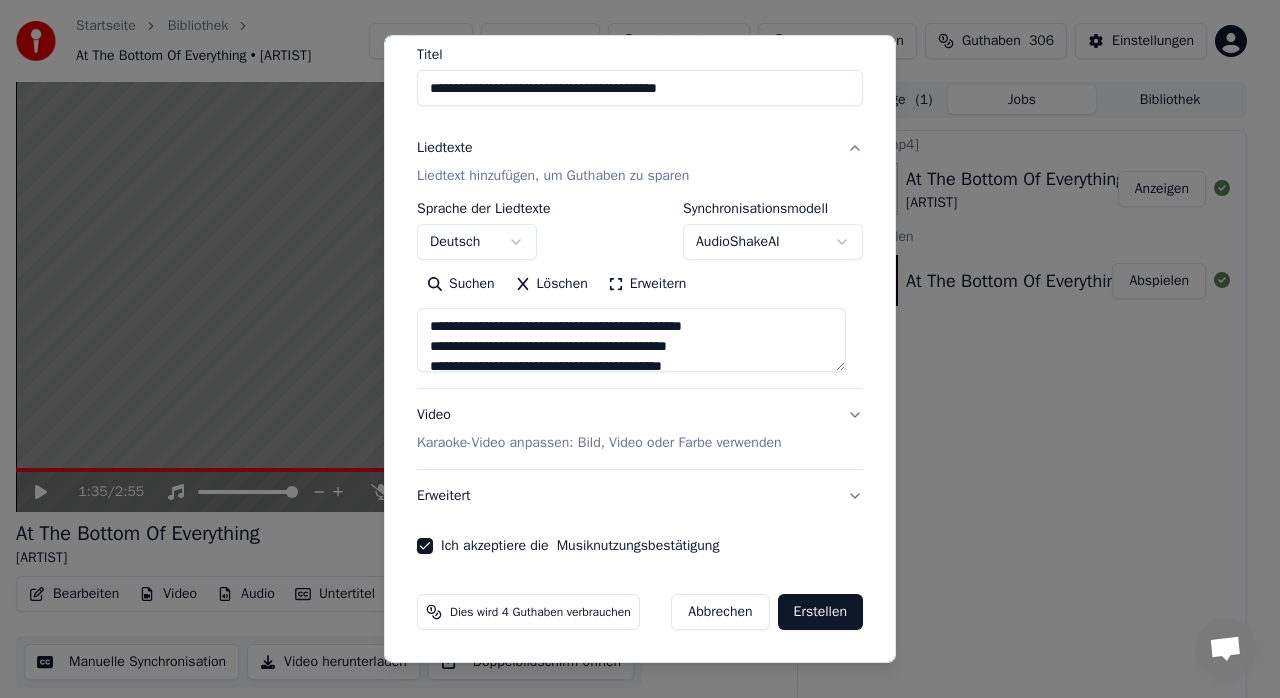 click on "Erstellen" at bounding box center [820, 612] 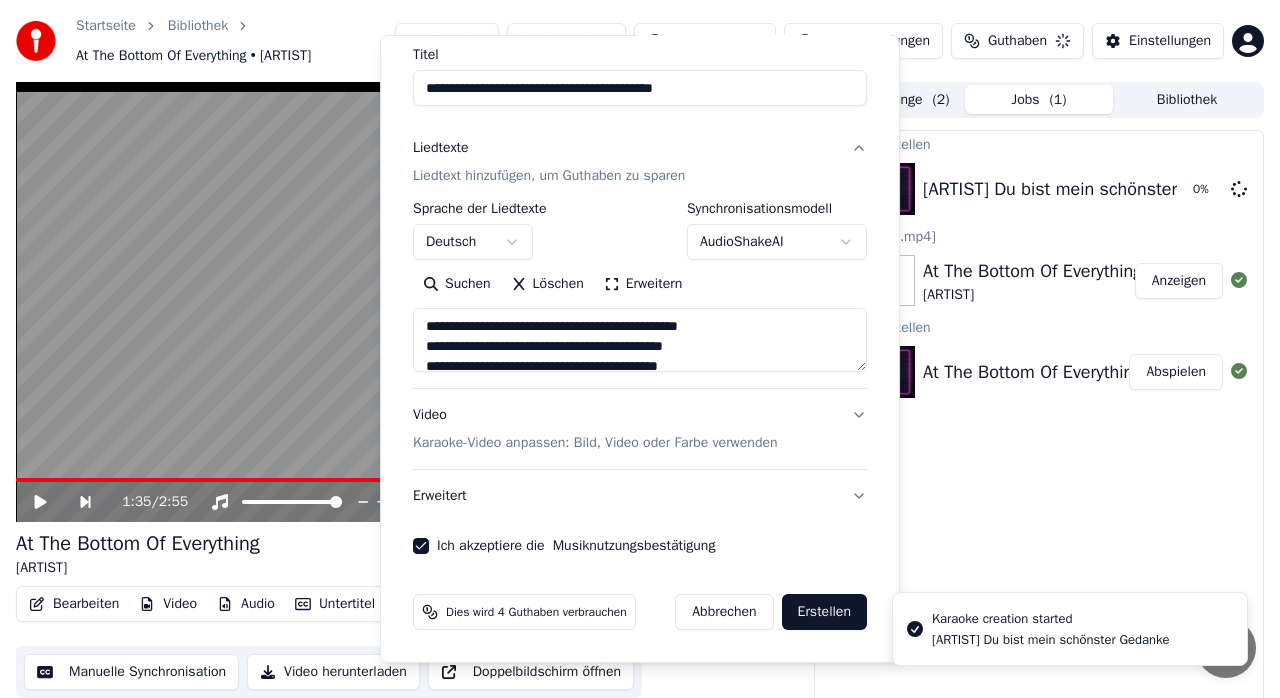 type on "**********" 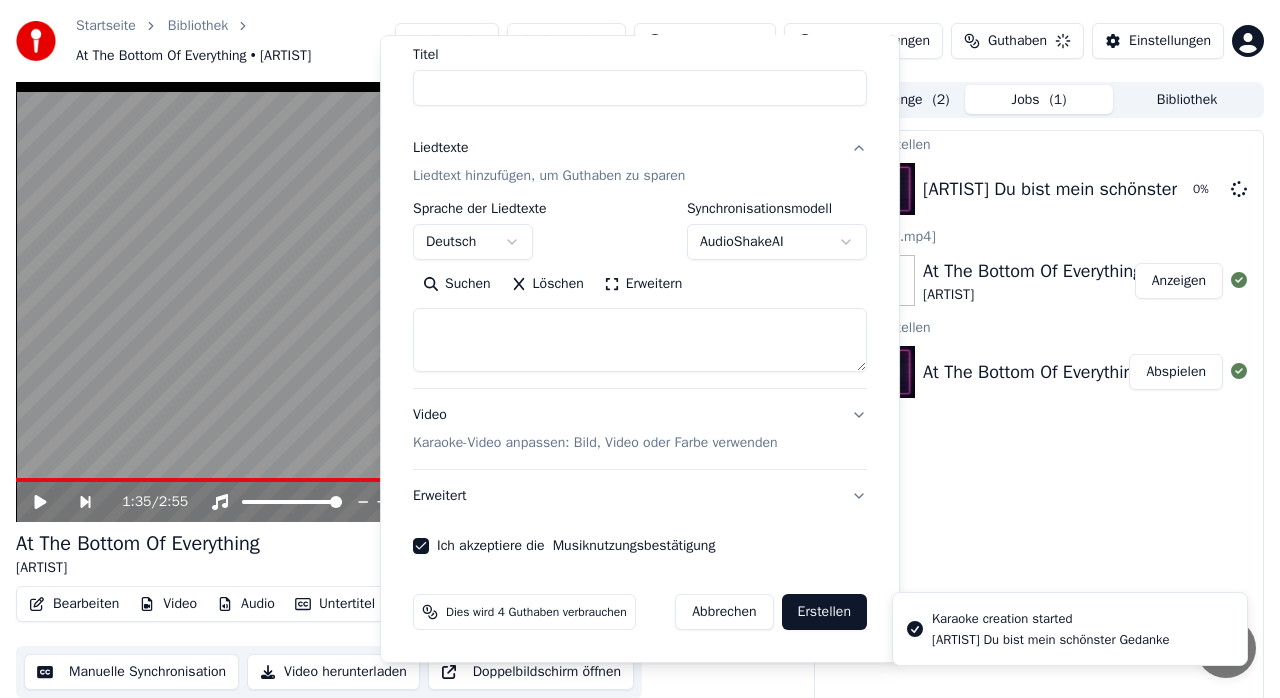 select 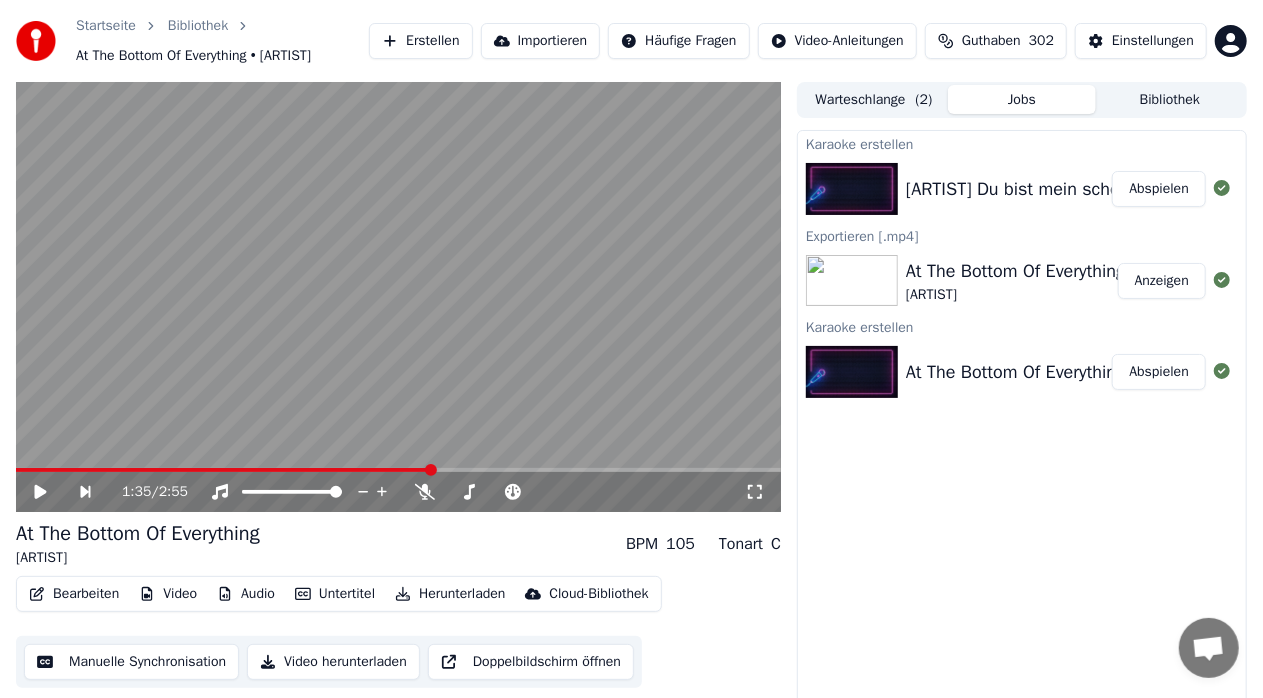 click on "Abspielen" at bounding box center (1159, 189) 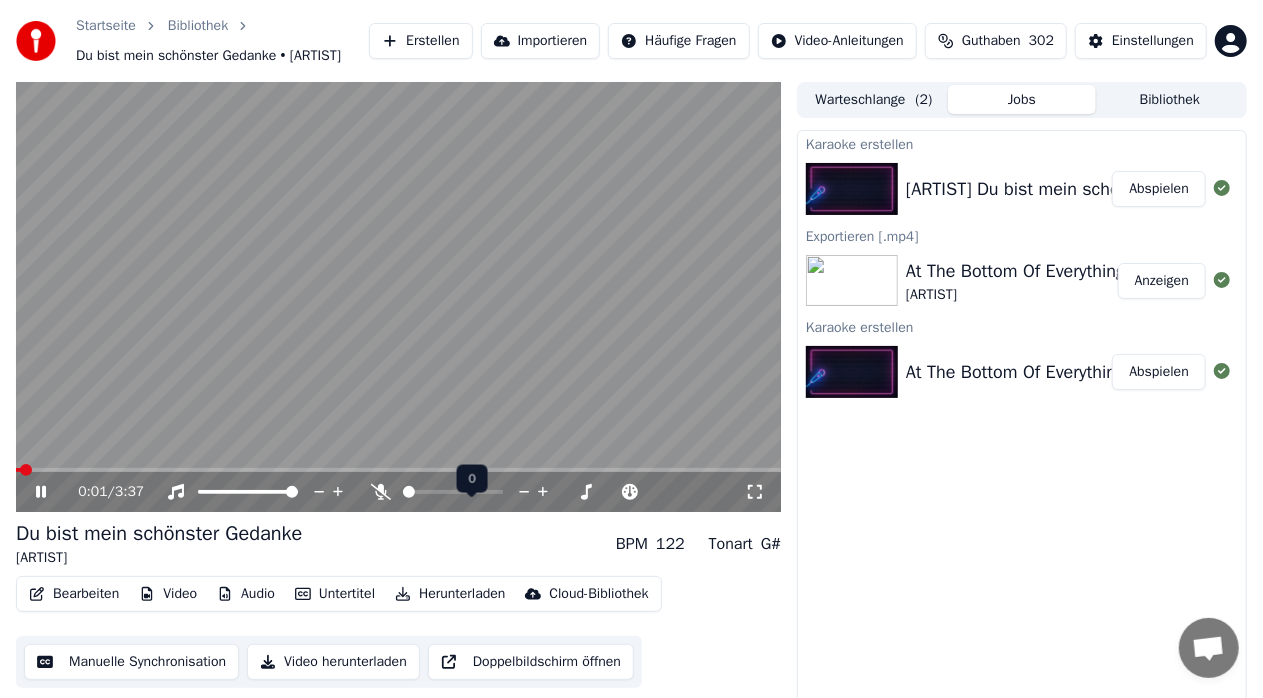 click 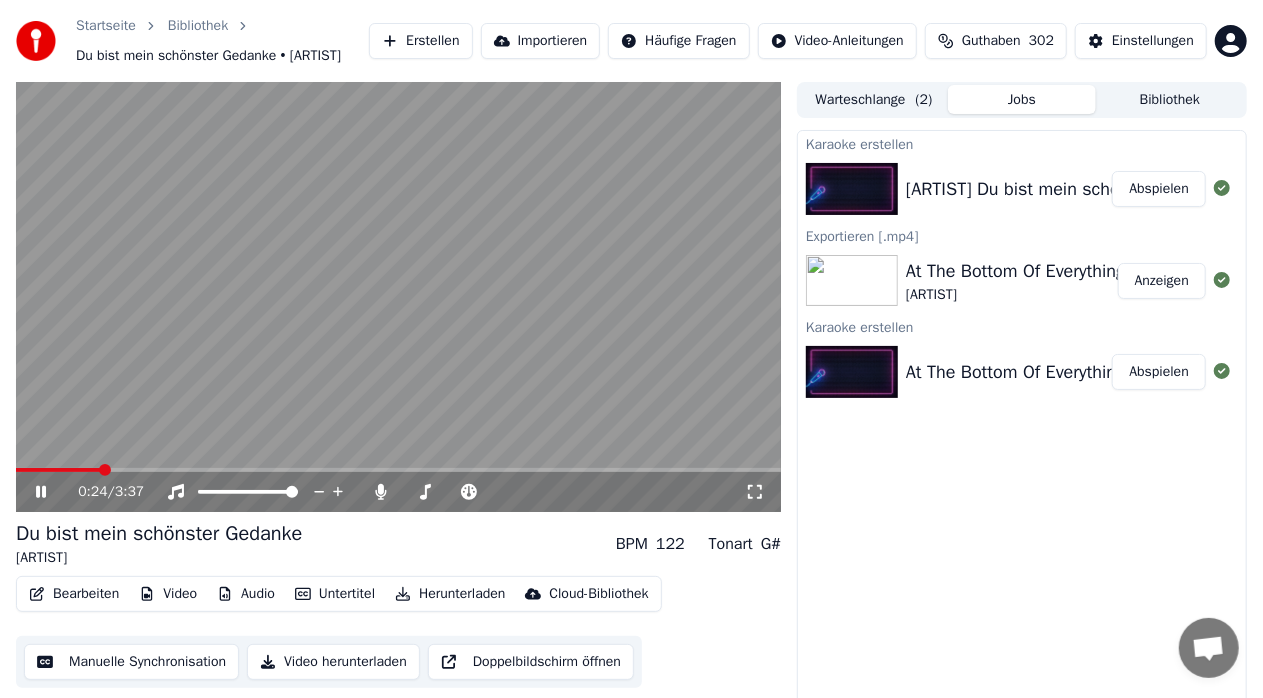 click at bounding box center [398, 470] 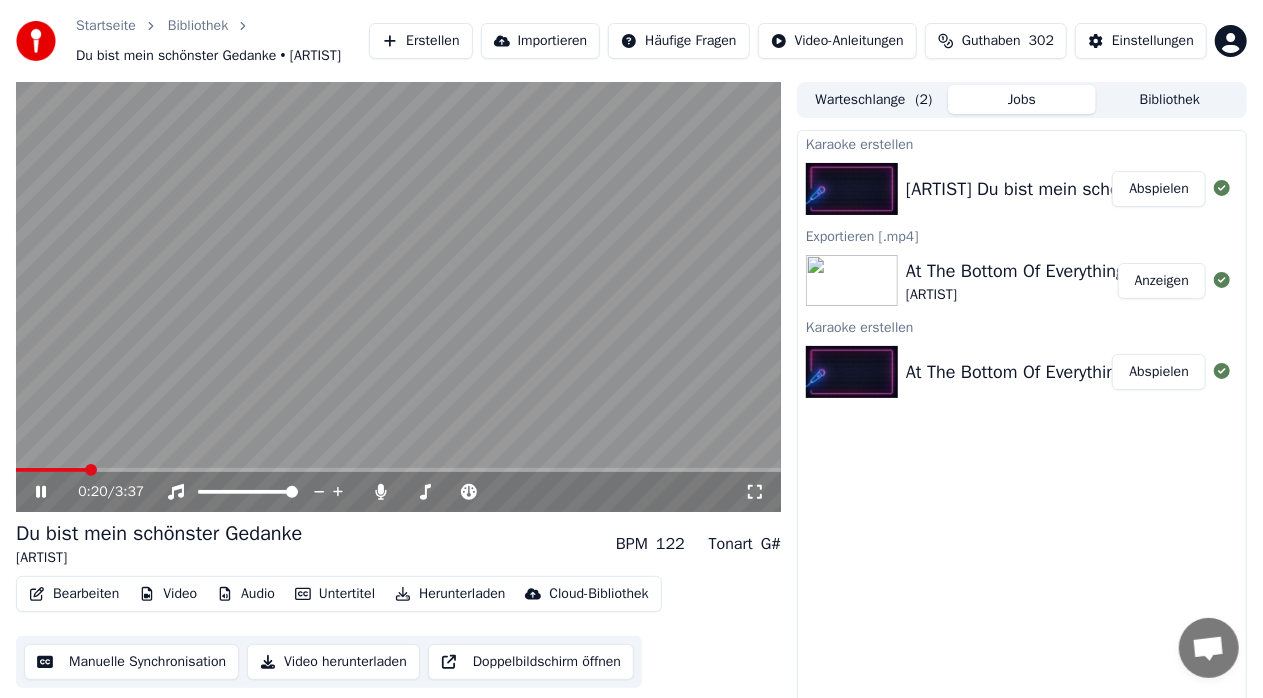 click at bounding box center (51, 470) 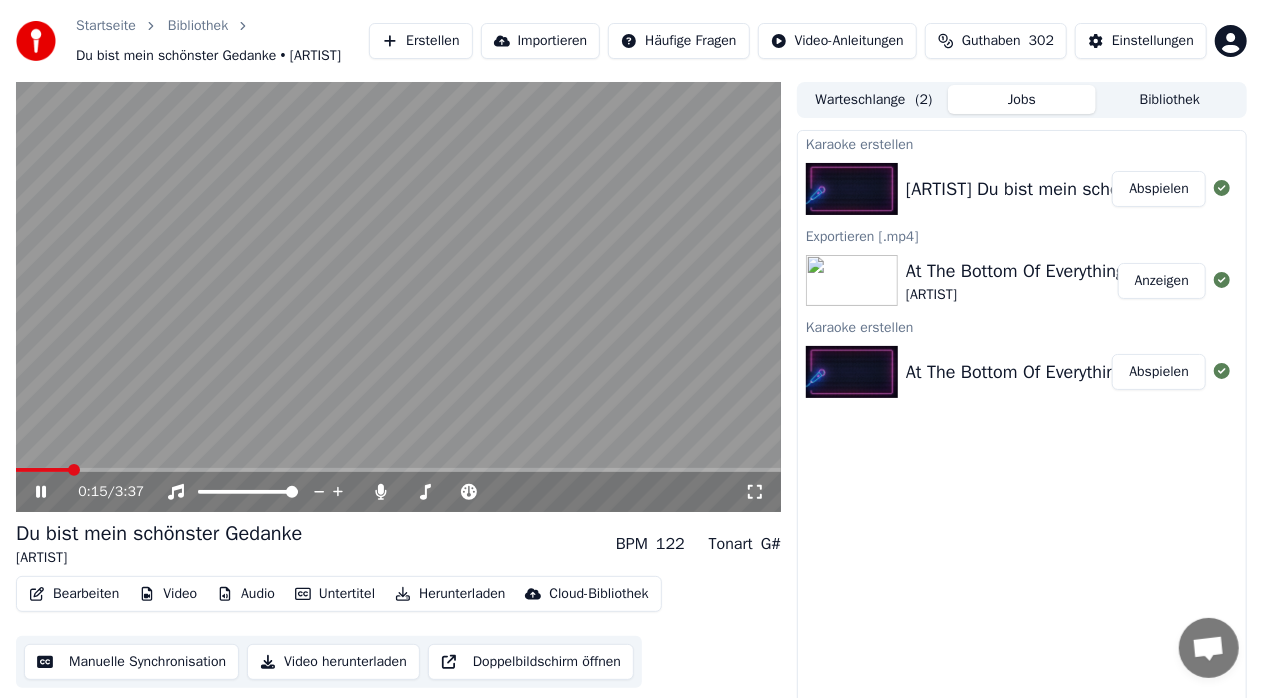 click at bounding box center (42, 470) 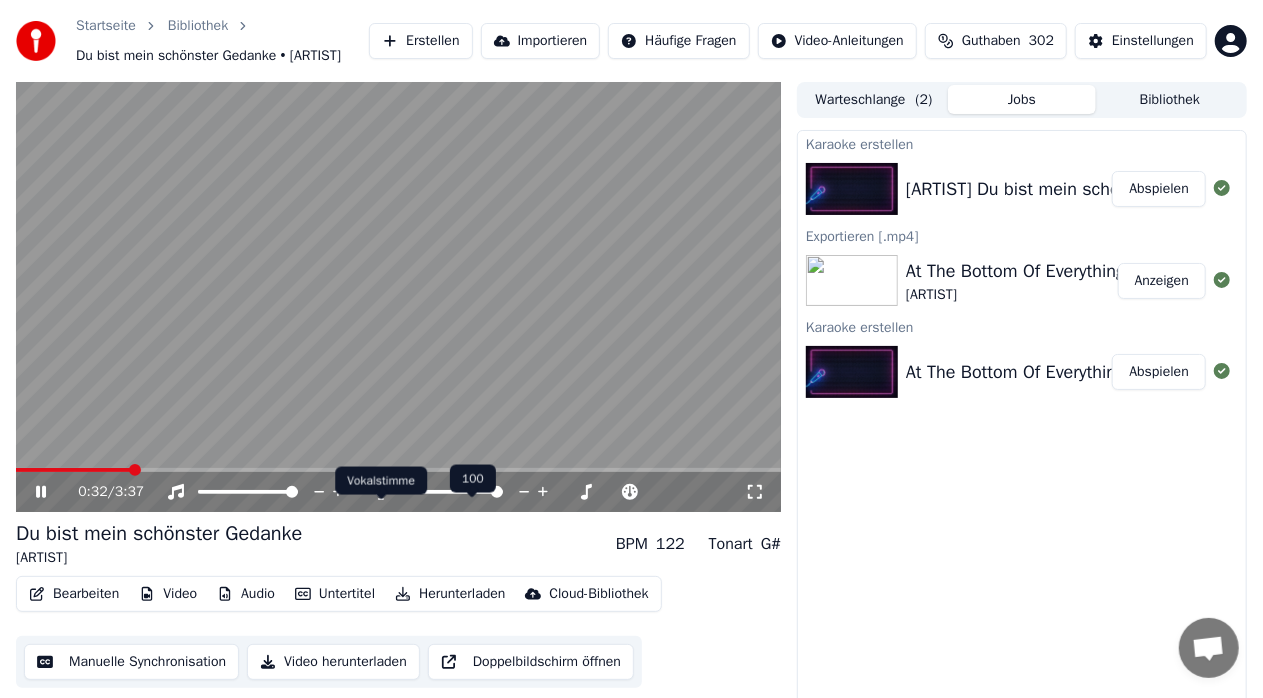 click 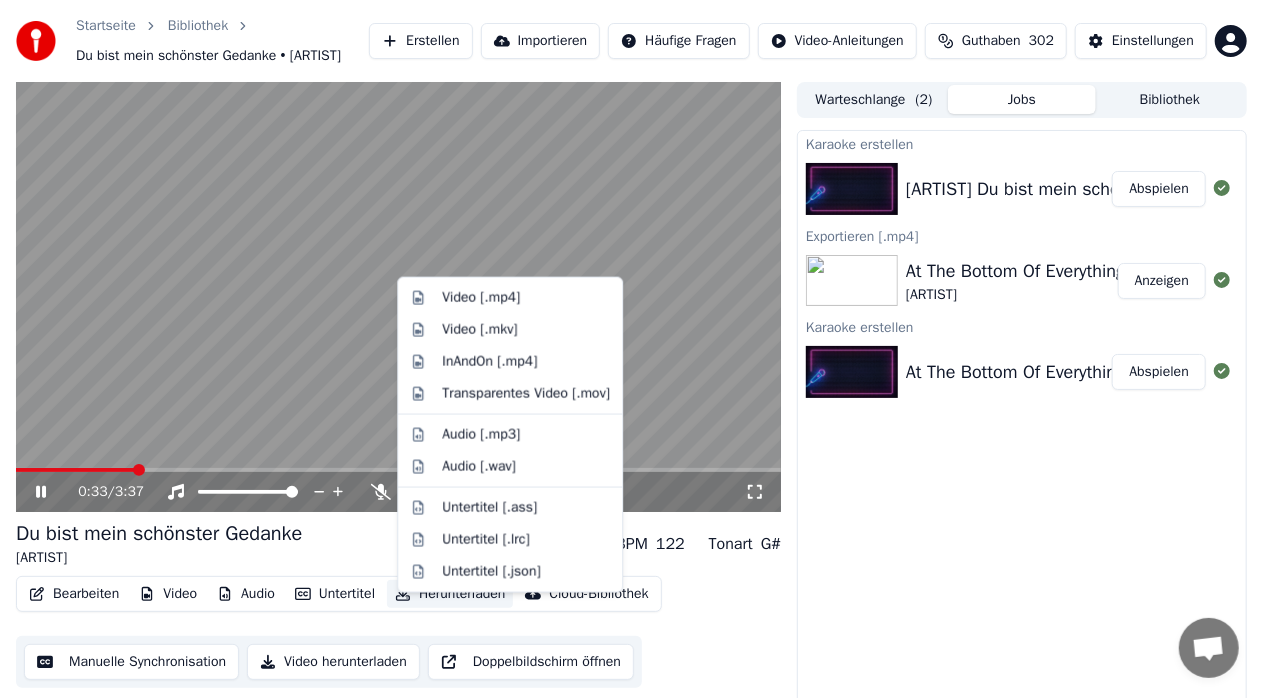 click on "Herunterladen" at bounding box center (450, 594) 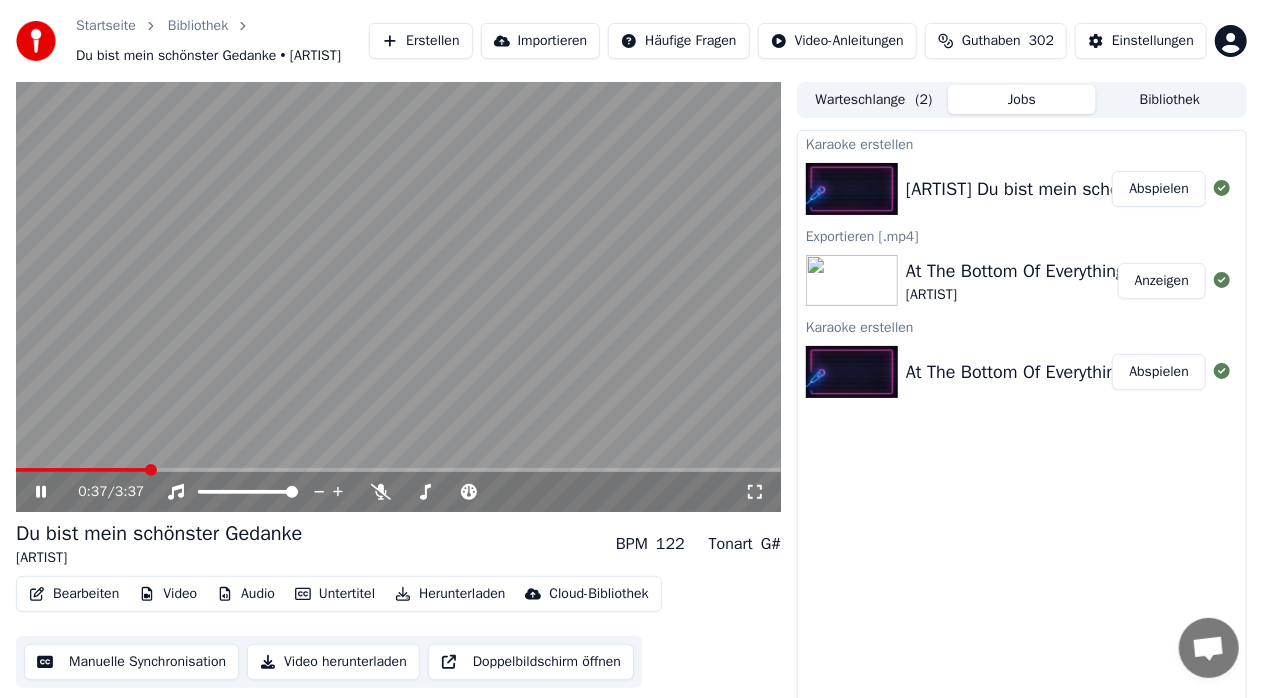 click 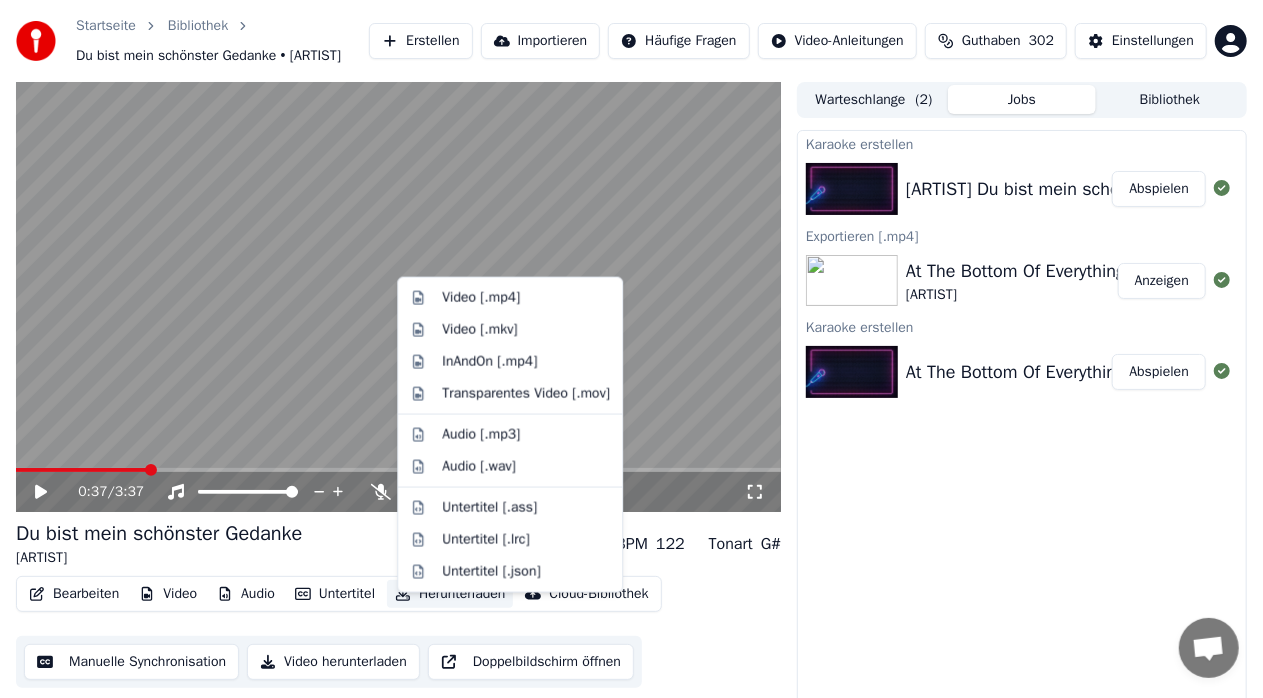 click on "Herunterladen" at bounding box center [450, 594] 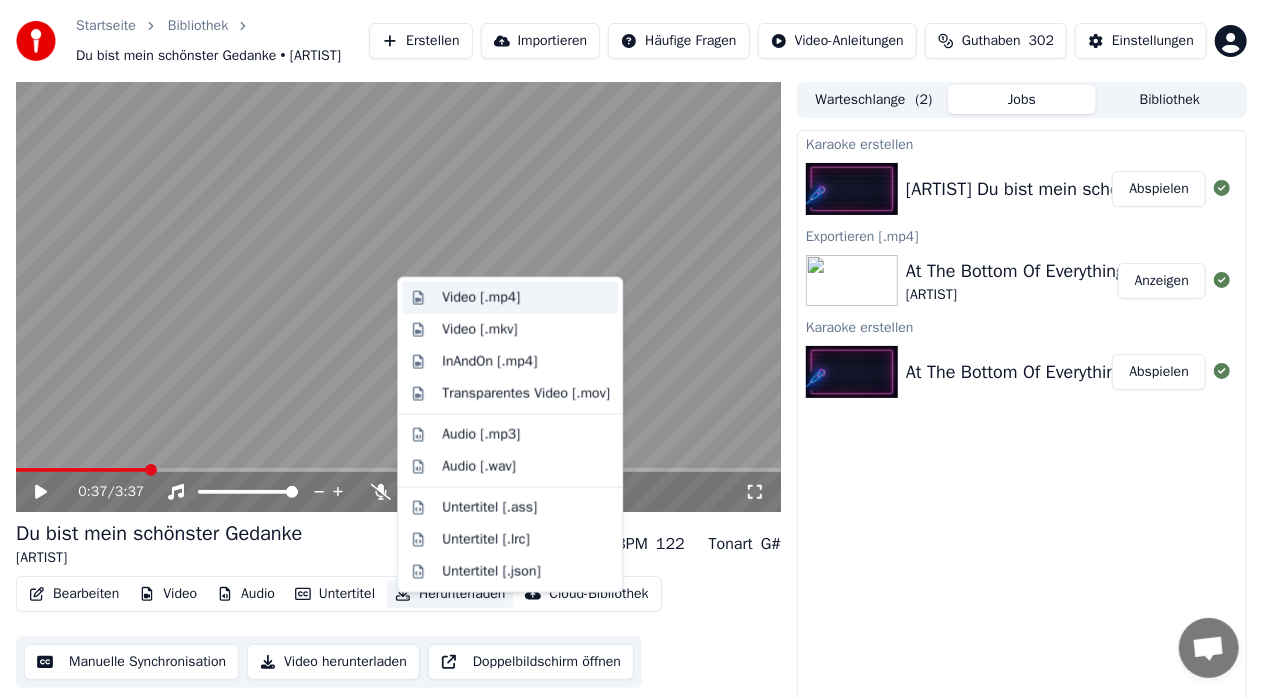 click on "Video [.mp4]" at bounding box center [481, 298] 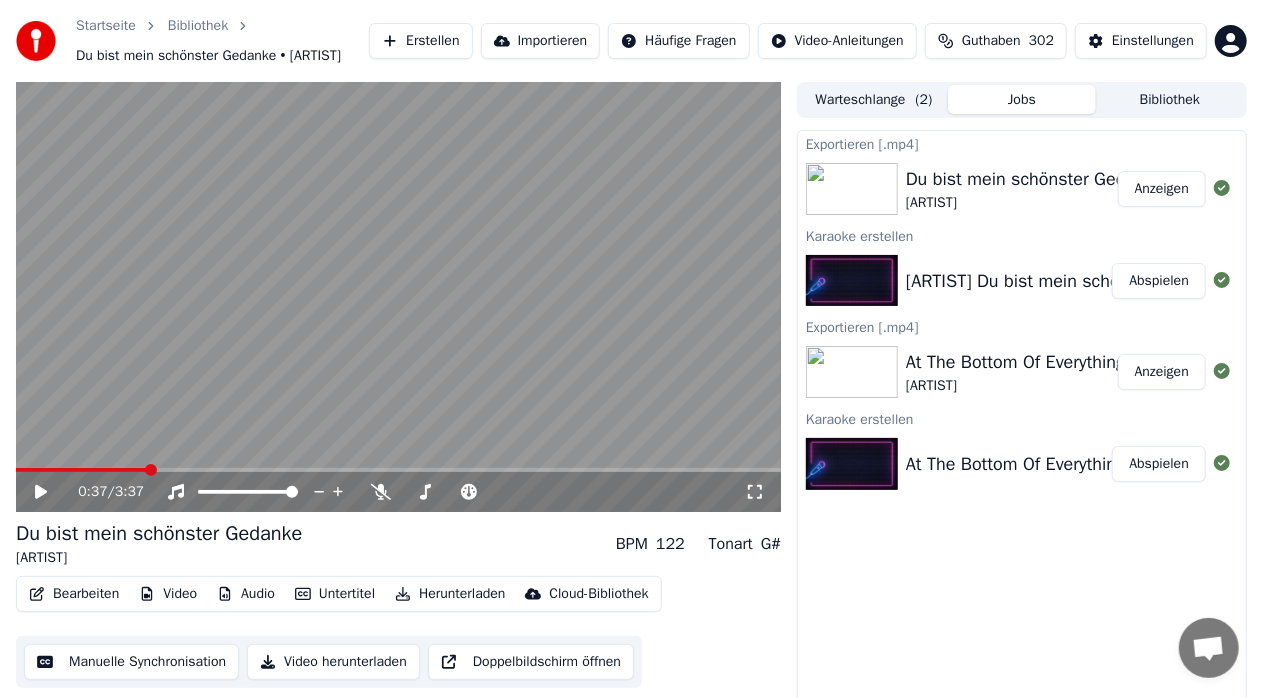 click on "Erstellen" at bounding box center [420, 41] 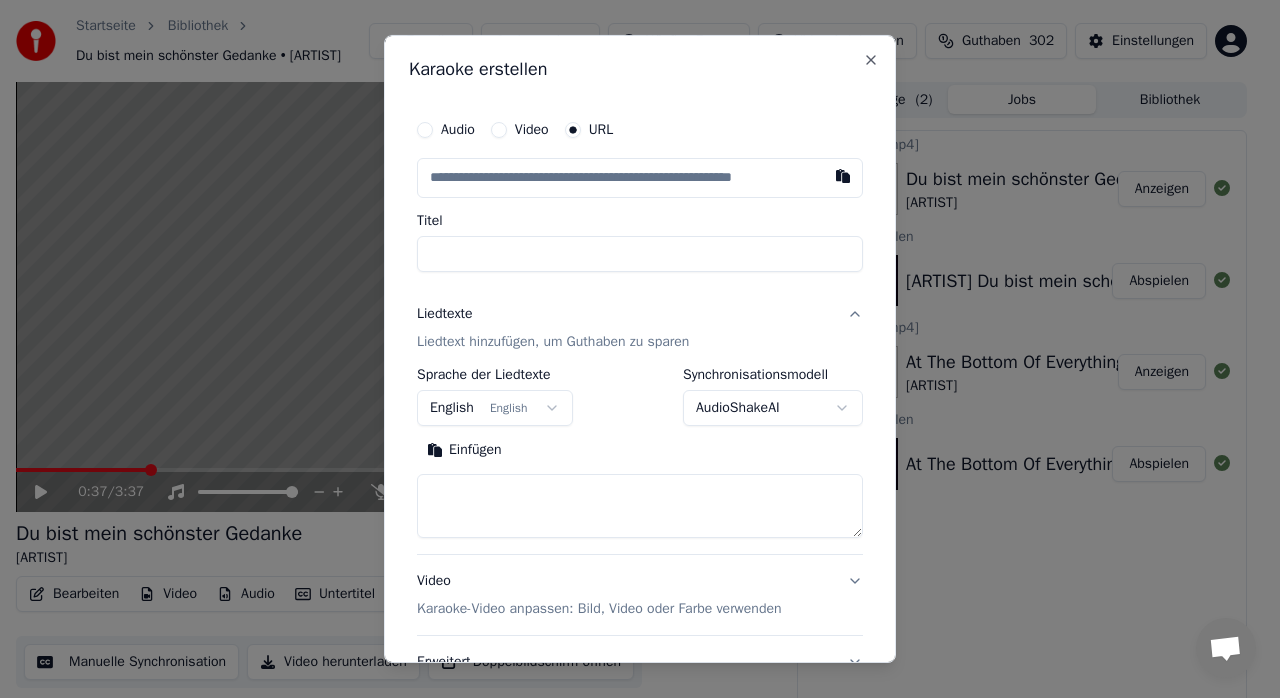 type on "**********" 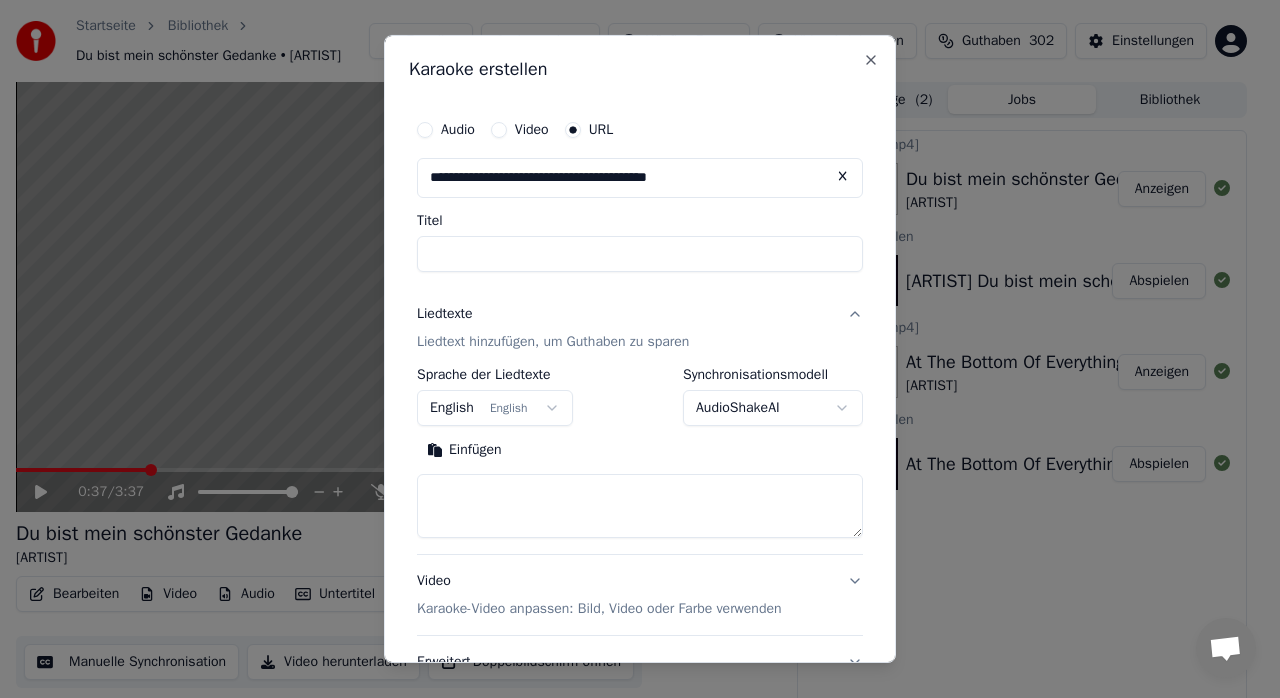 type on "**********" 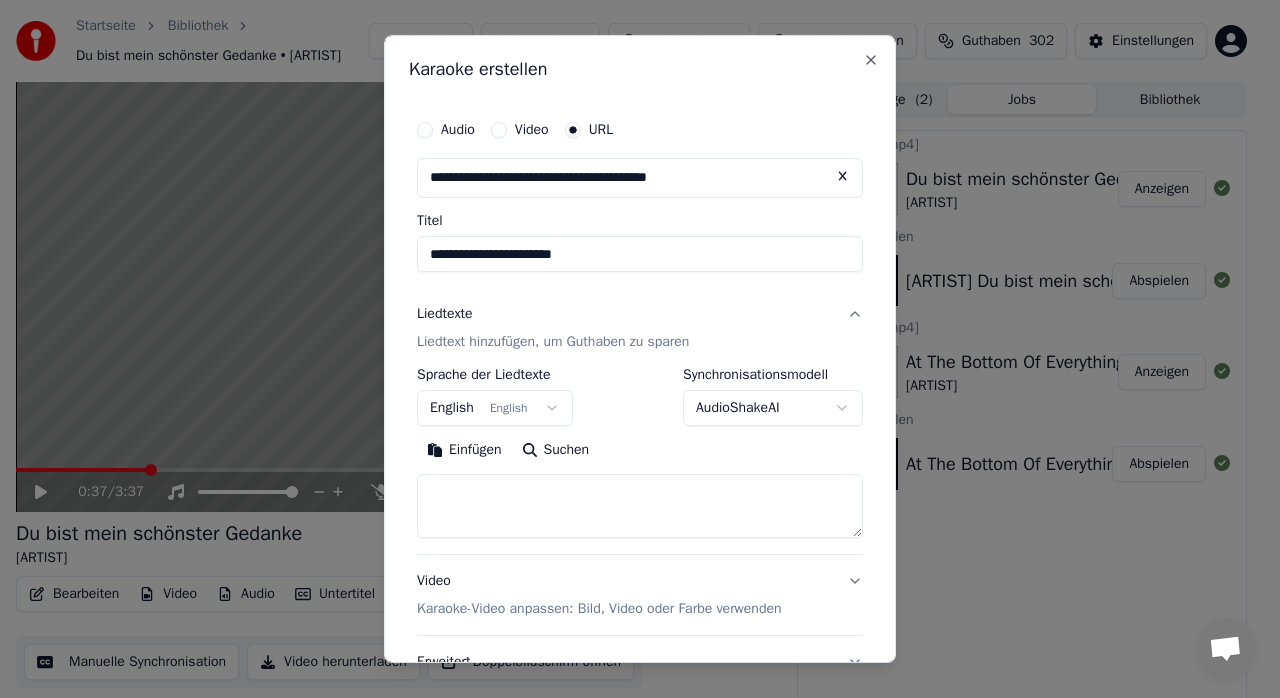 type on "**********" 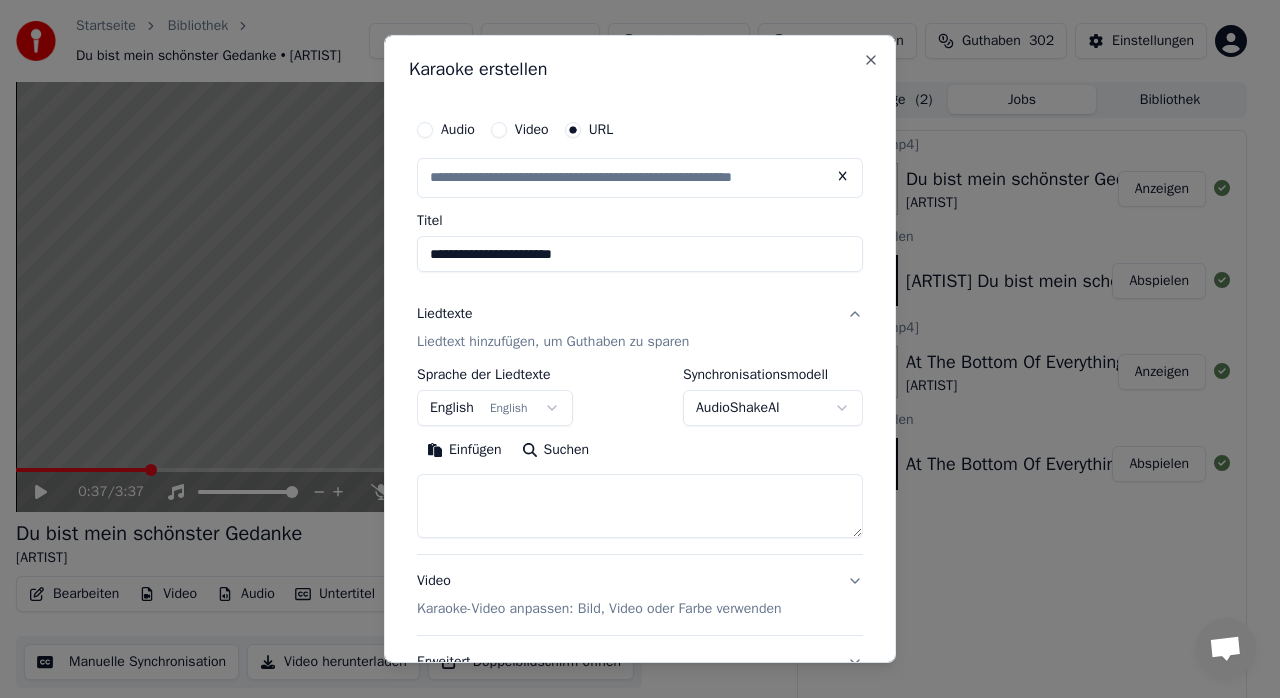 click on "**********" at bounding box center [640, 254] 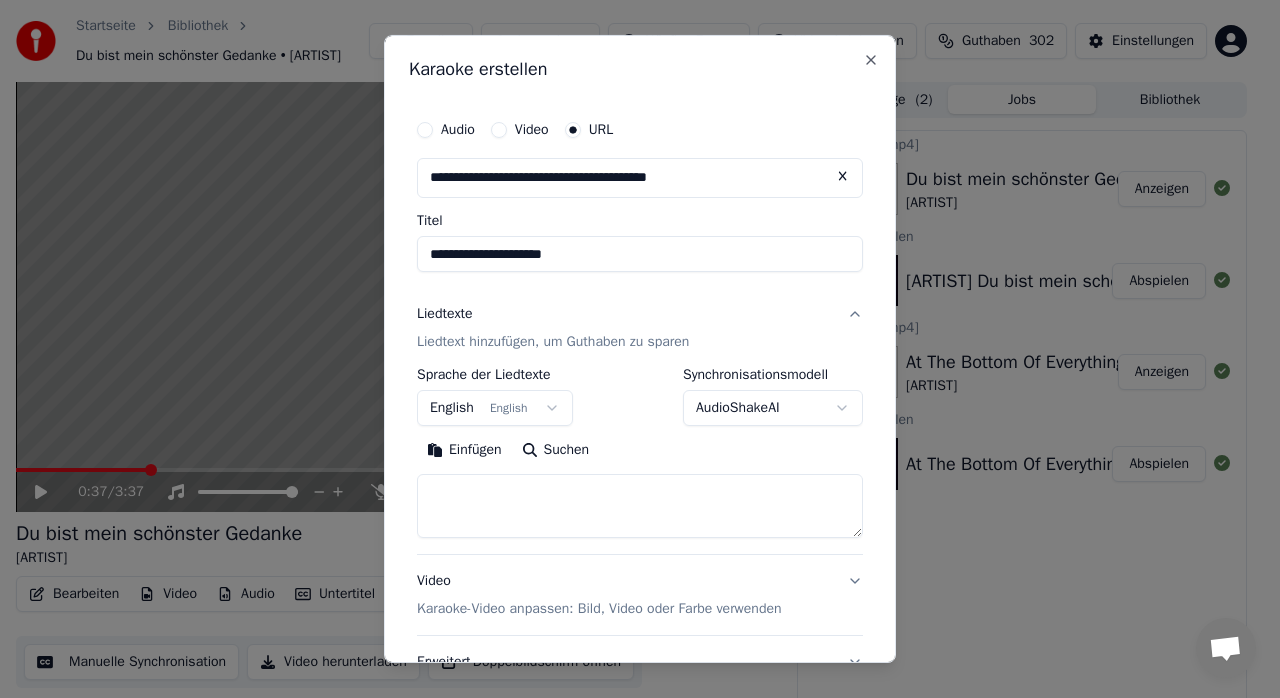 type on "**********" 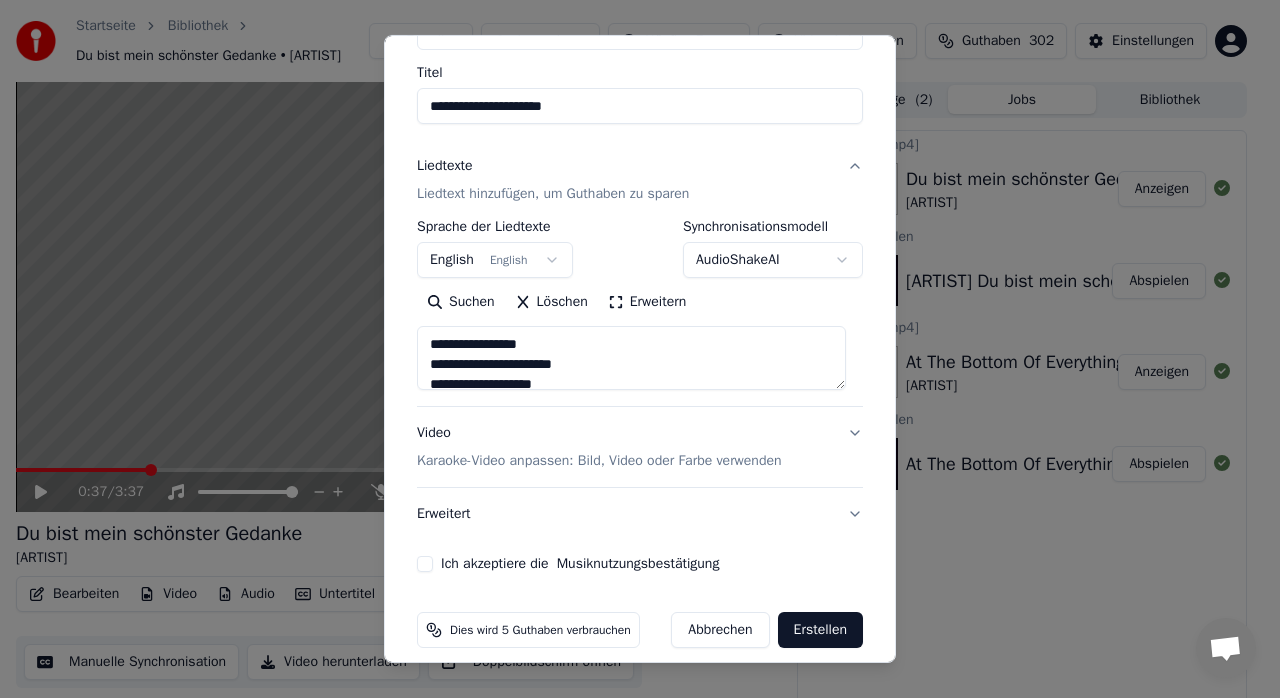 scroll, scrollTop: 166, scrollLeft: 0, axis: vertical 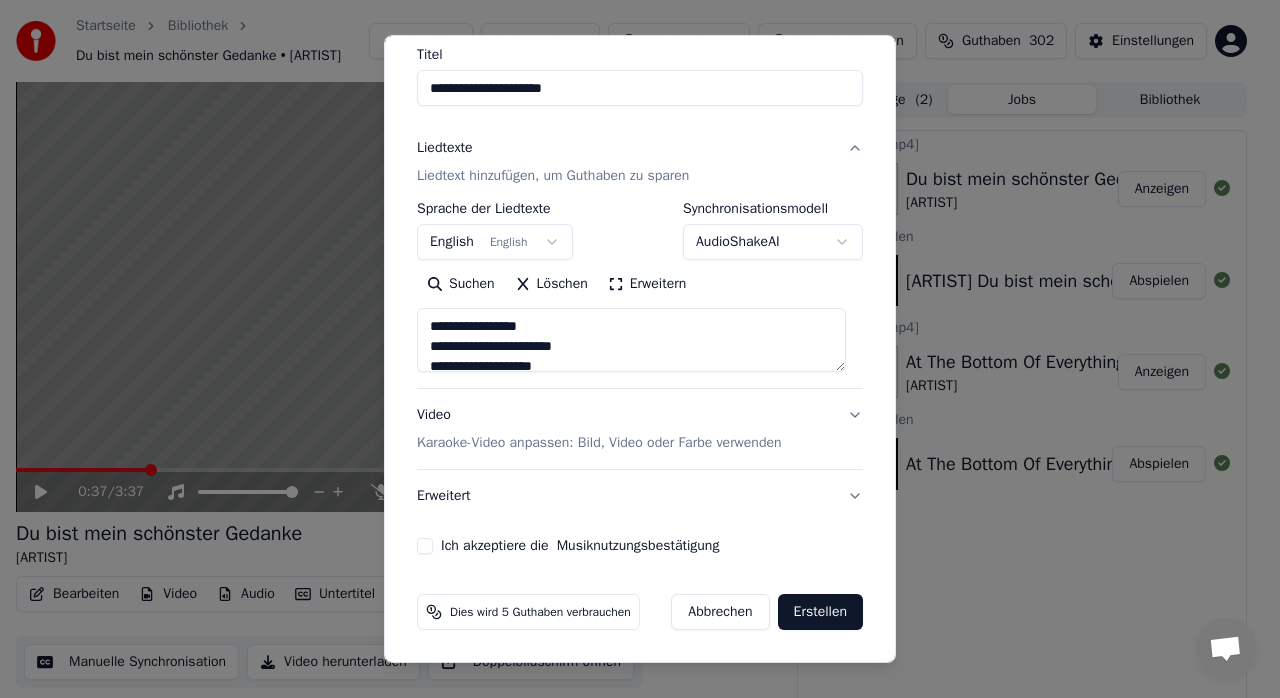 click on "Ich akzeptiere die   Musiknutzungsbestätigung" at bounding box center (425, 546) 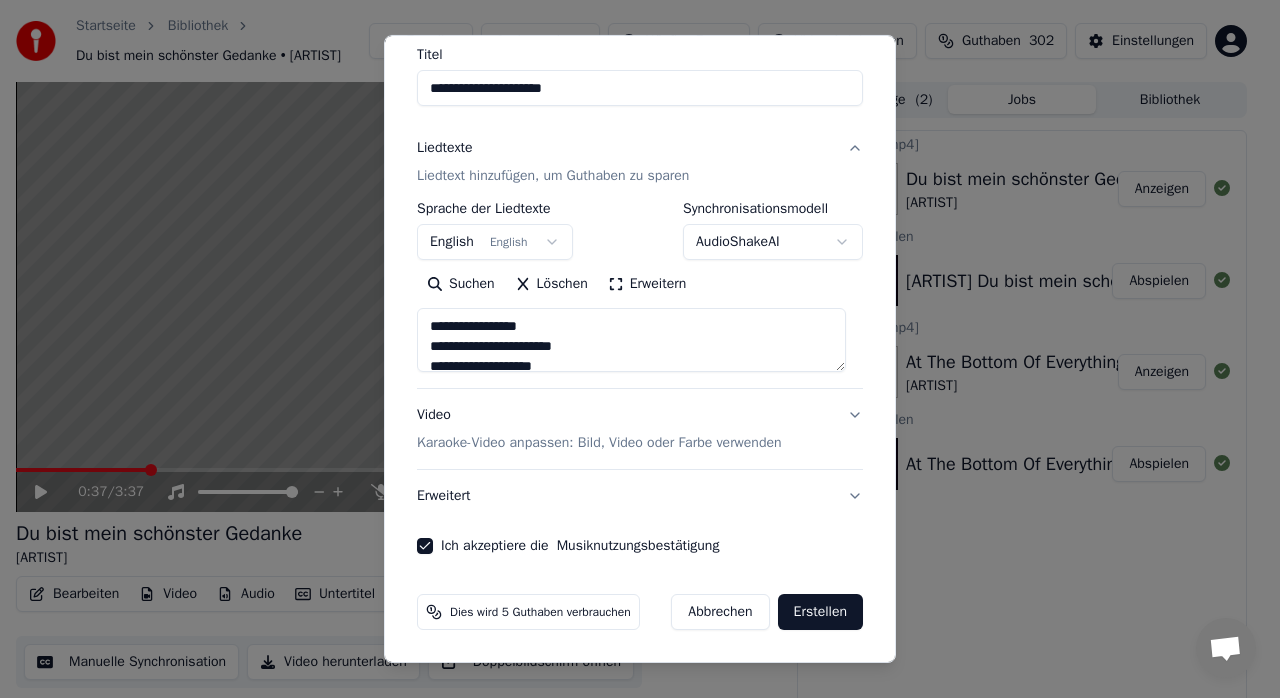 click on "Erstellen" at bounding box center (820, 612) 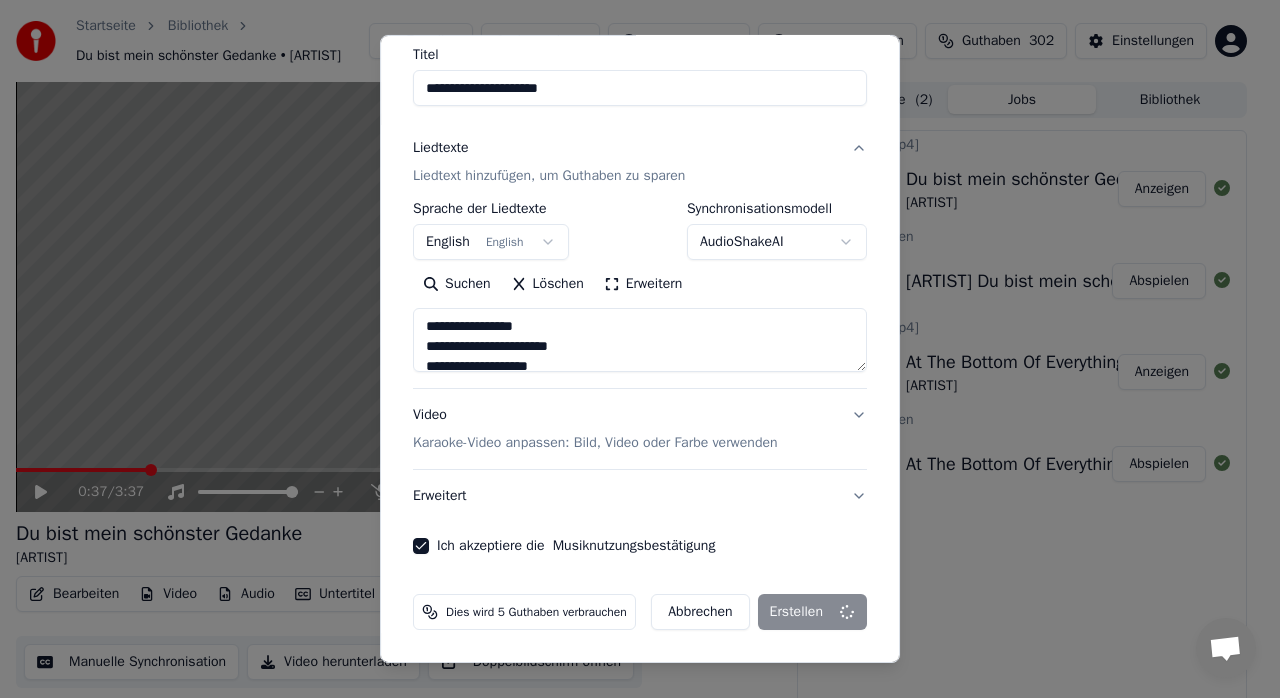 type on "**********" 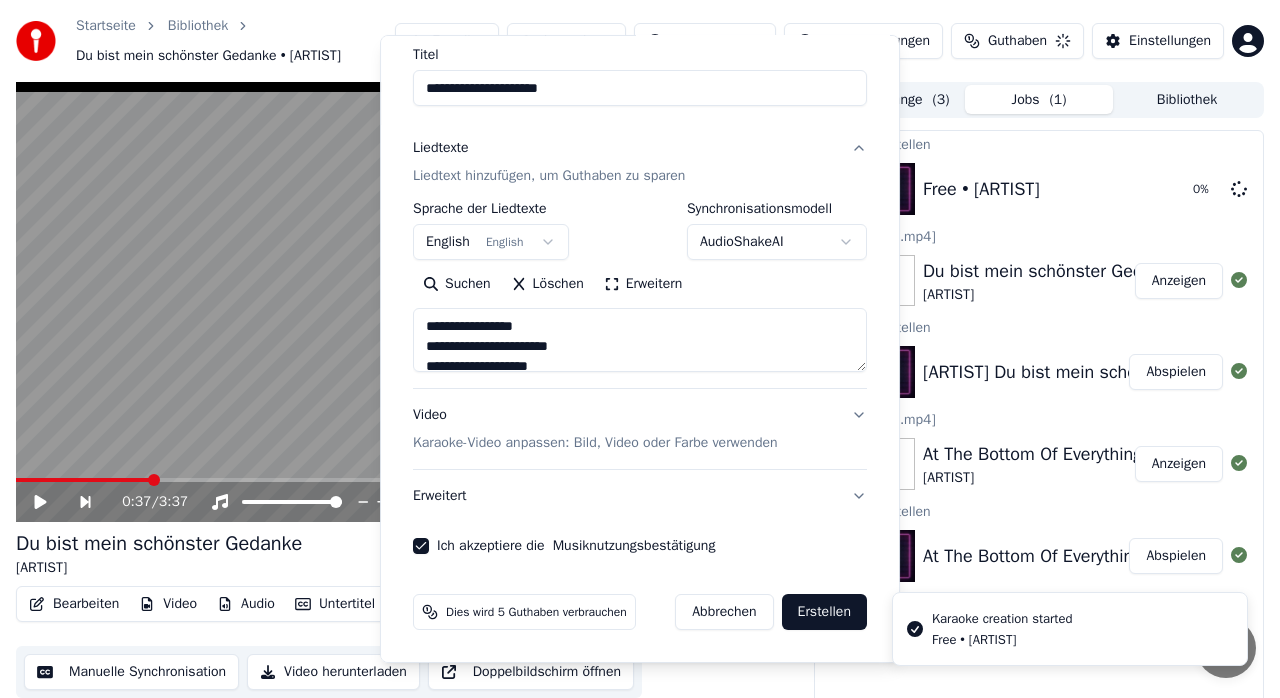 type 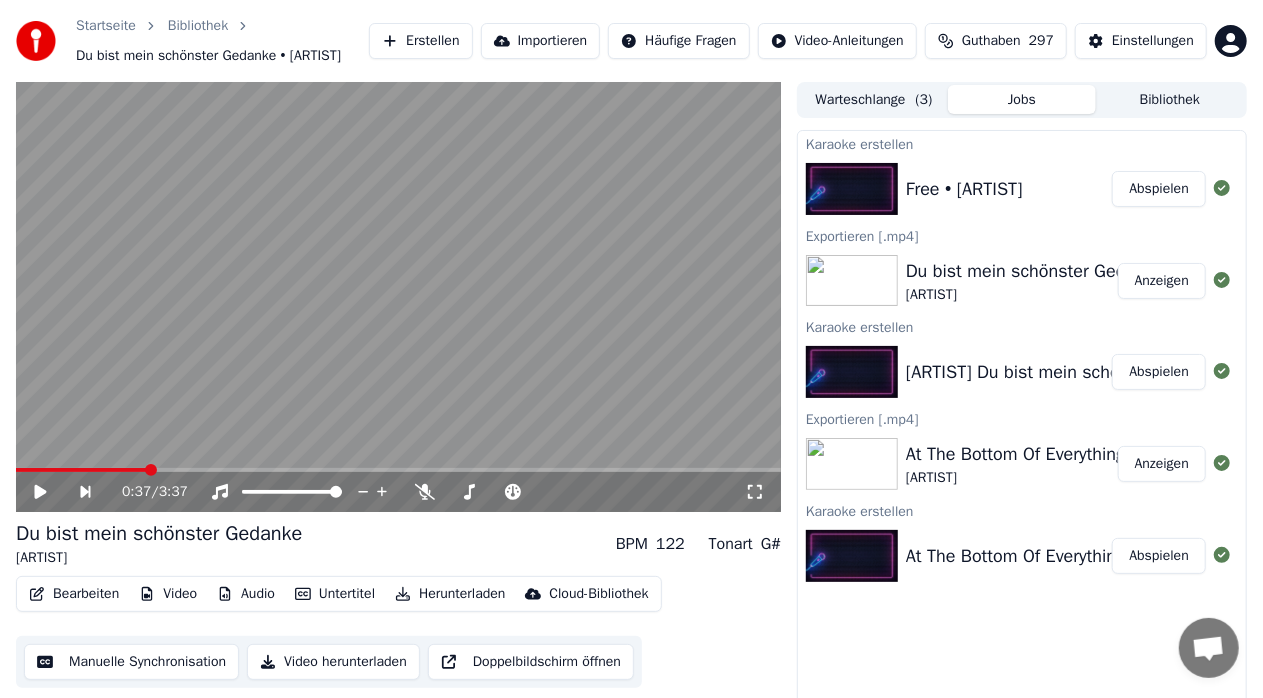 click on "Abspielen" at bounding box center [1159, 189] 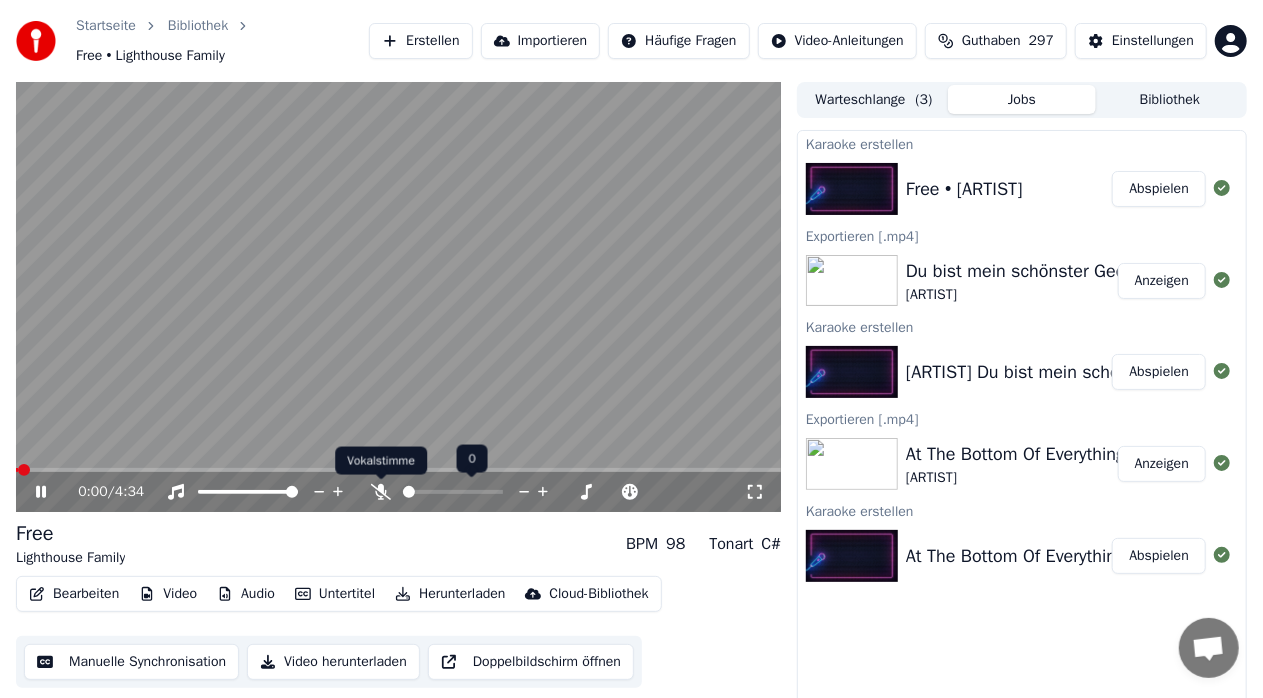 click 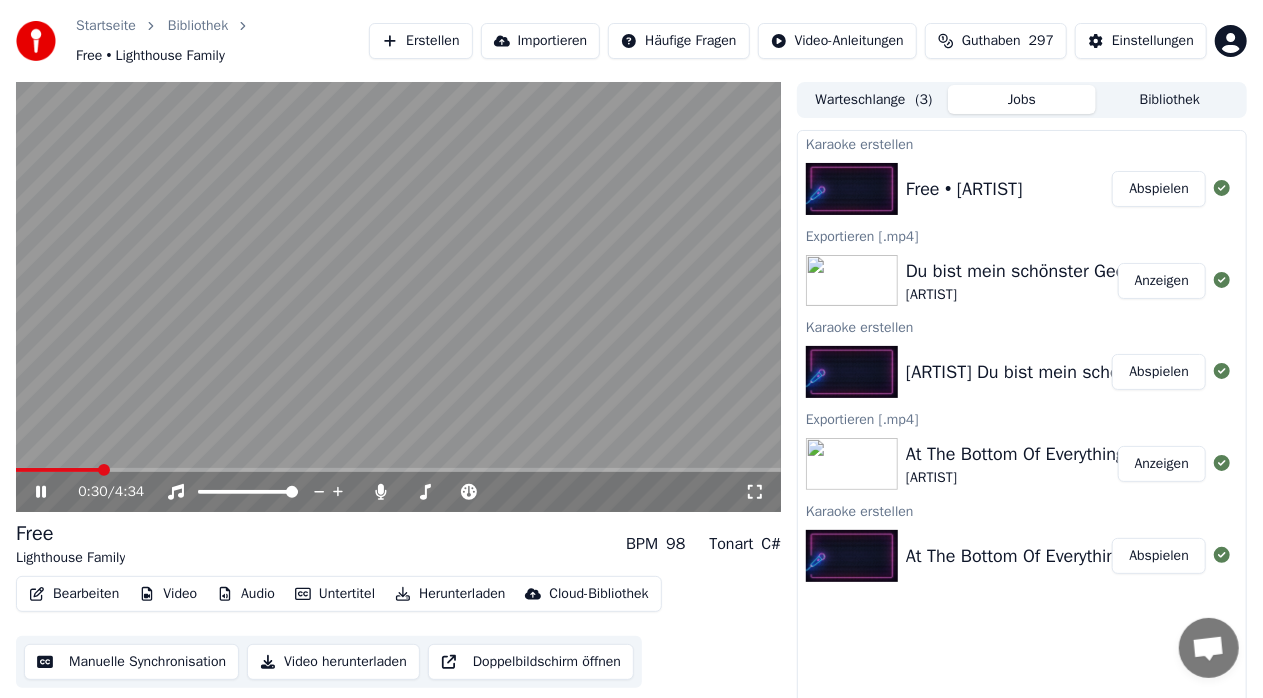 click at bounding box center (398, 470) 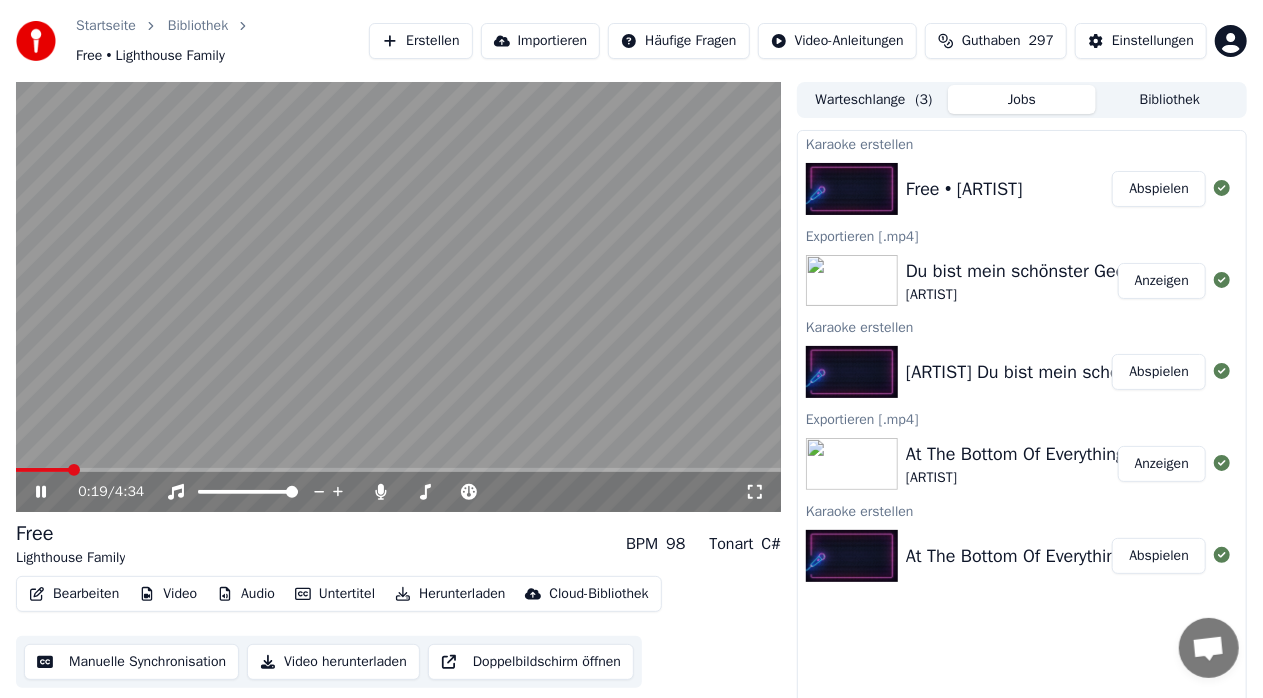click at bounding box center (42, 470) 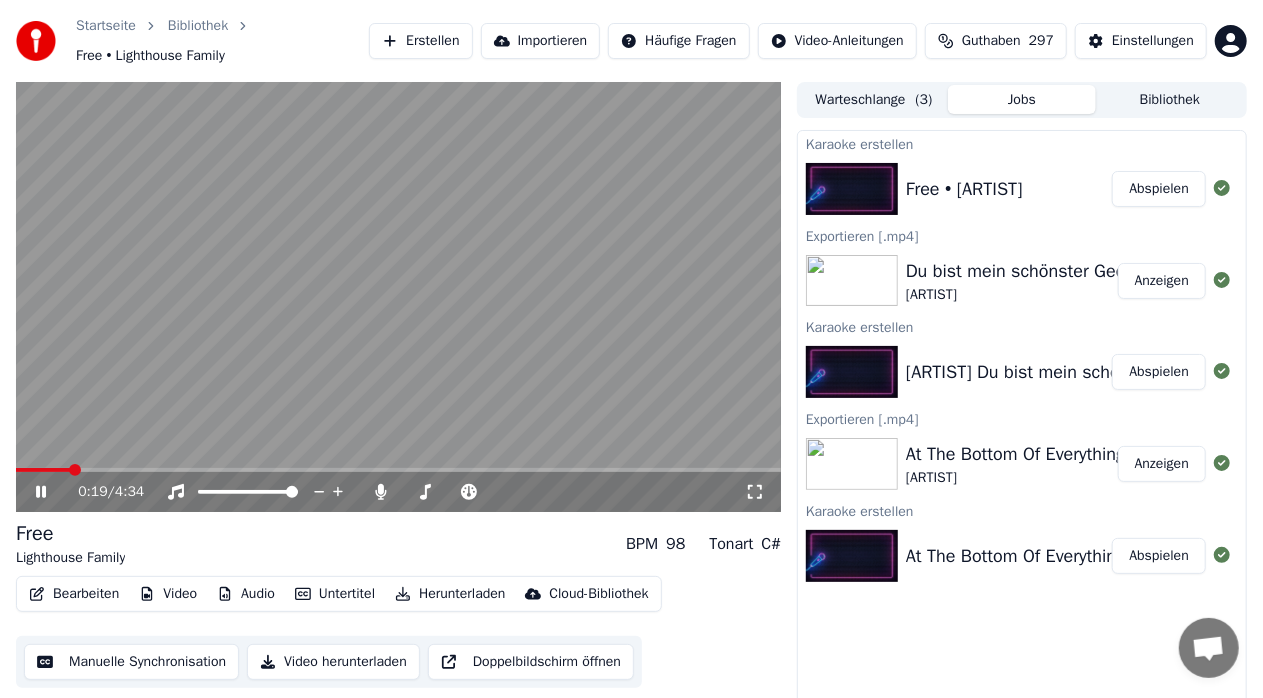 click on "0:19  /  4:34" at bounding box center [398, 492] 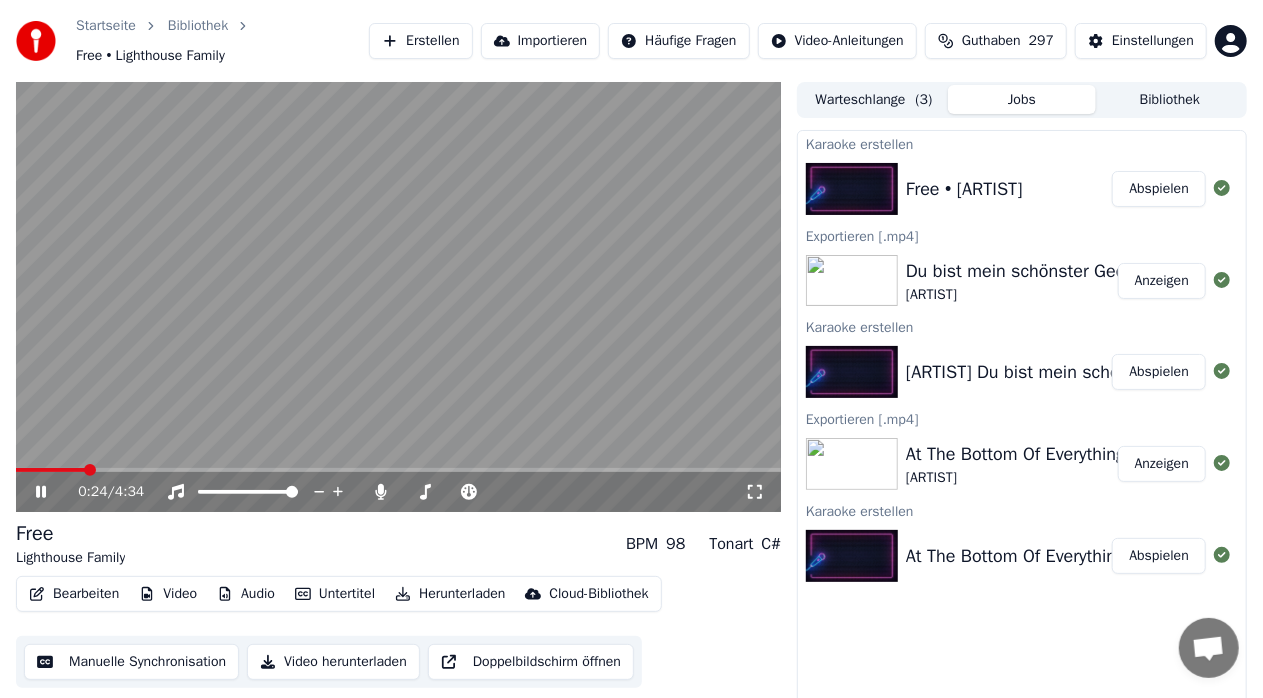 click at bounding box center [398, 470] 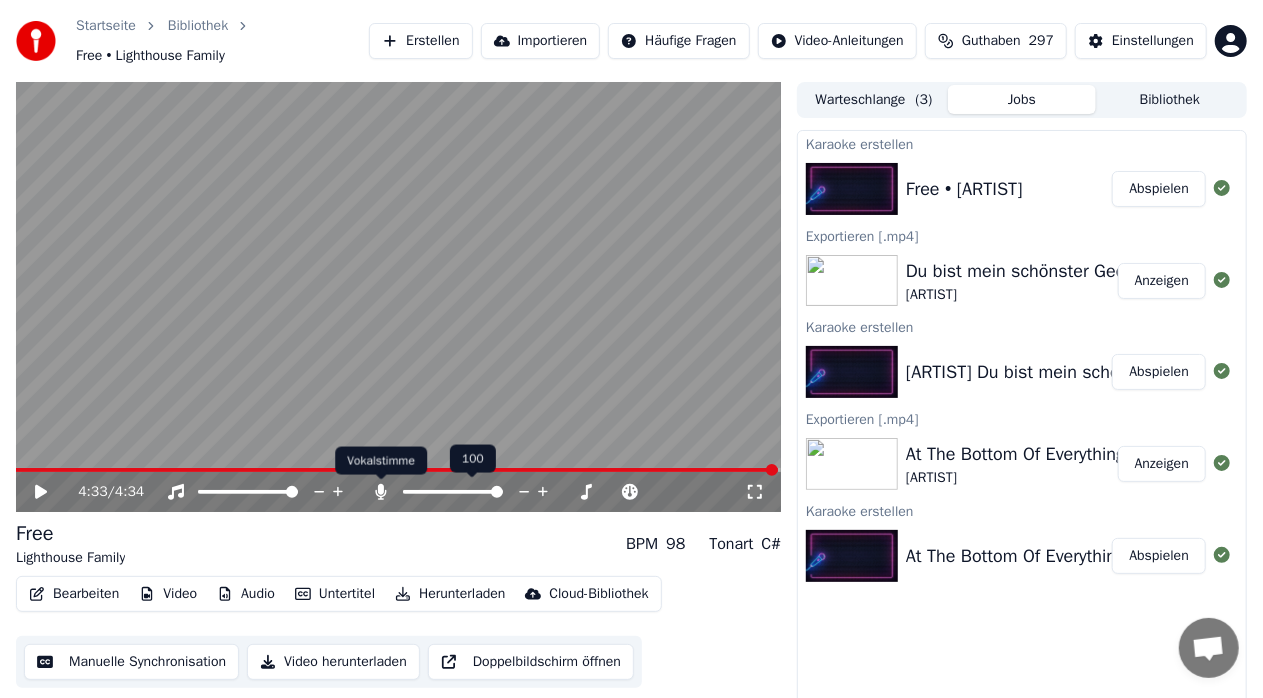 click 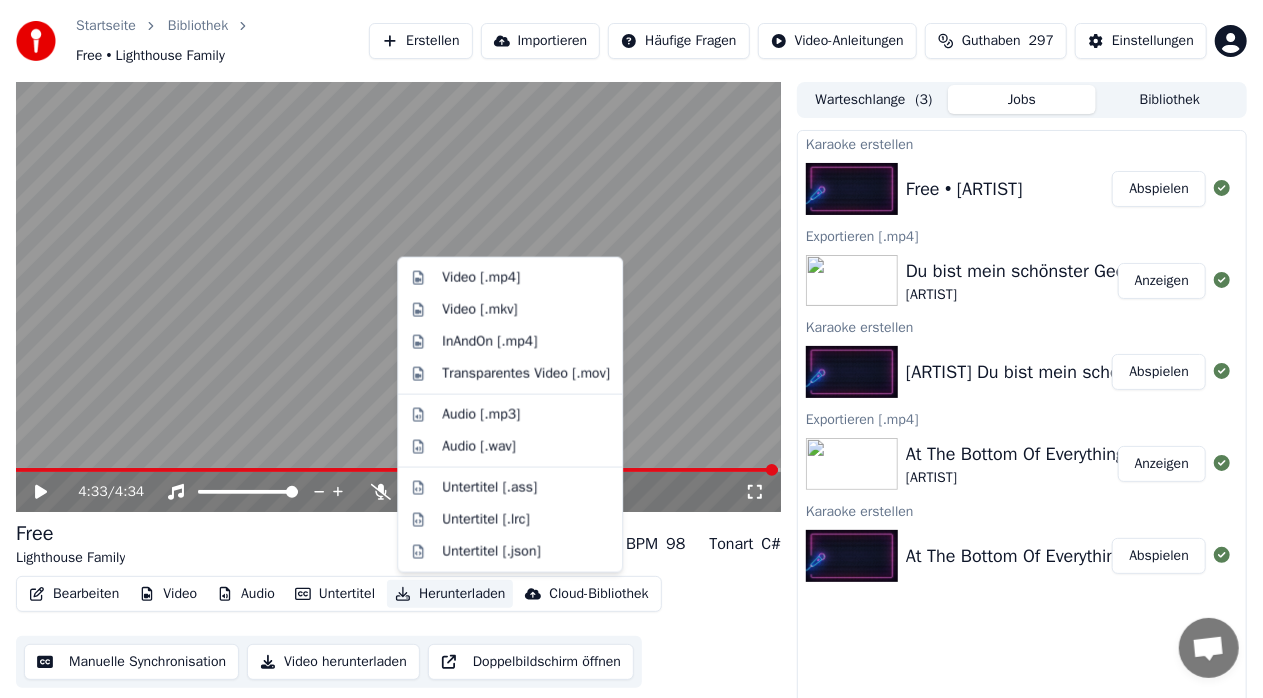 click on "Herunterladen" at bounding box center (450, 594) 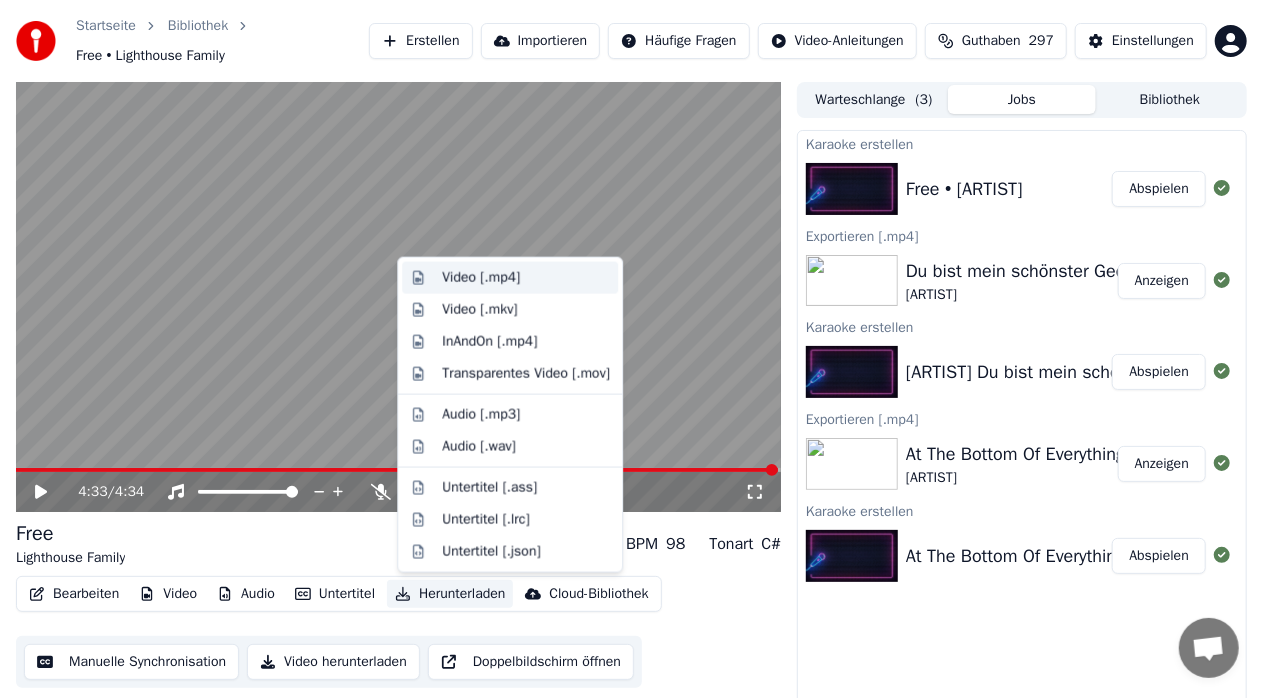 click on "Video [.mp4]" at bounding box center [481, 278] 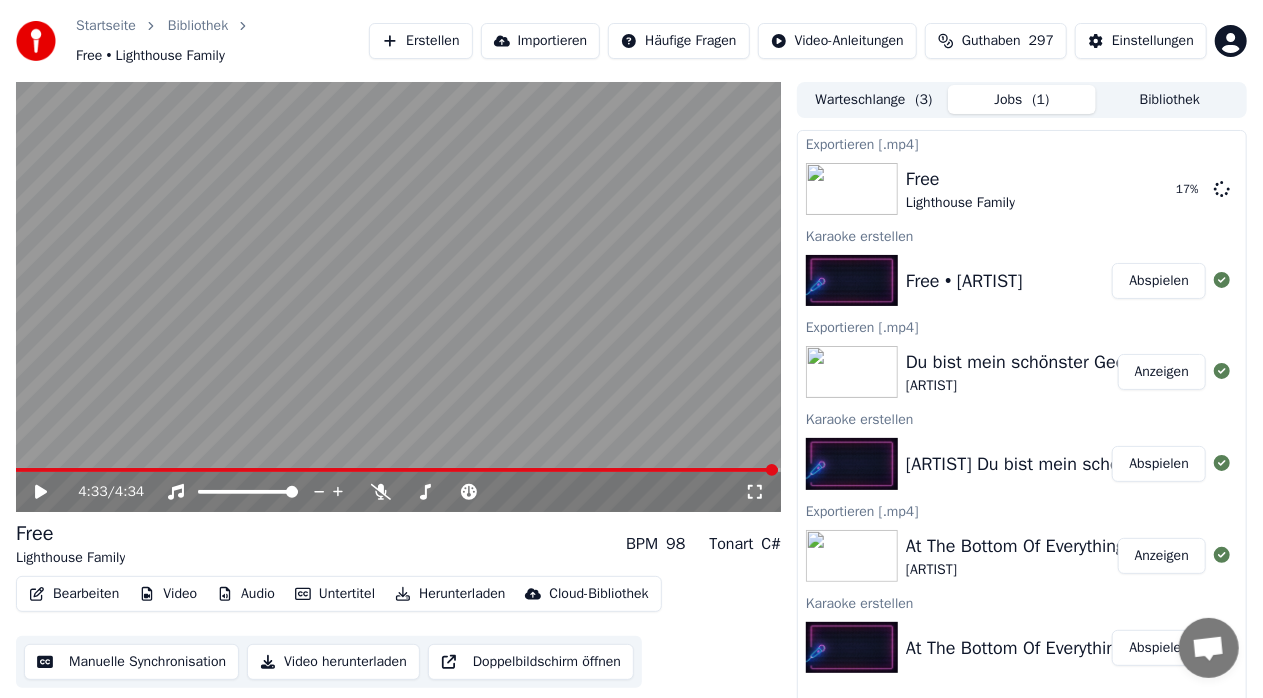 click on "Guthaben" at bounding box center [991, 41] 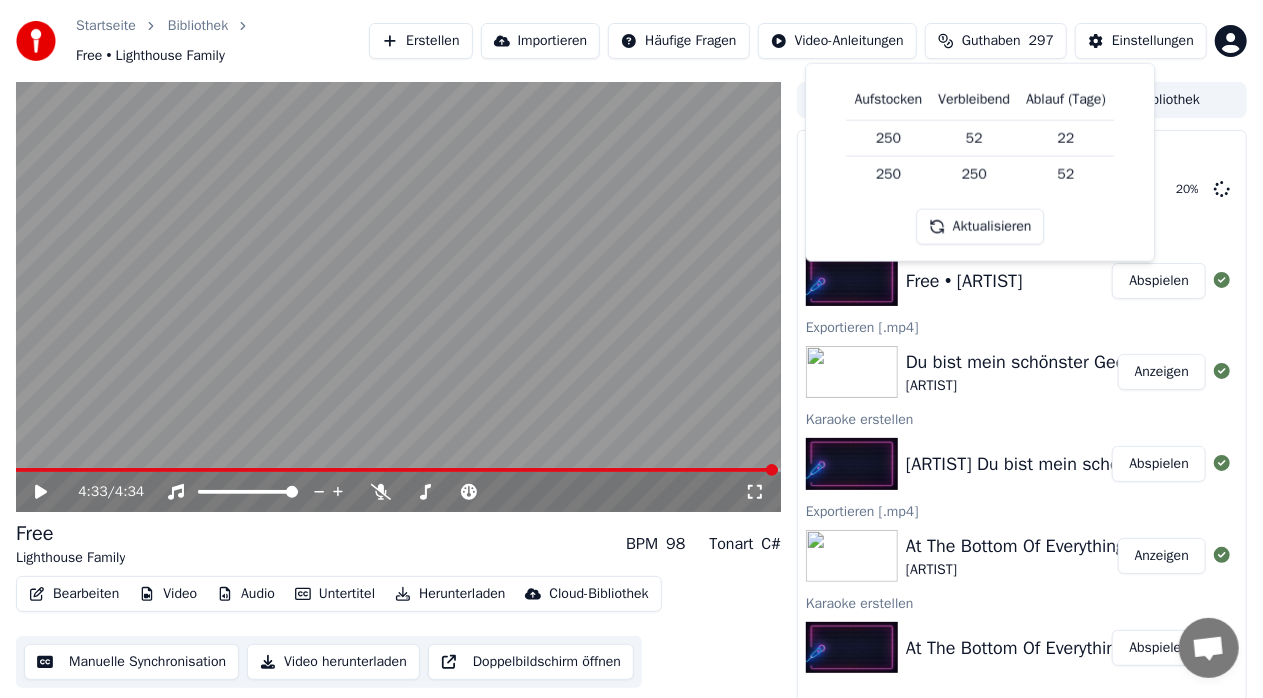 click on "Guthaben" at bounding box center (991, 41) 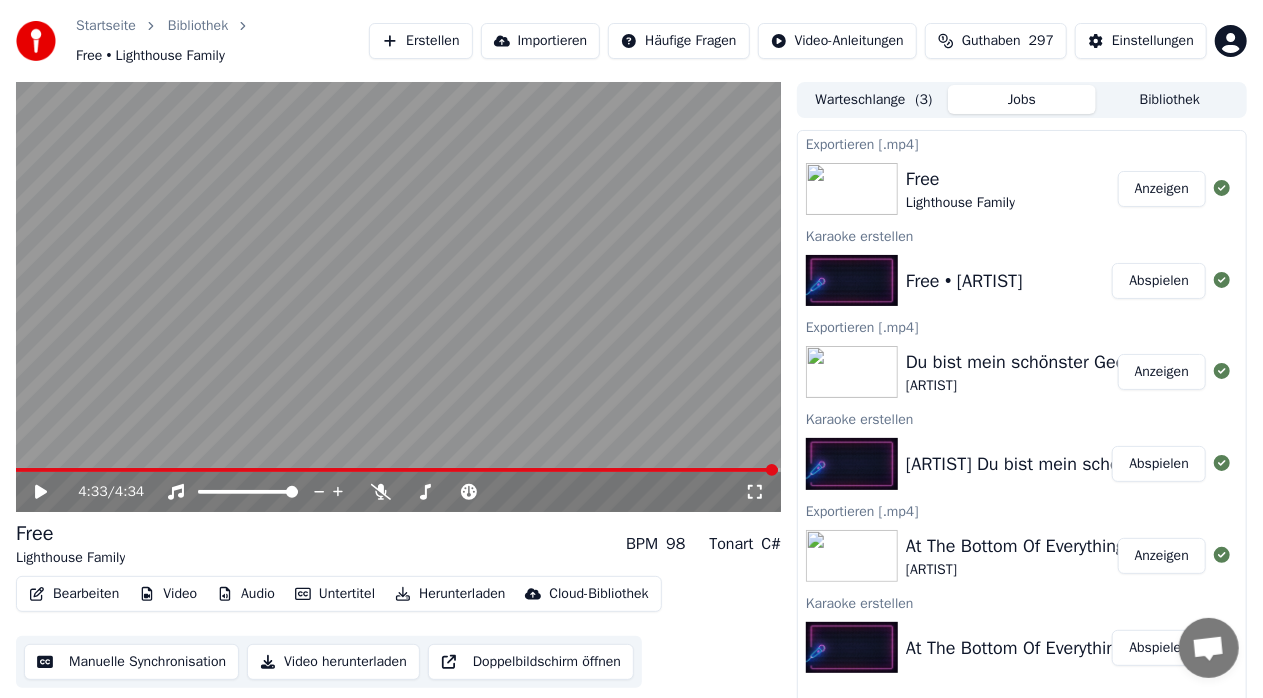 click on "Erstellen" at bounding box center [420, 41] 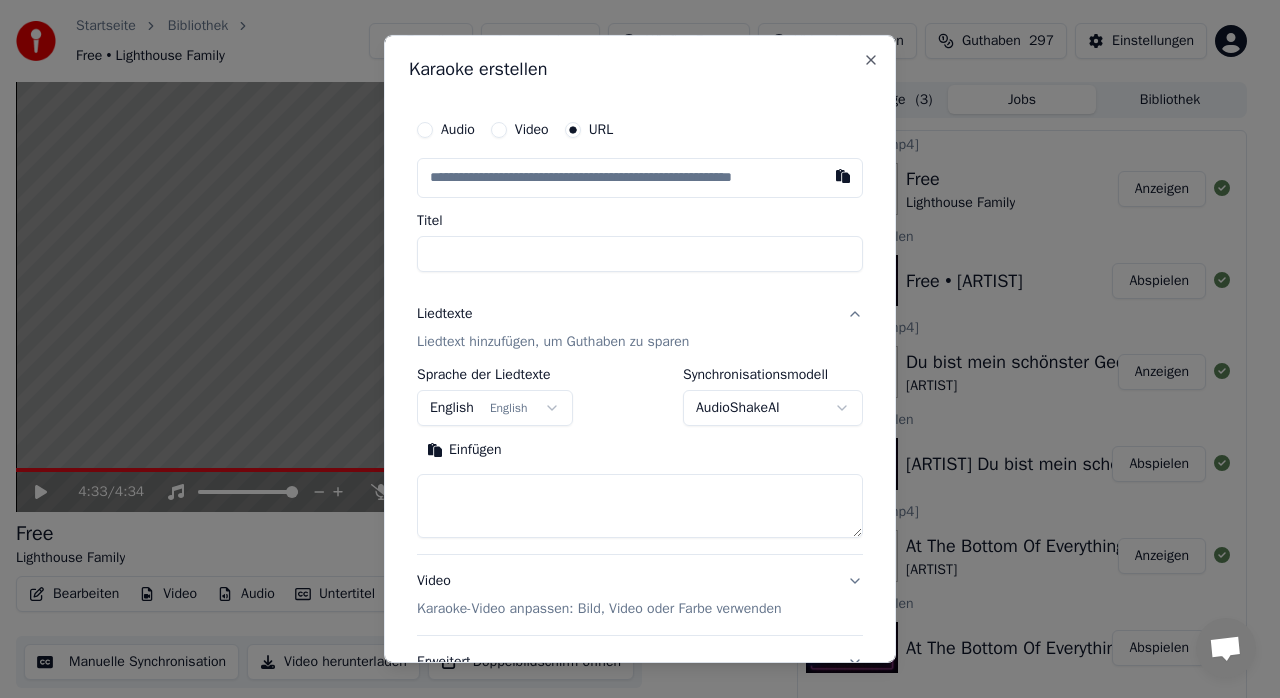 type on "**********" 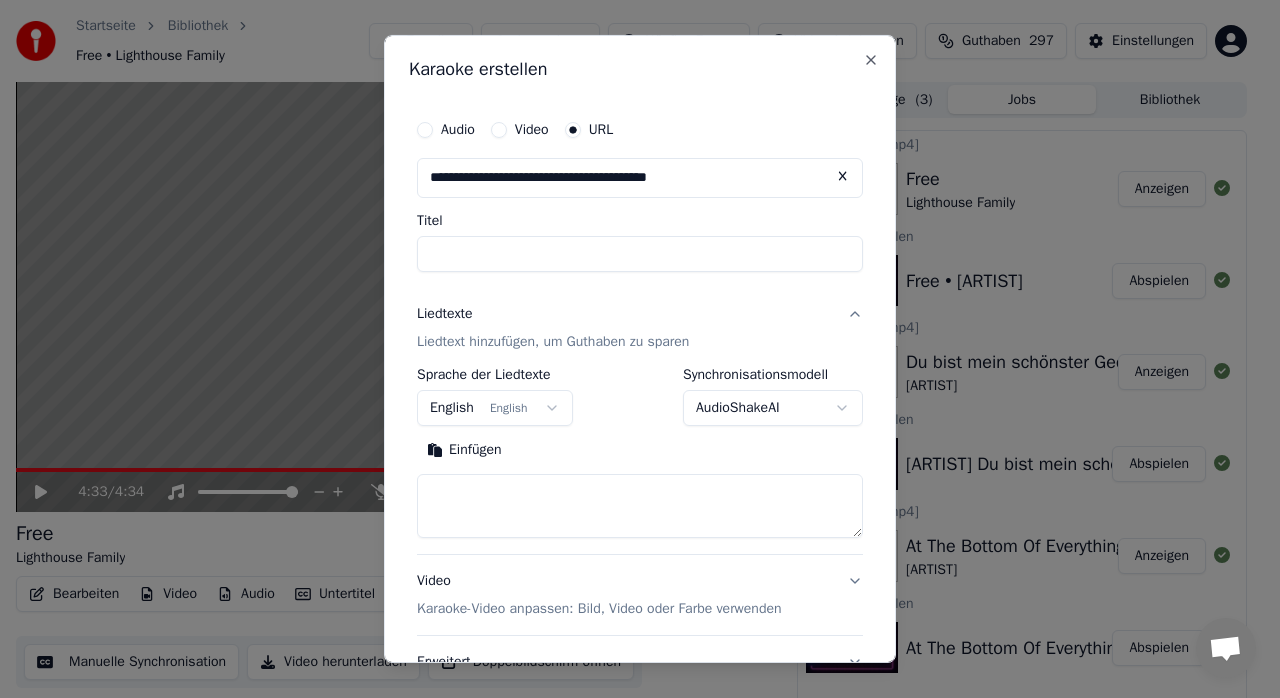 type on "**********" 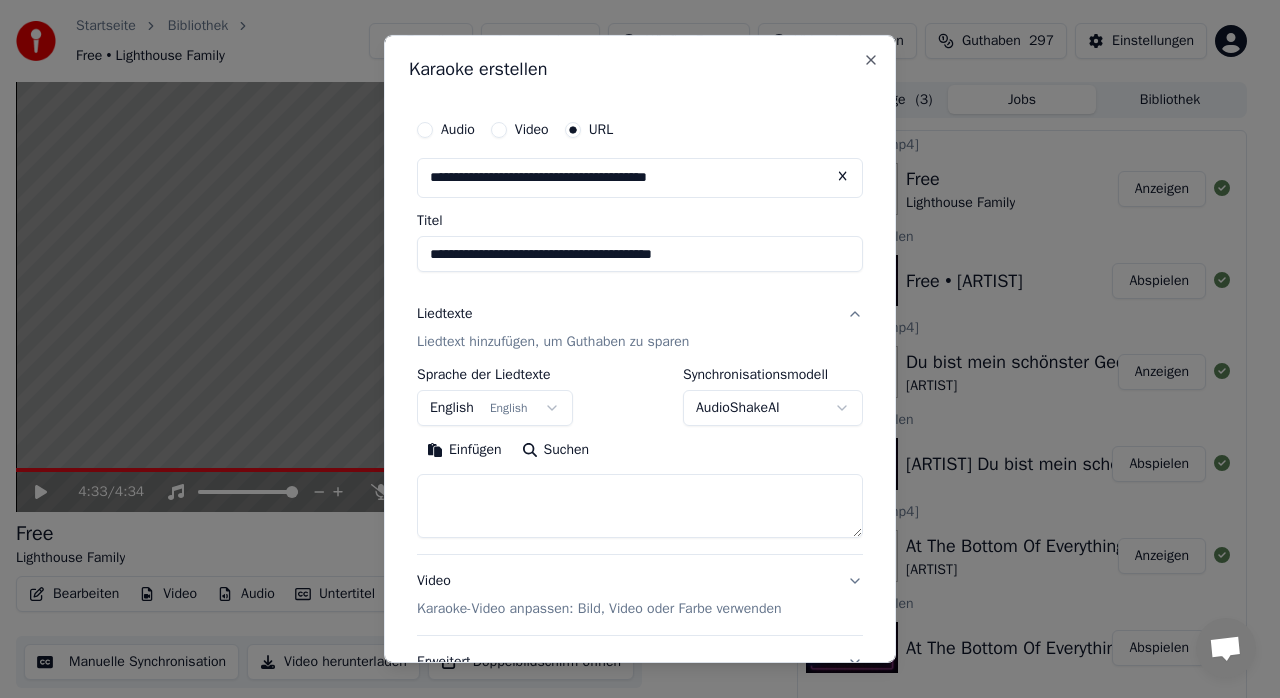 type on "**********" 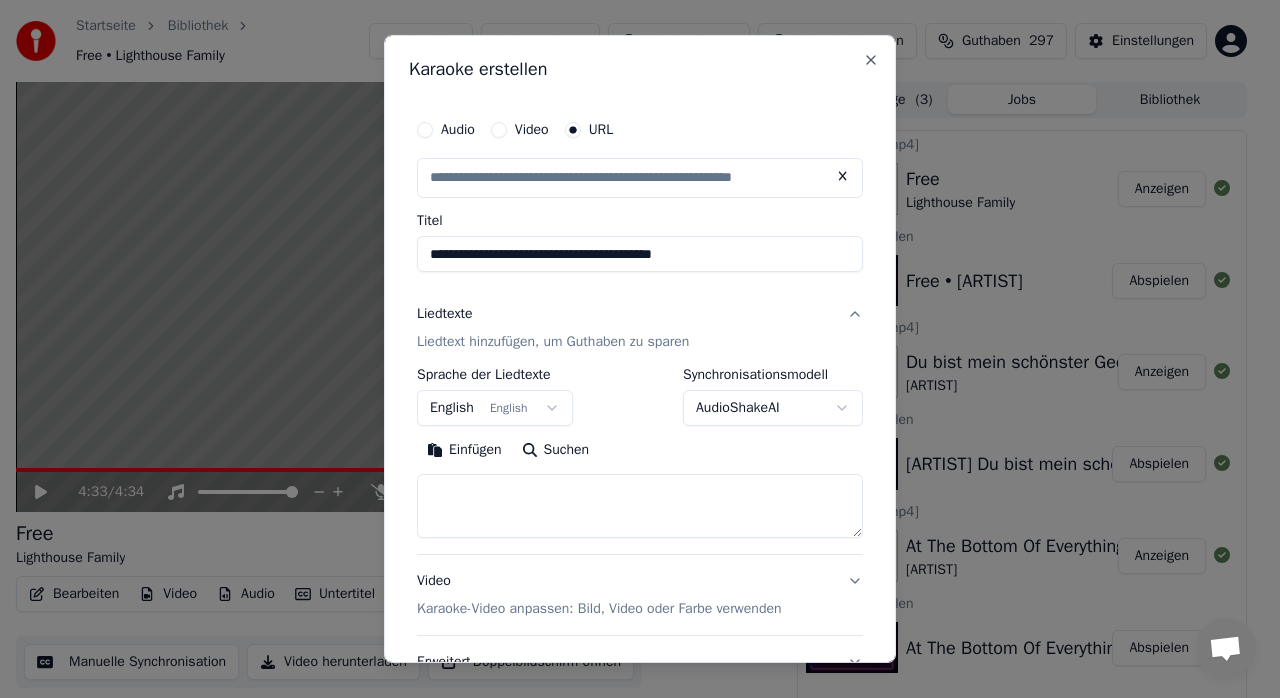 click on "**********" at bounding box center [640, 254] 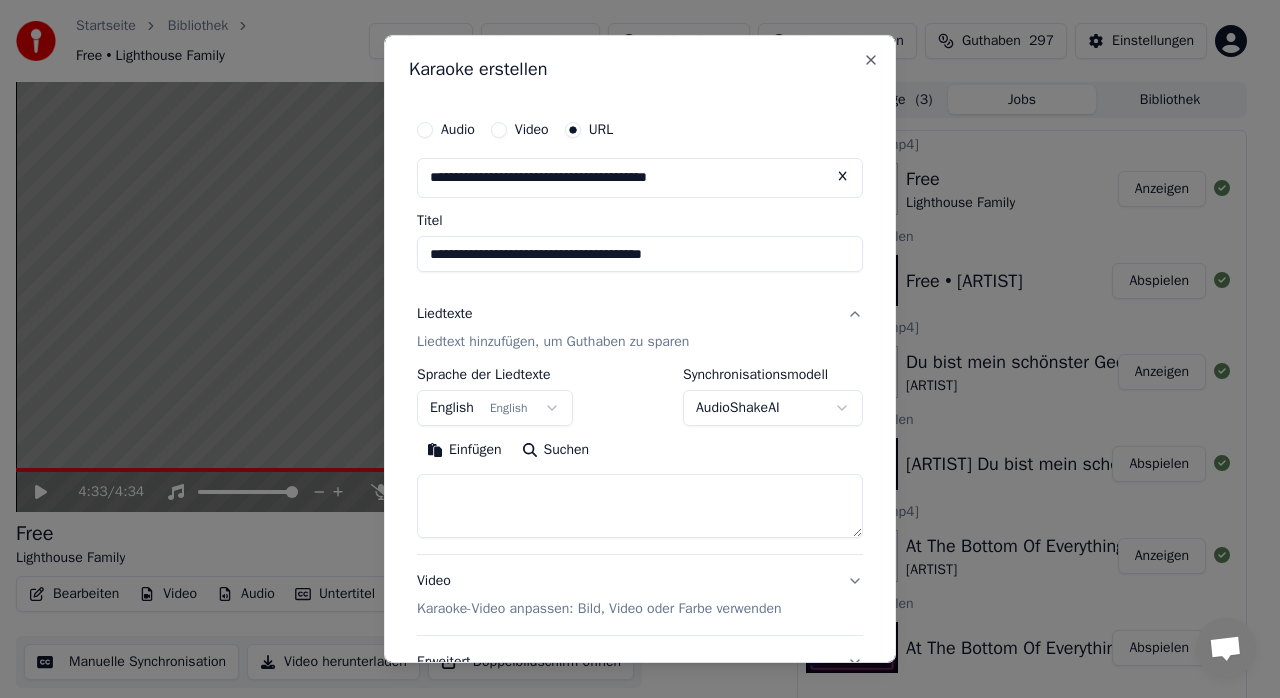 type on "**********" 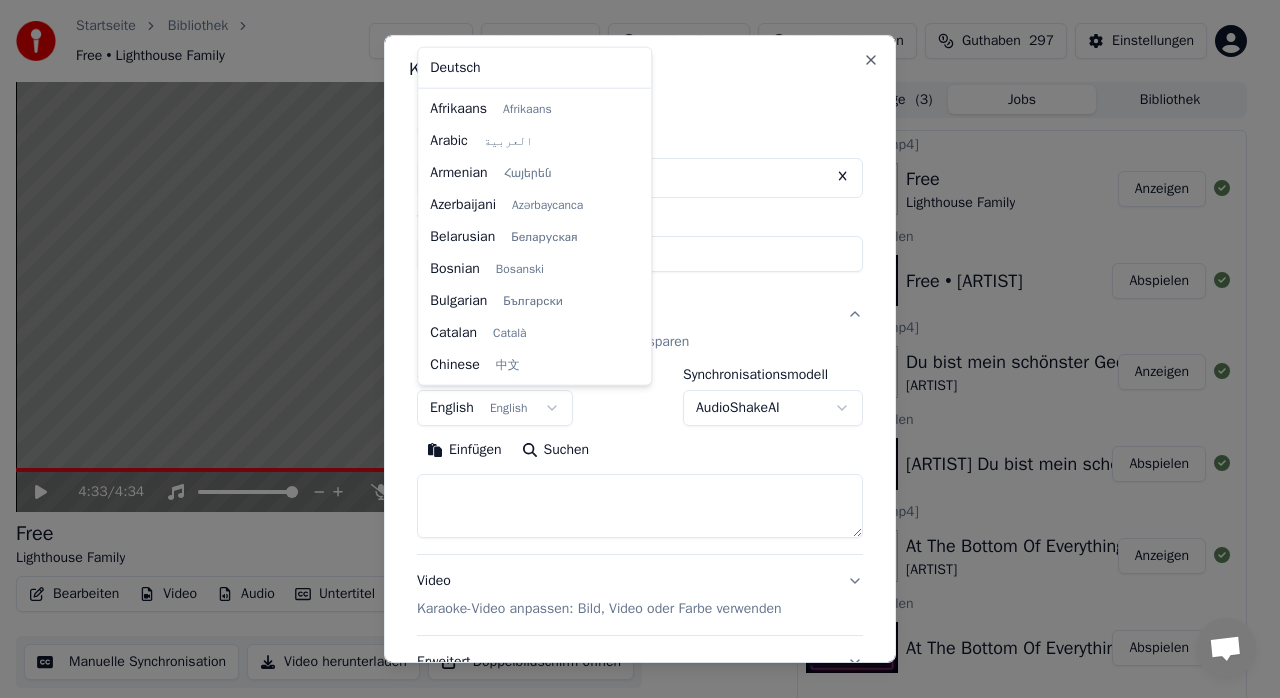click on "**********" at bounding box center (631, 349) 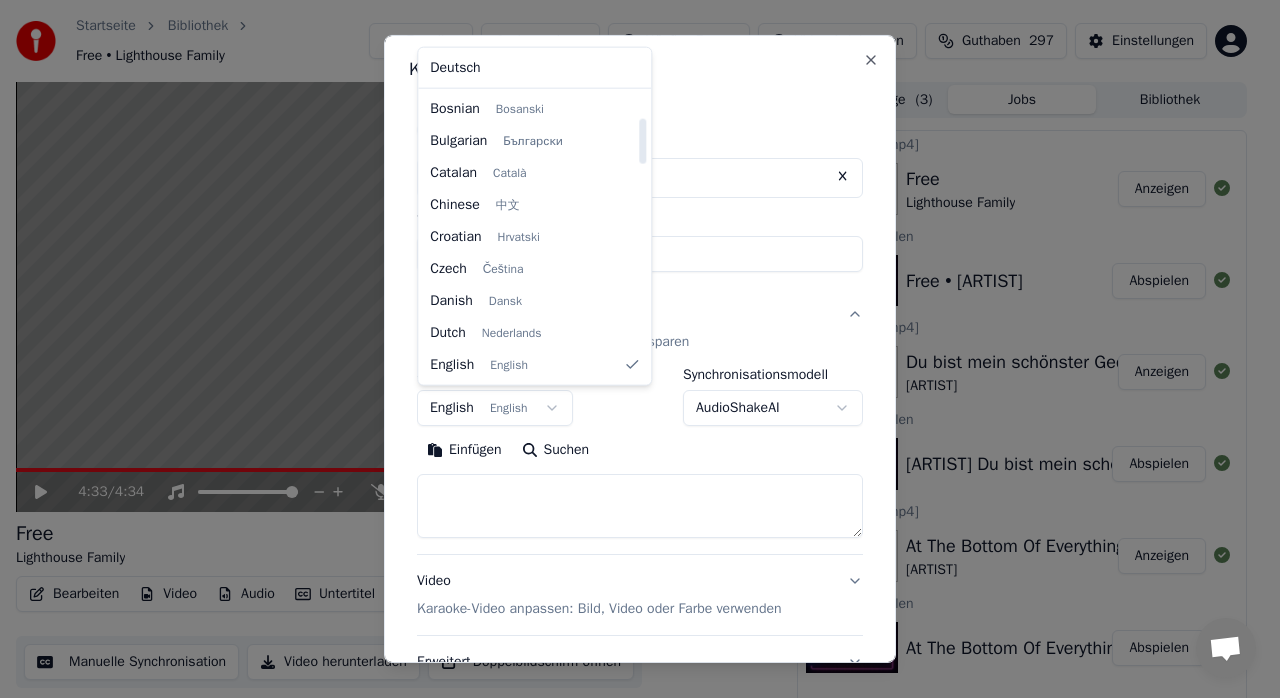 select on "**" 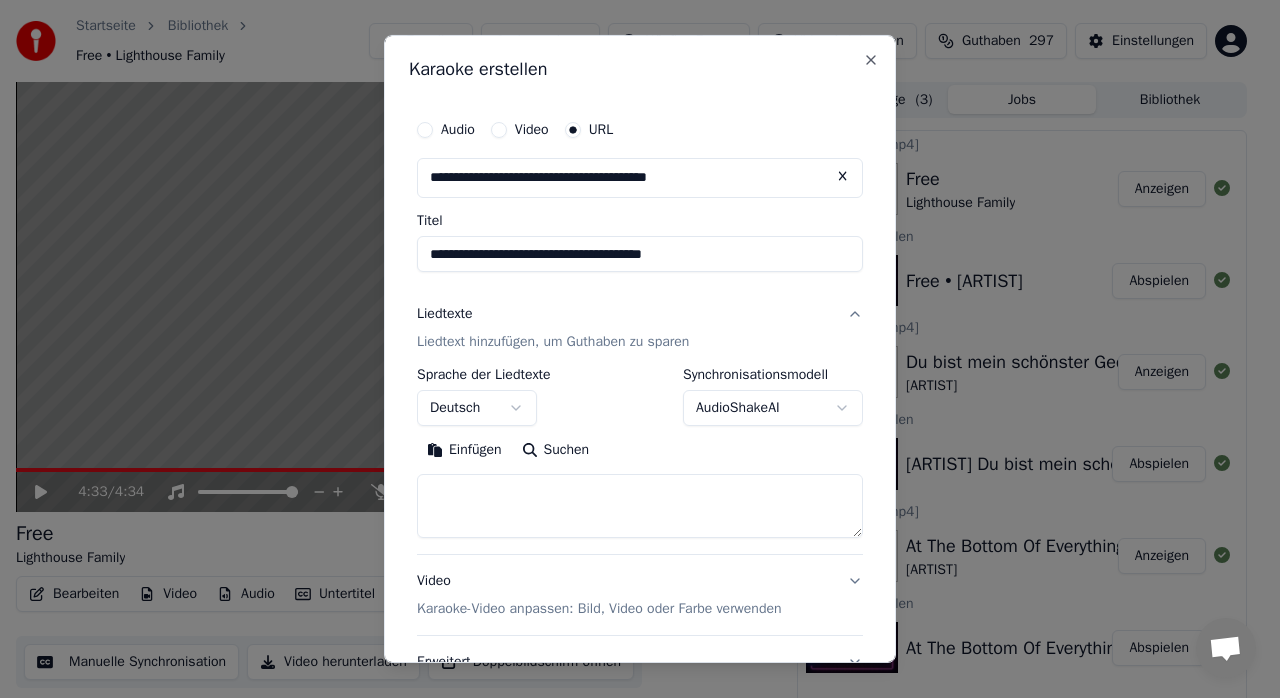 click at bounding box center [640, 506] 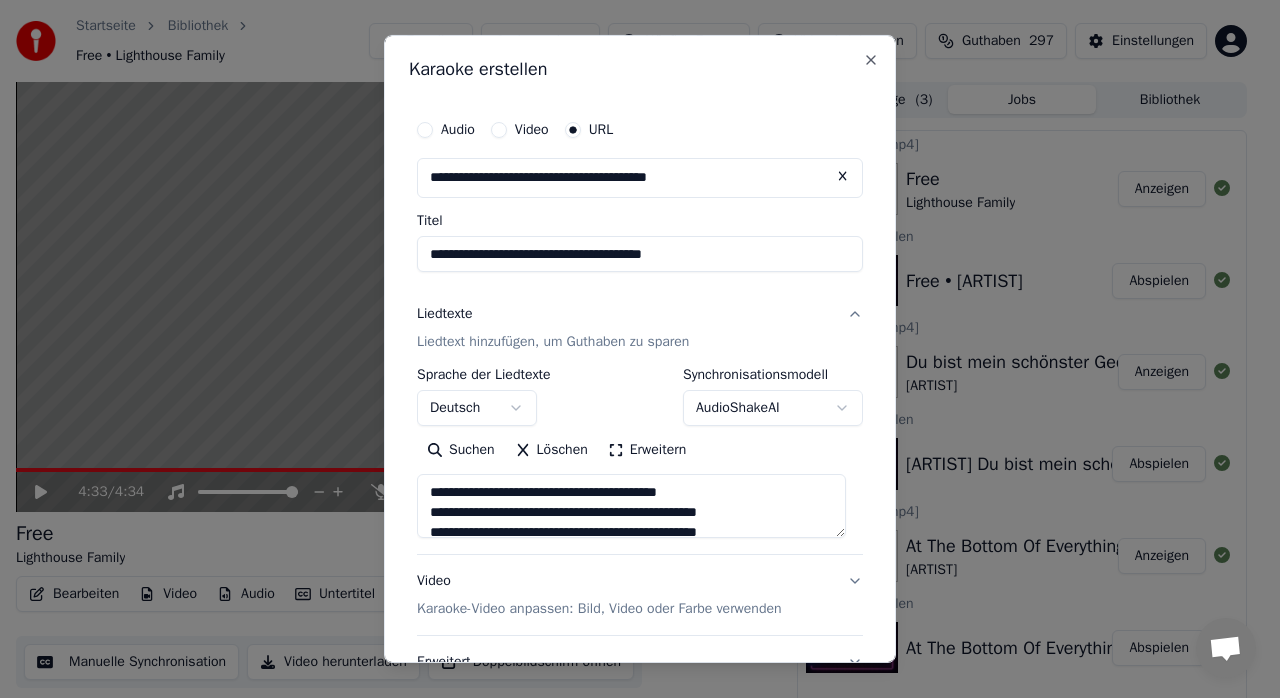 scroll, scrollTop: 166, scrollLeft: 0, axis: vertical 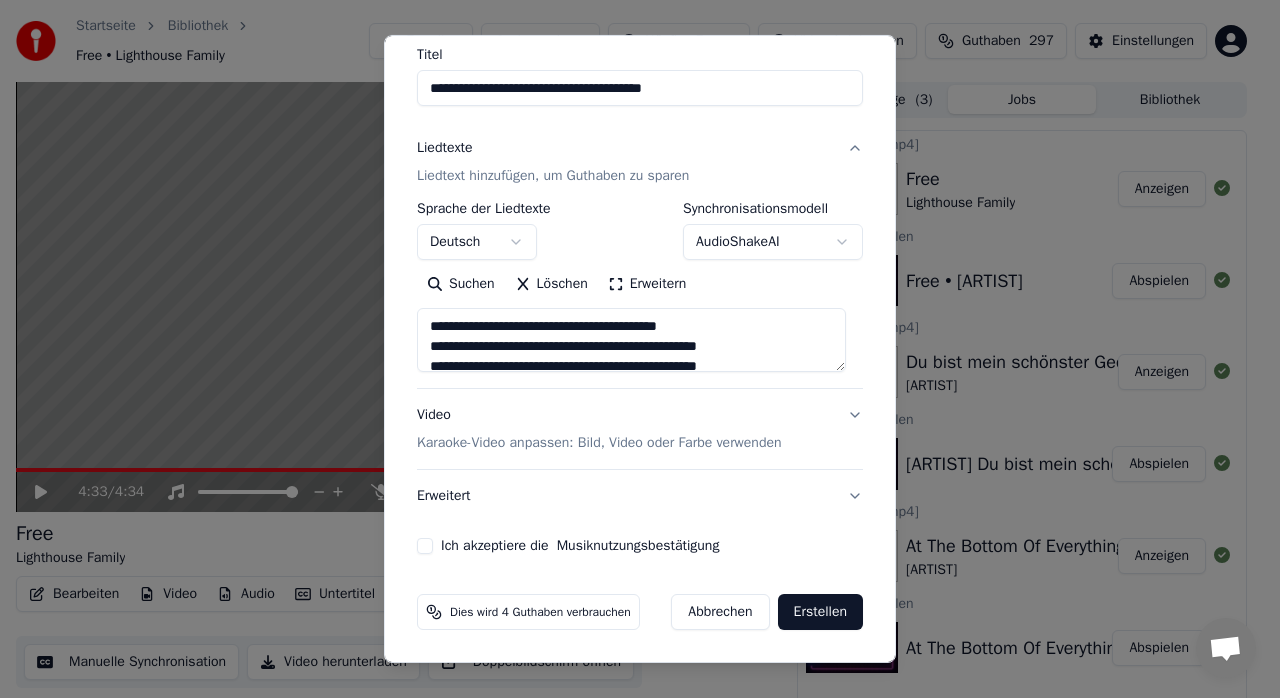 click on "Ich akzeptiere die   Musiknutzungsbestätigung" at bounding box center [425, 546] 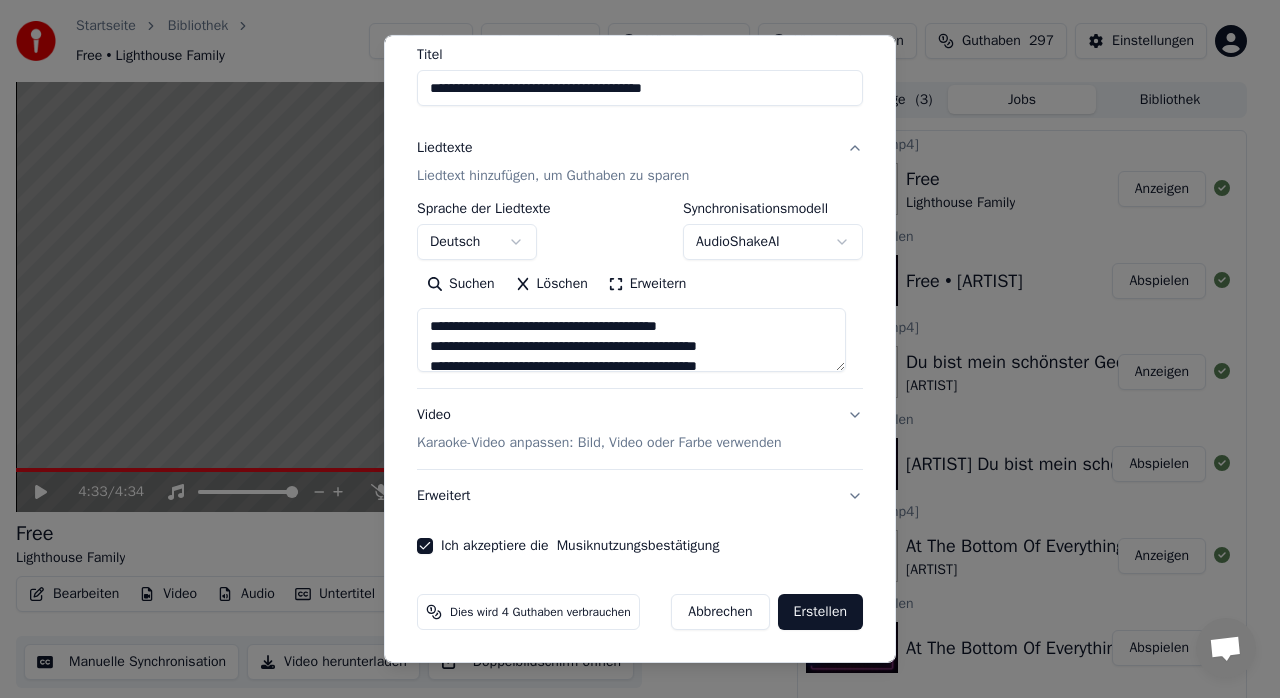 click on "Erstellen" at bounding box center [820, 612] 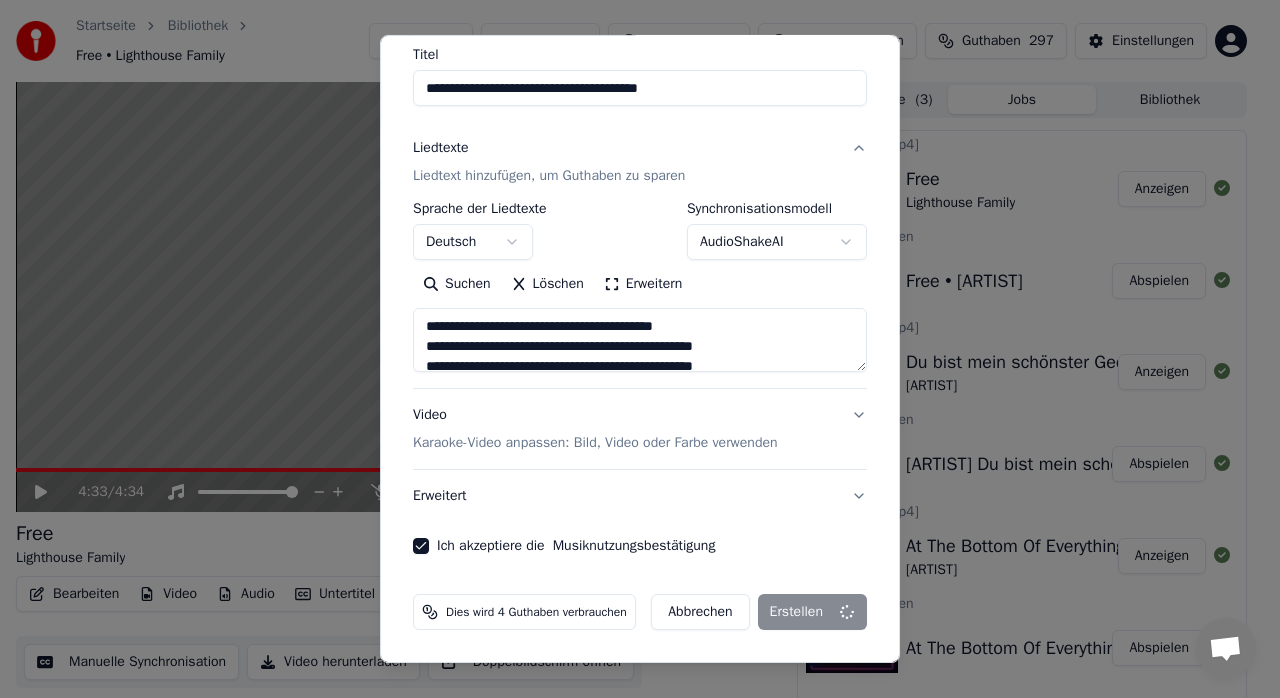 type on "**********" 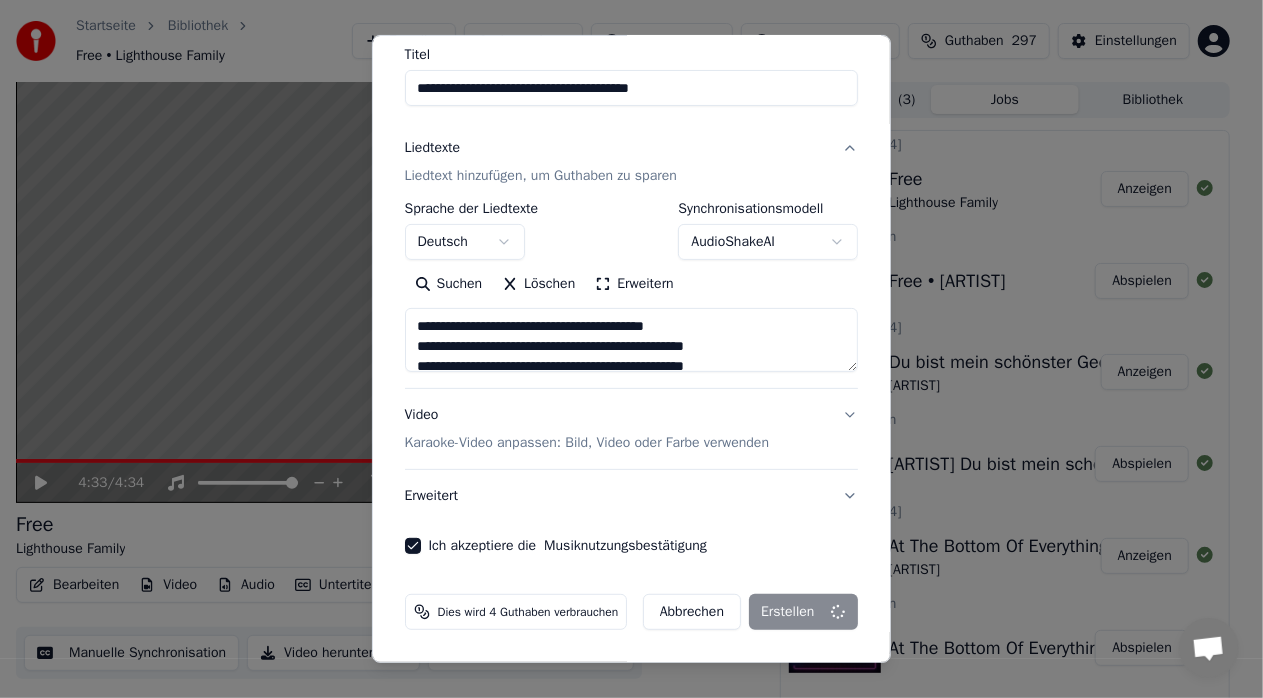 type 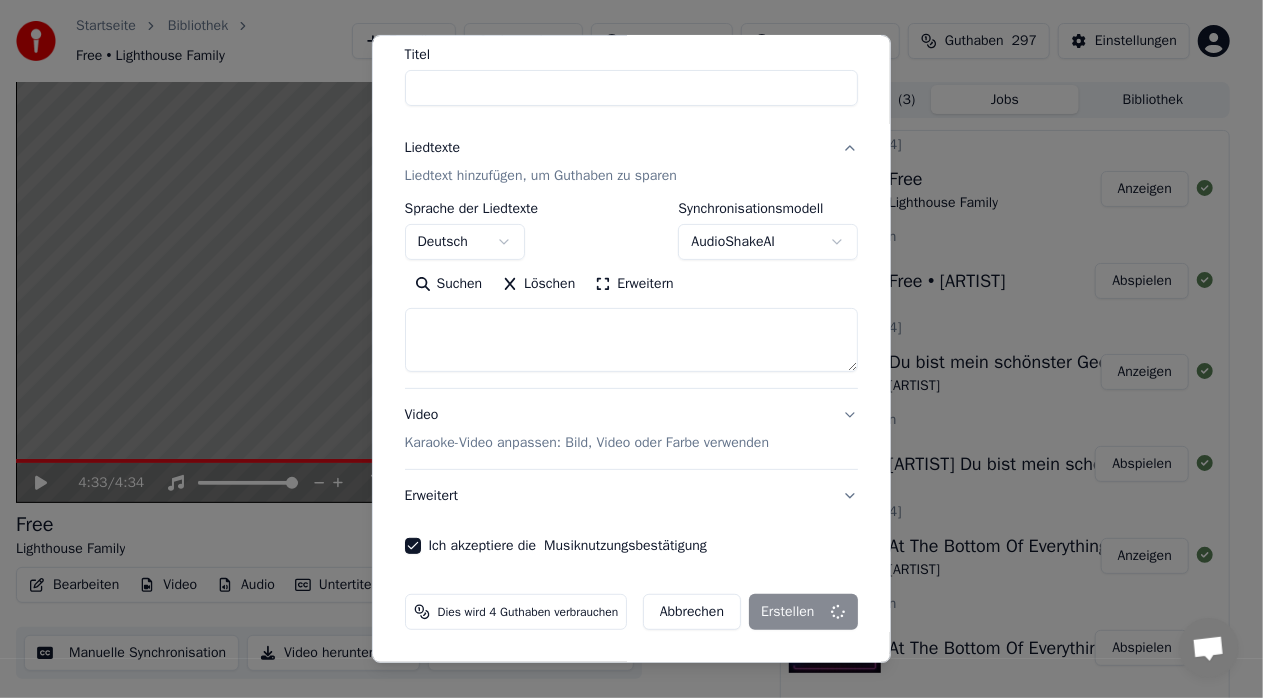 select 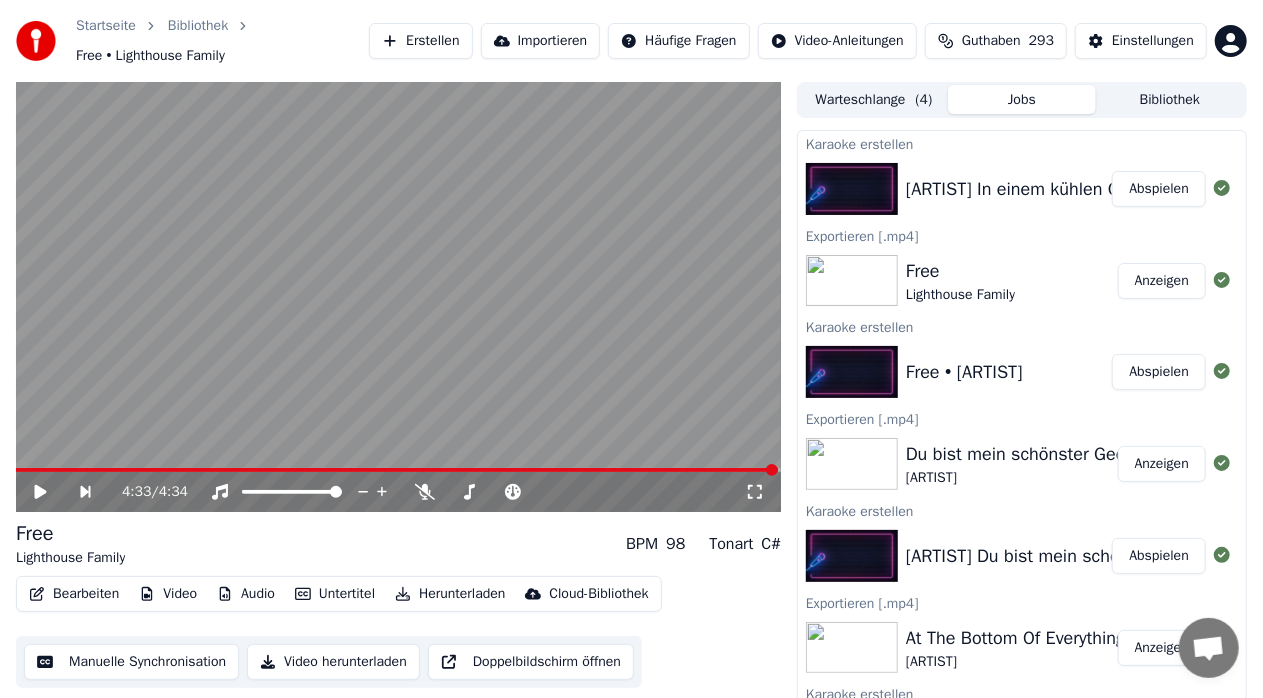 click on "Abspielen" at bounding box center [1159, 189] 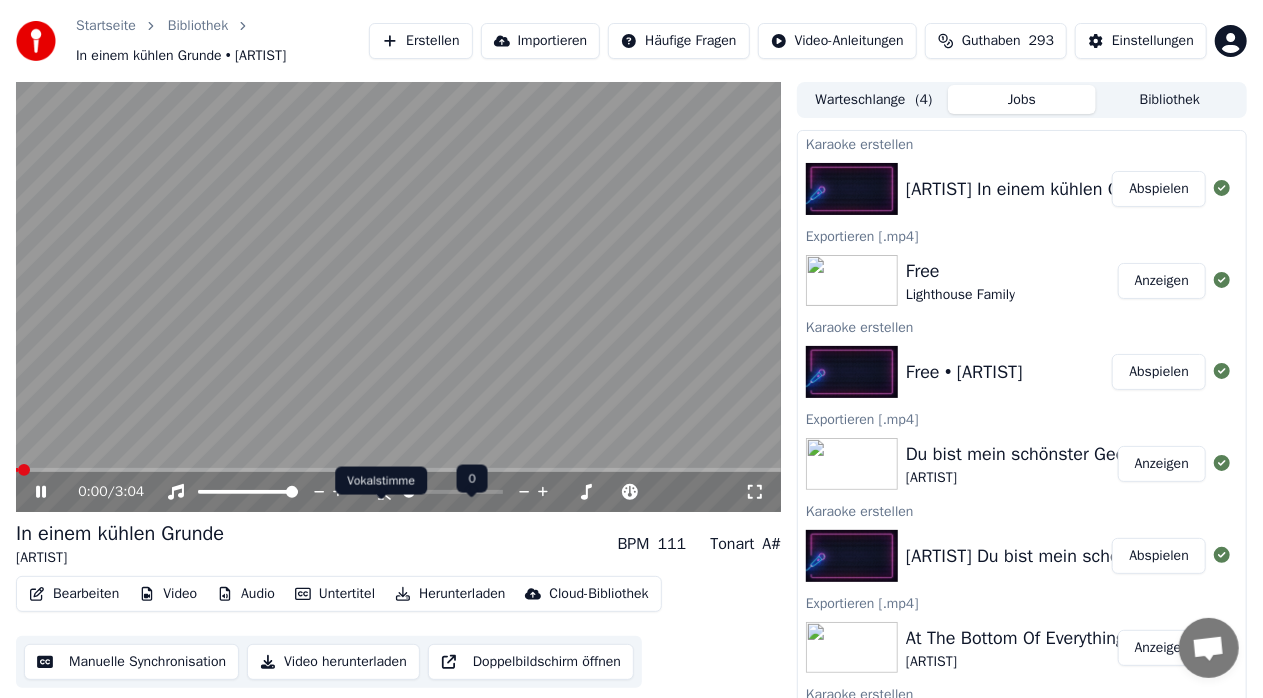 click 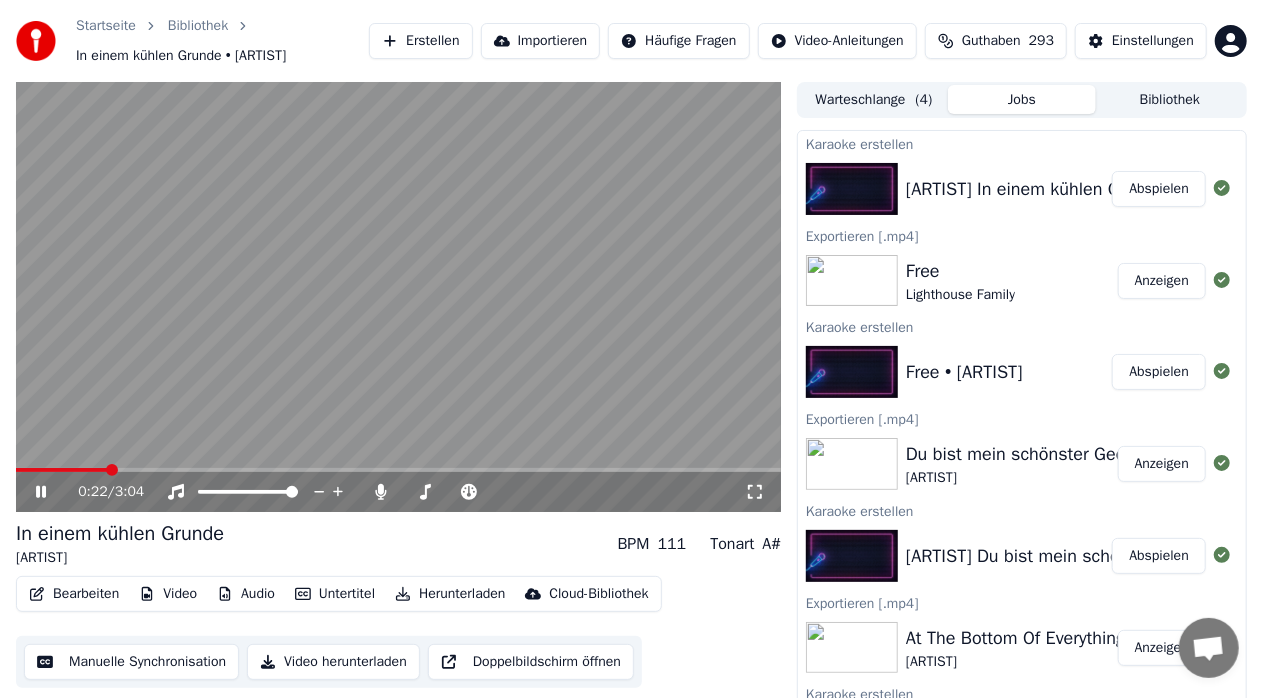 click at bounding box center [61, 470] 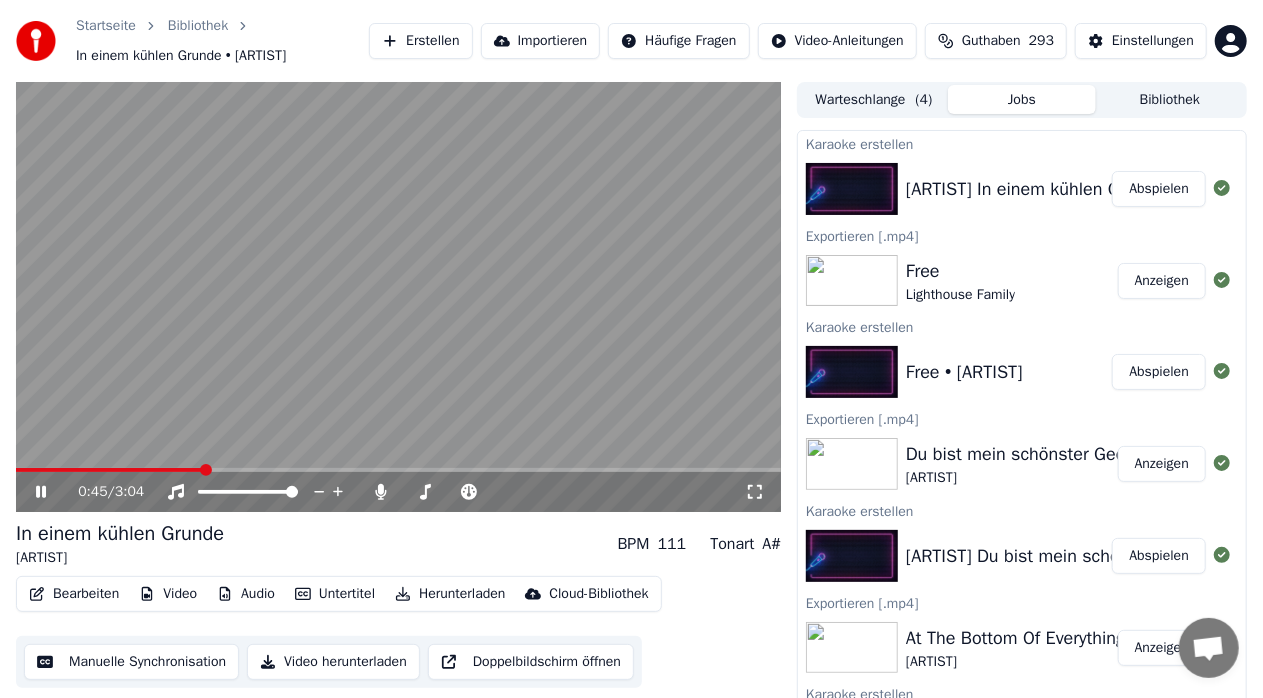 click at bounding box center [398, 470] 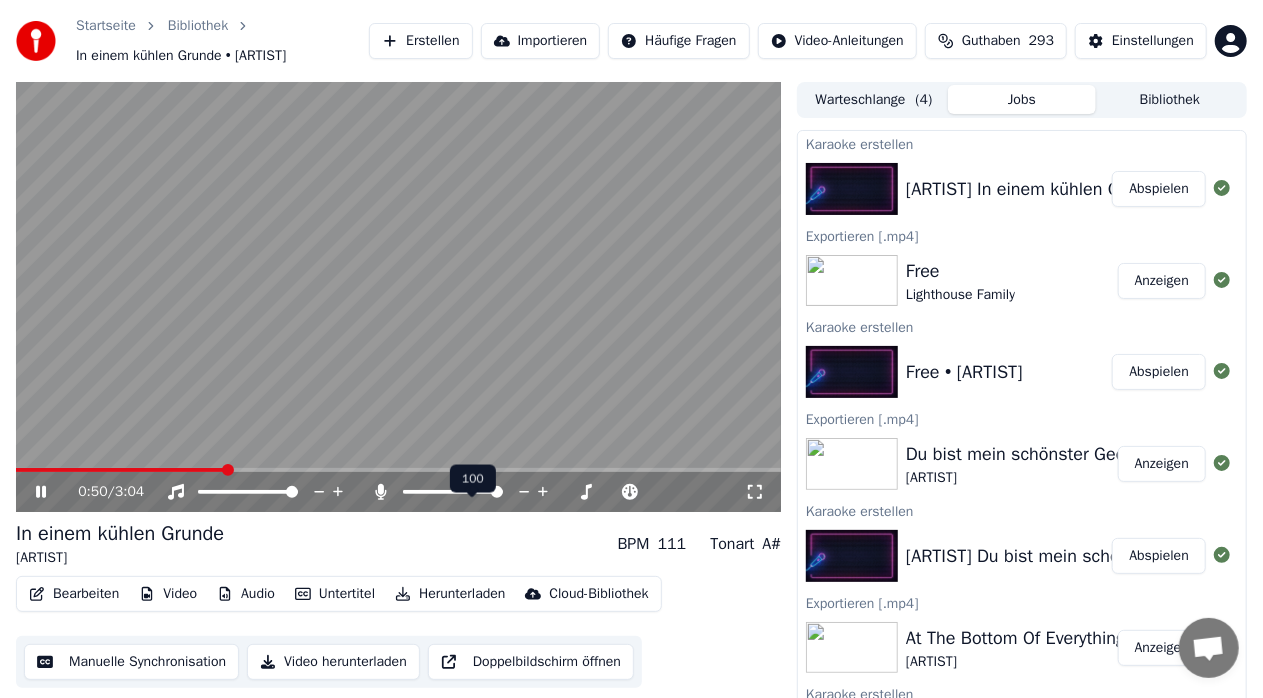 click 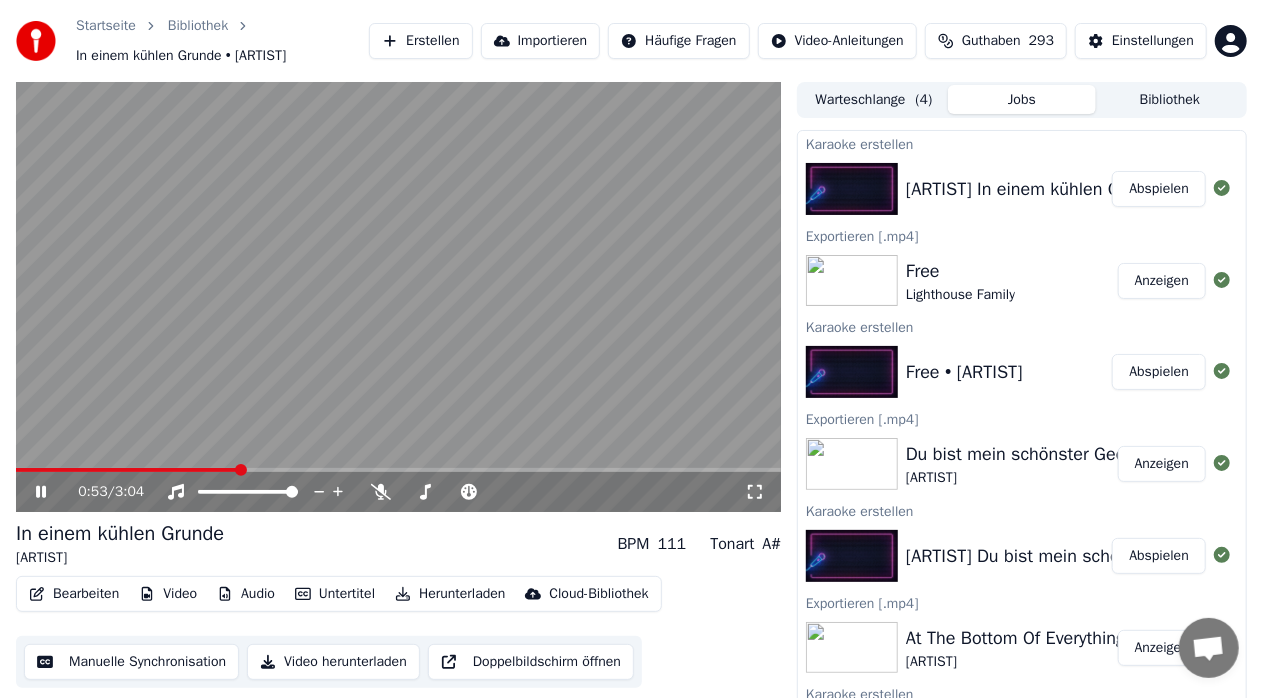 click 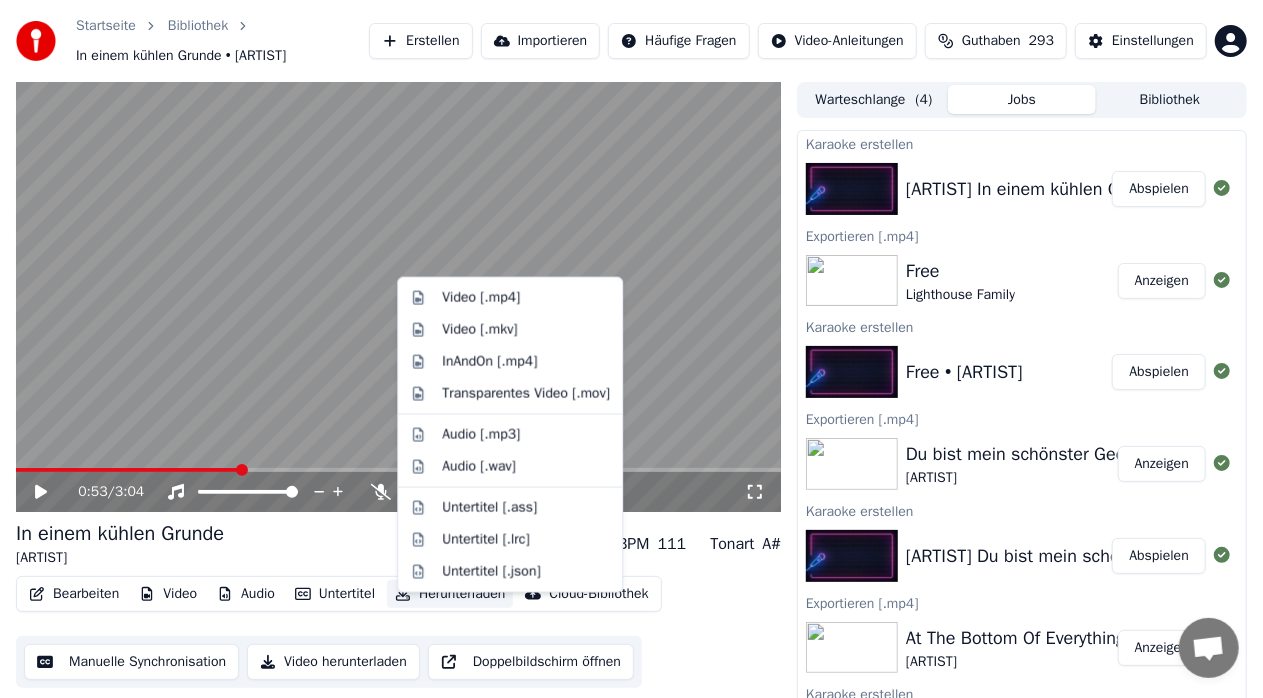 click on "Herunterladen" at bounding box center [450, 594] 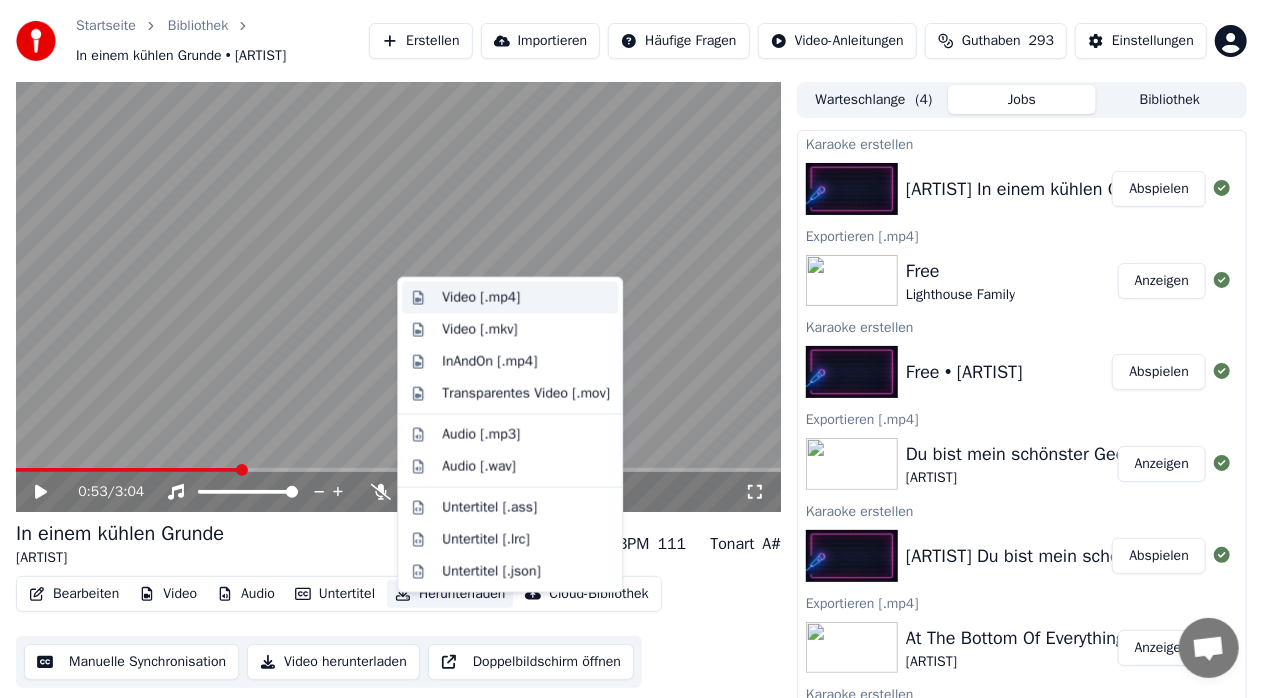 click on "Video [.mp4]" at bounding box center [481, 298] 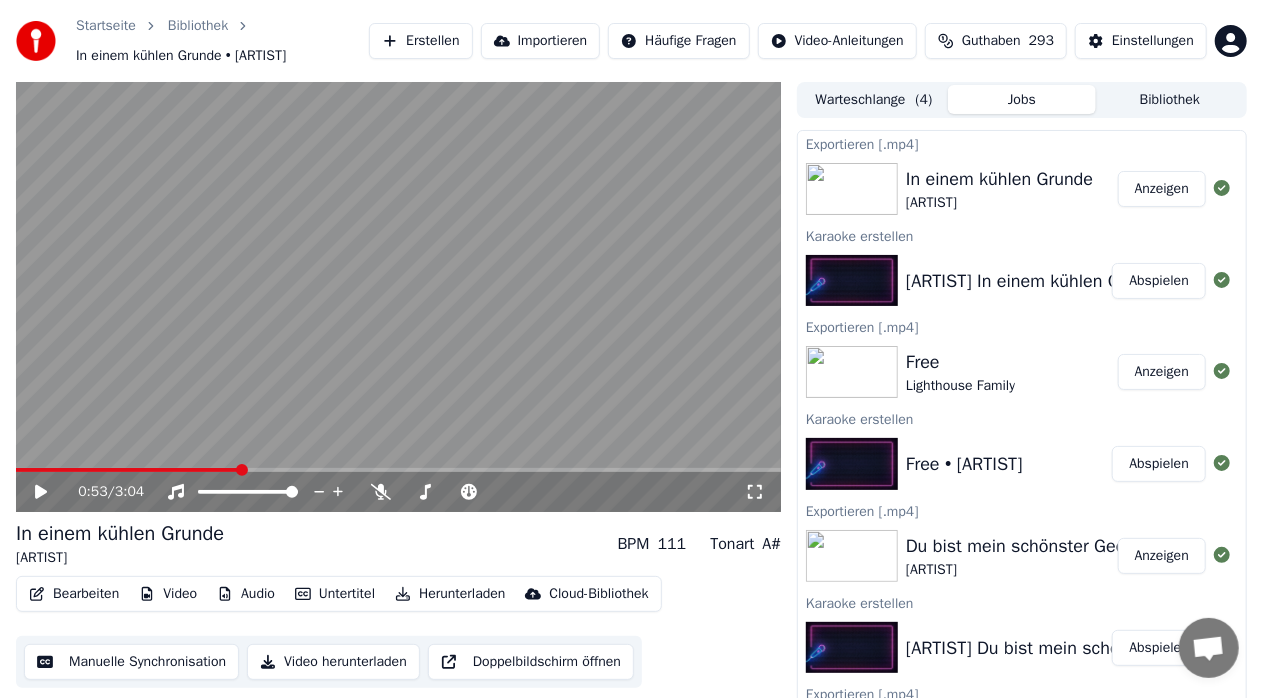 click on "Erstellen" at bounding box center (420, 41) 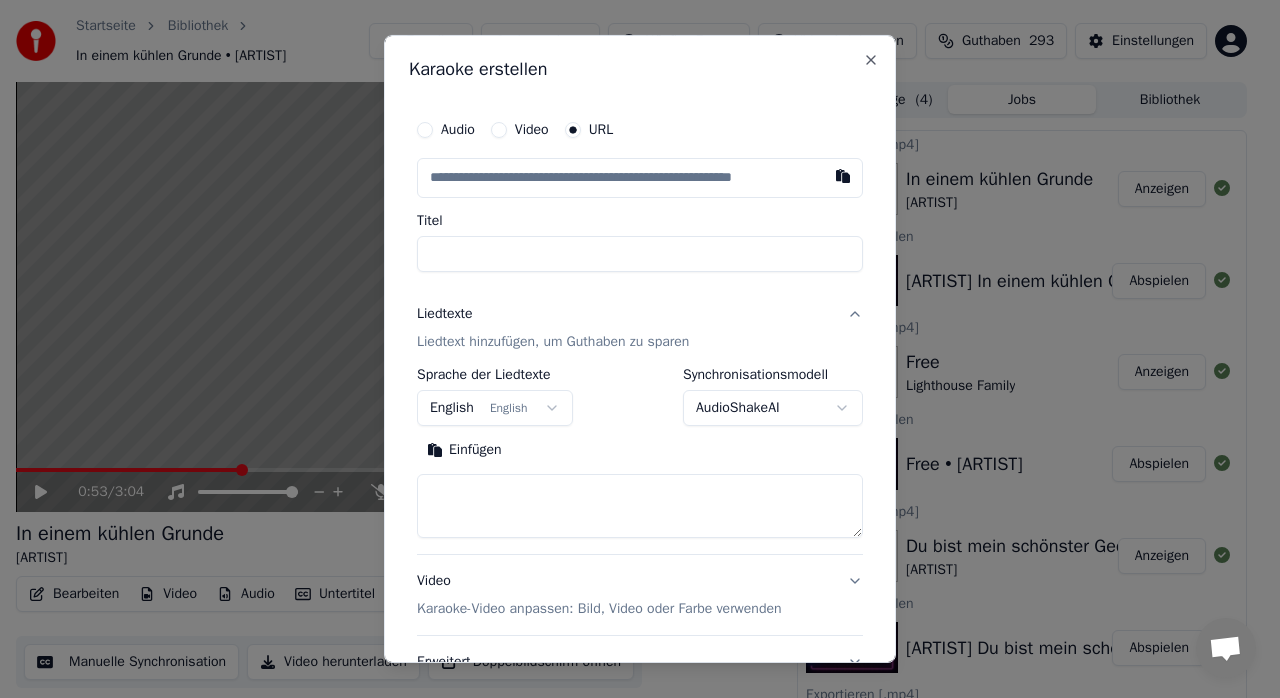 type on "**********" 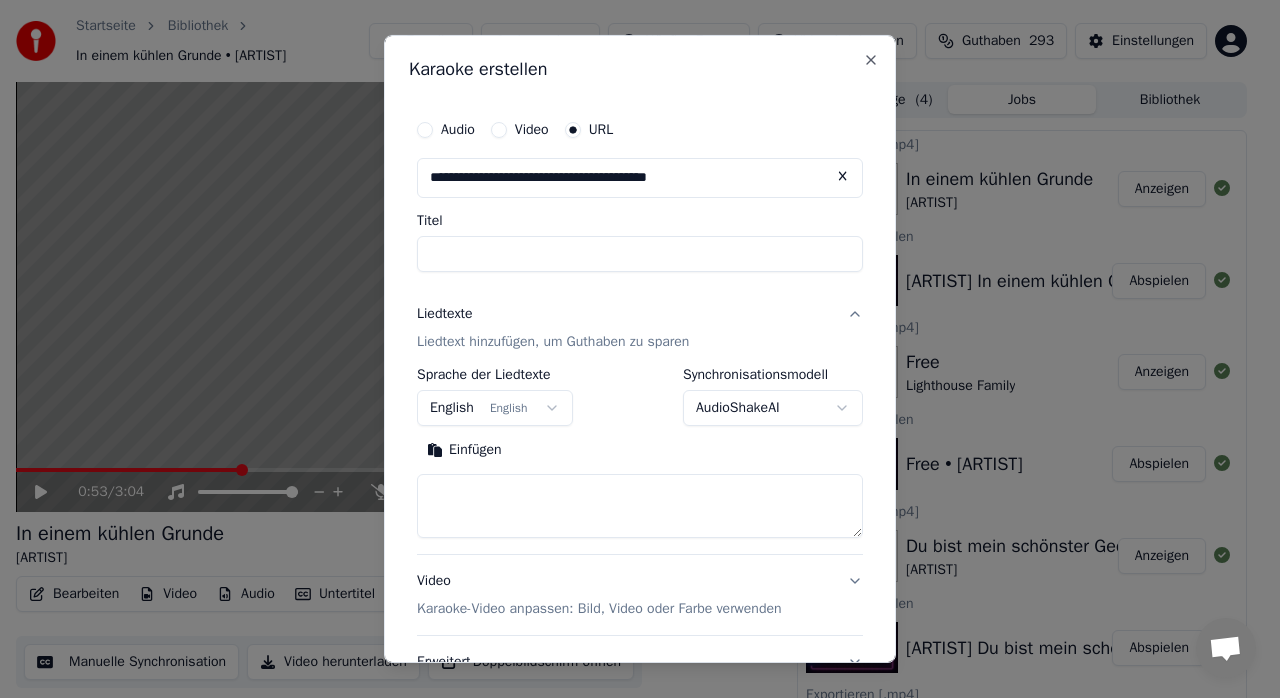 type on "**********" 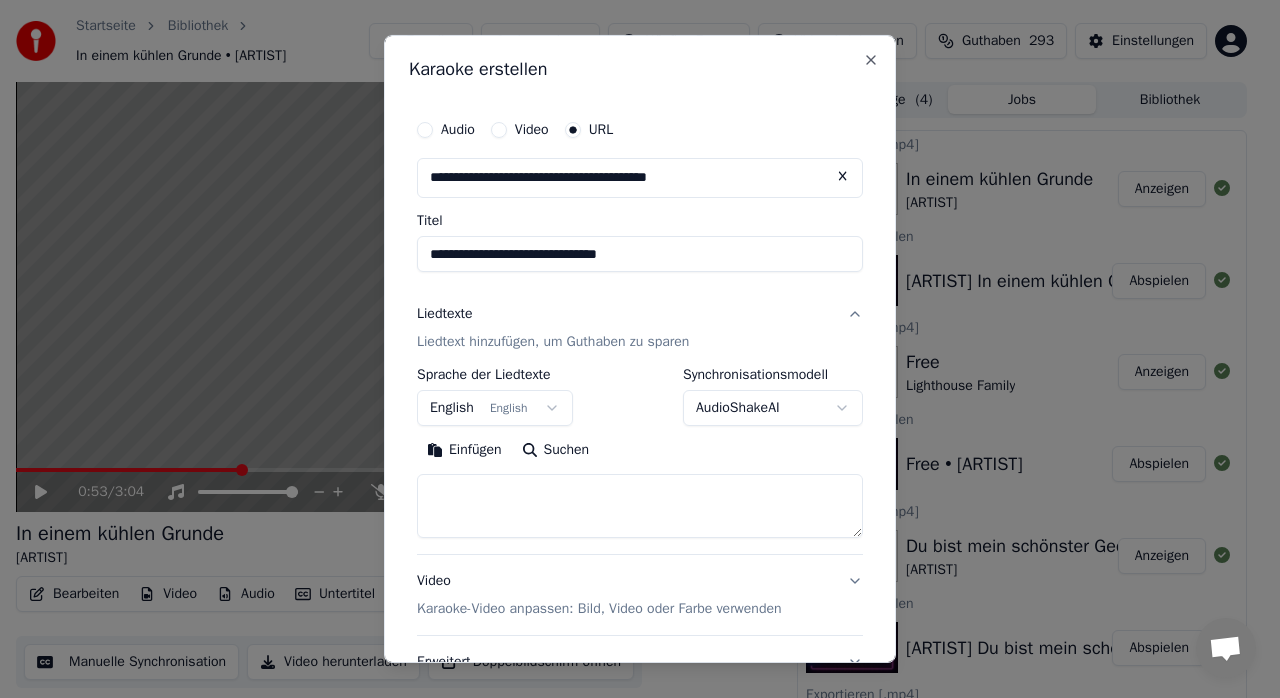 type on "**********" 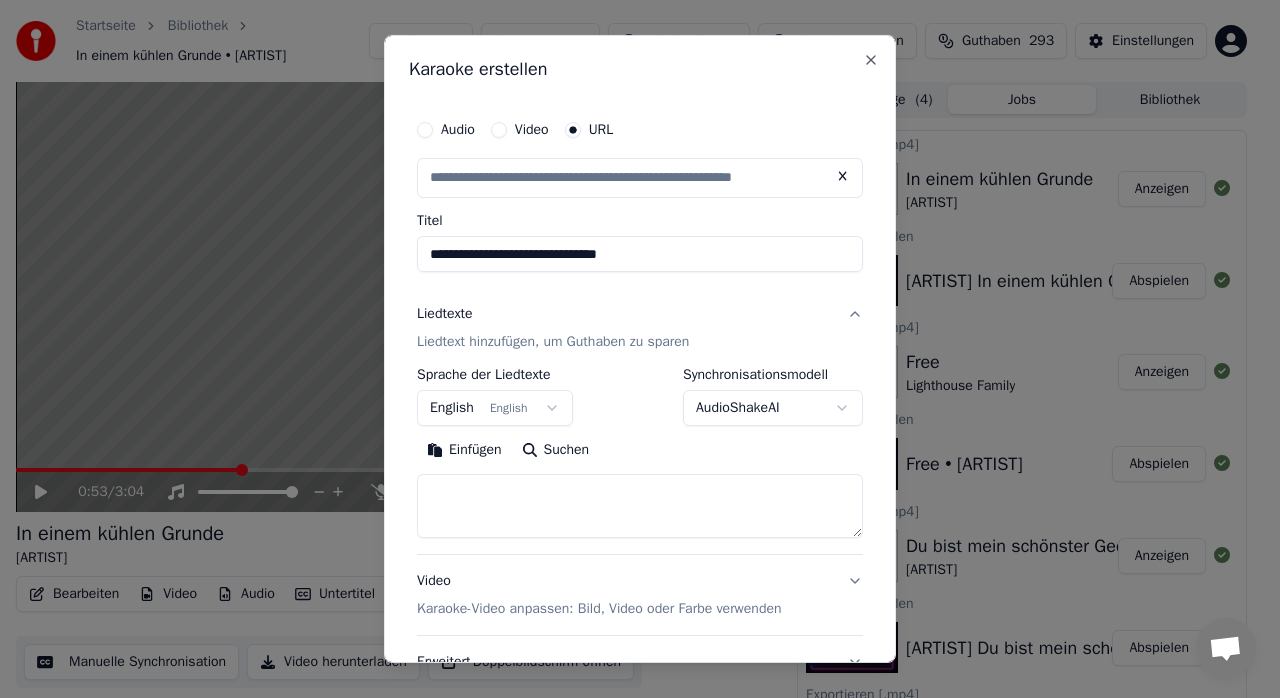 click on "**********" at bounding box center [640, 254] 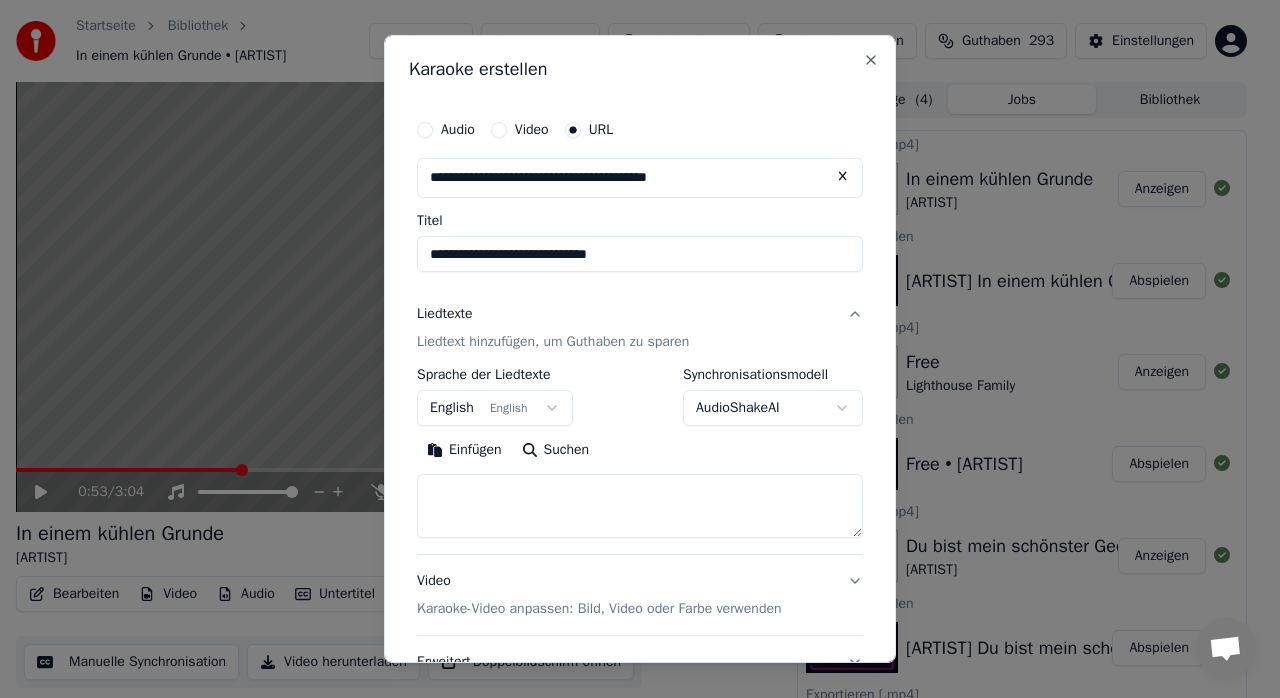 type on "**********" 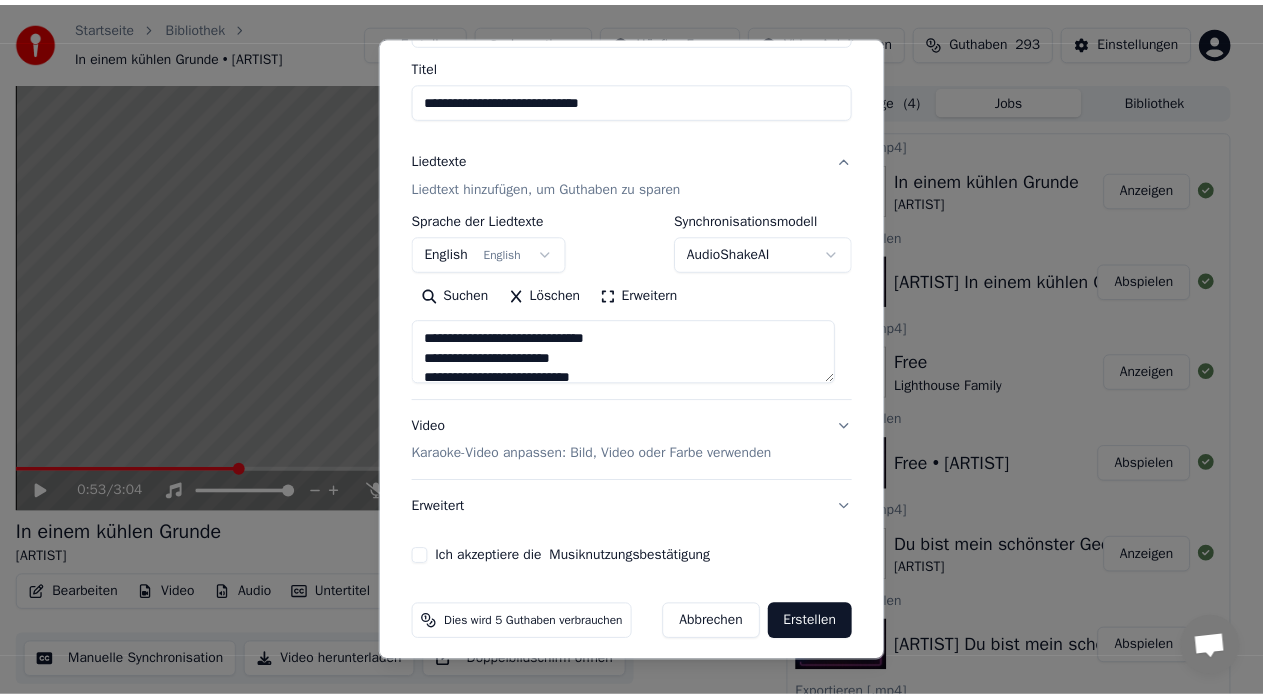 scroll, scrollTop: 166, scrollLeft: 0, axis: vertical 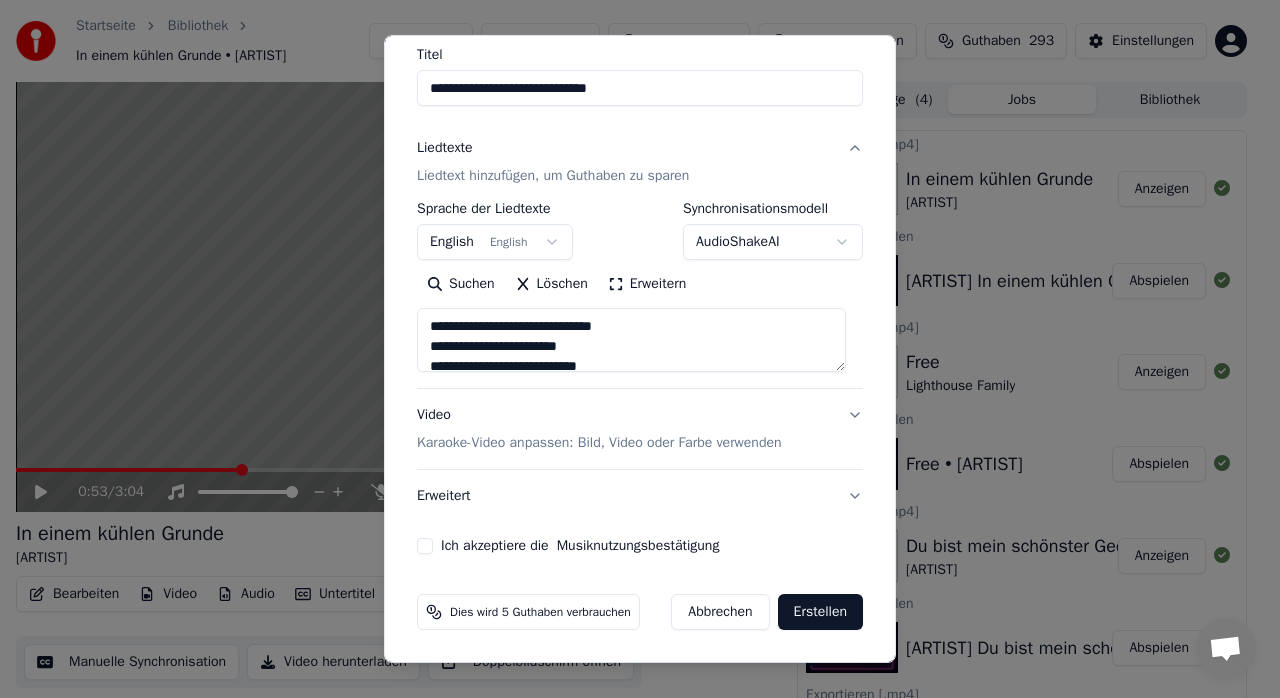 click on "Ich akzeptiere die   Musiknutzungsbestätigung" at bounding box center (425, 546) 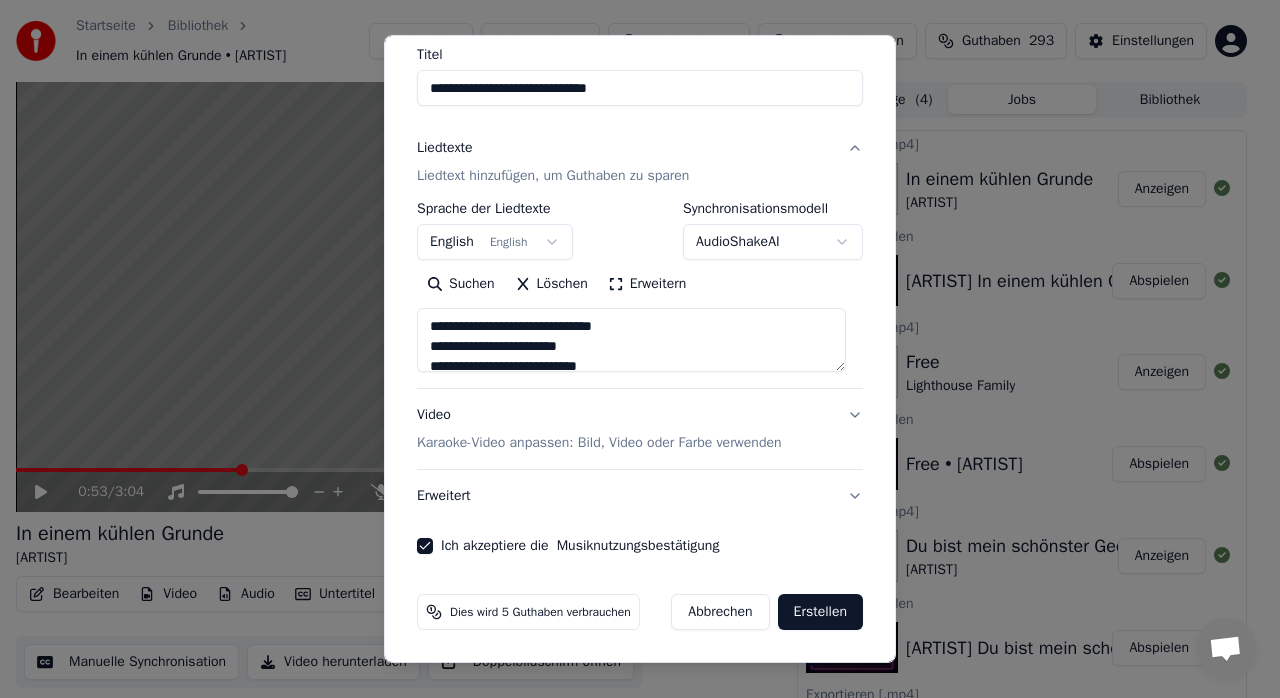 click on "Erstellen" at bounding box center (820, 612) 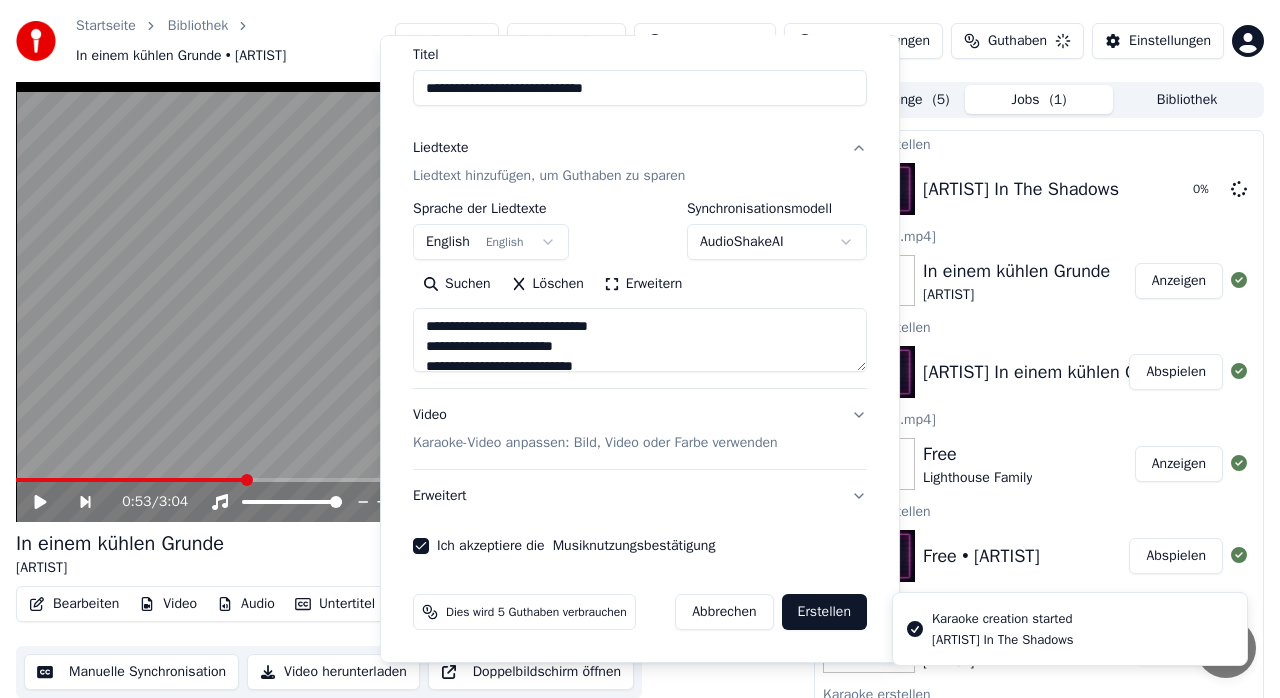 type on "**********" 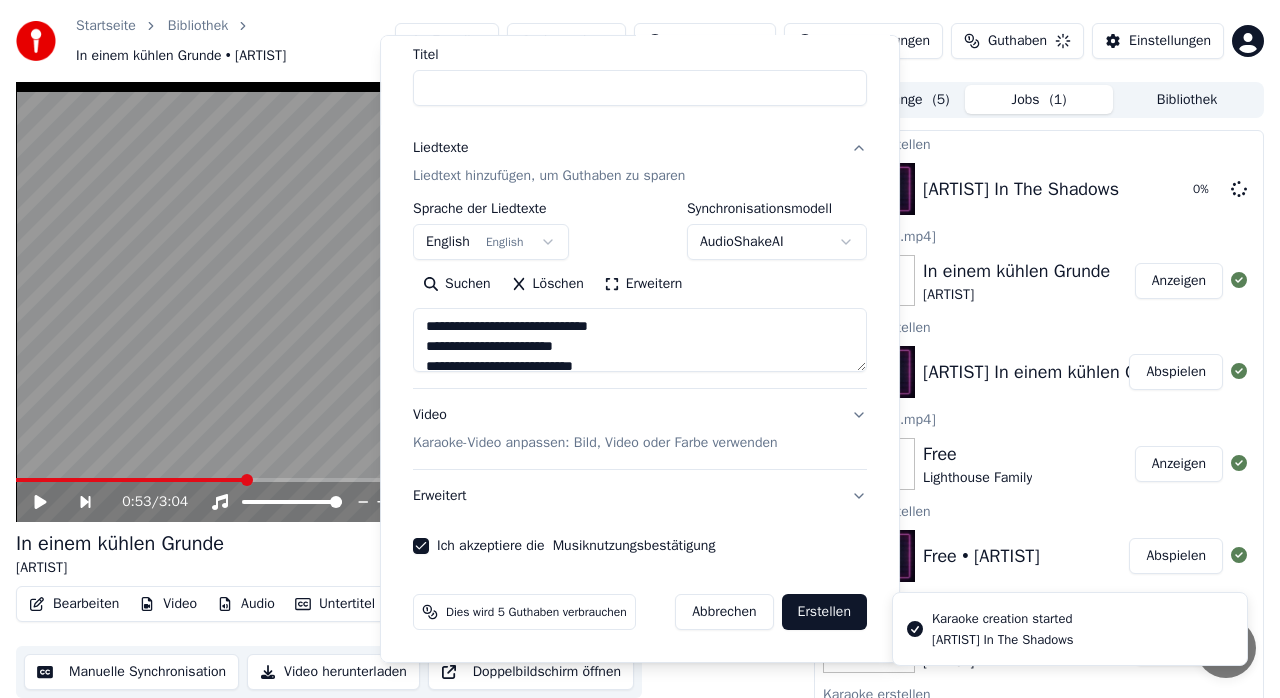 type 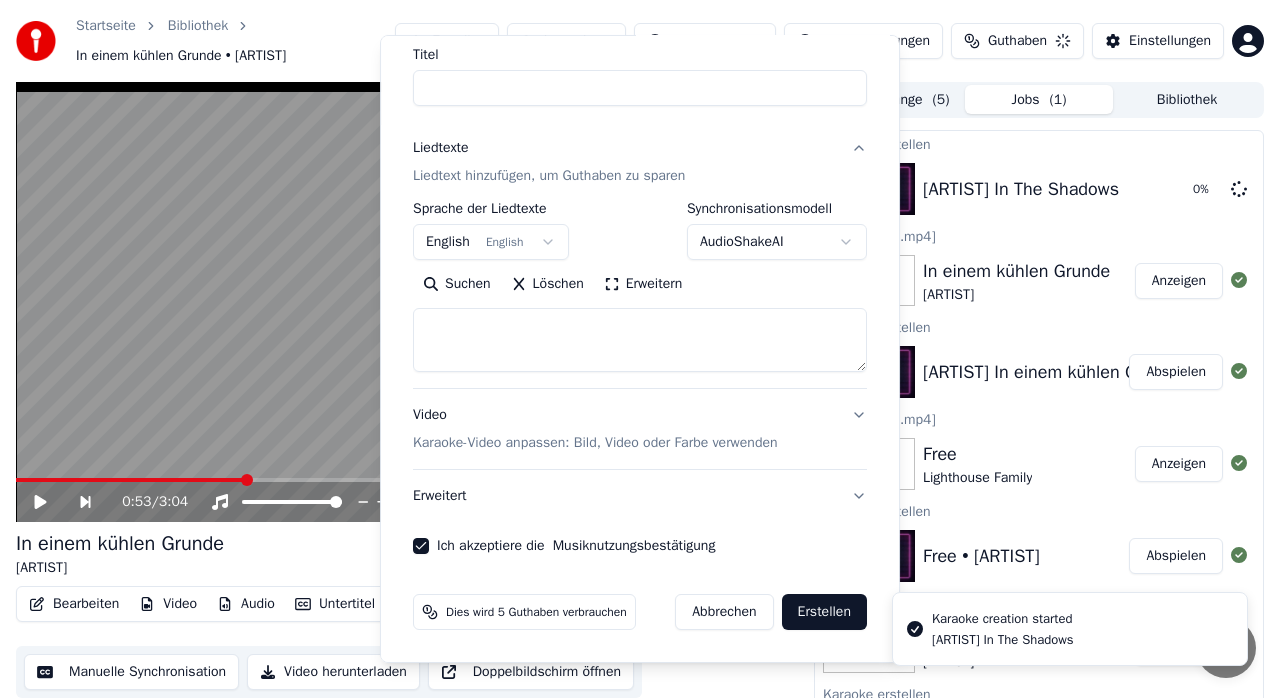 select 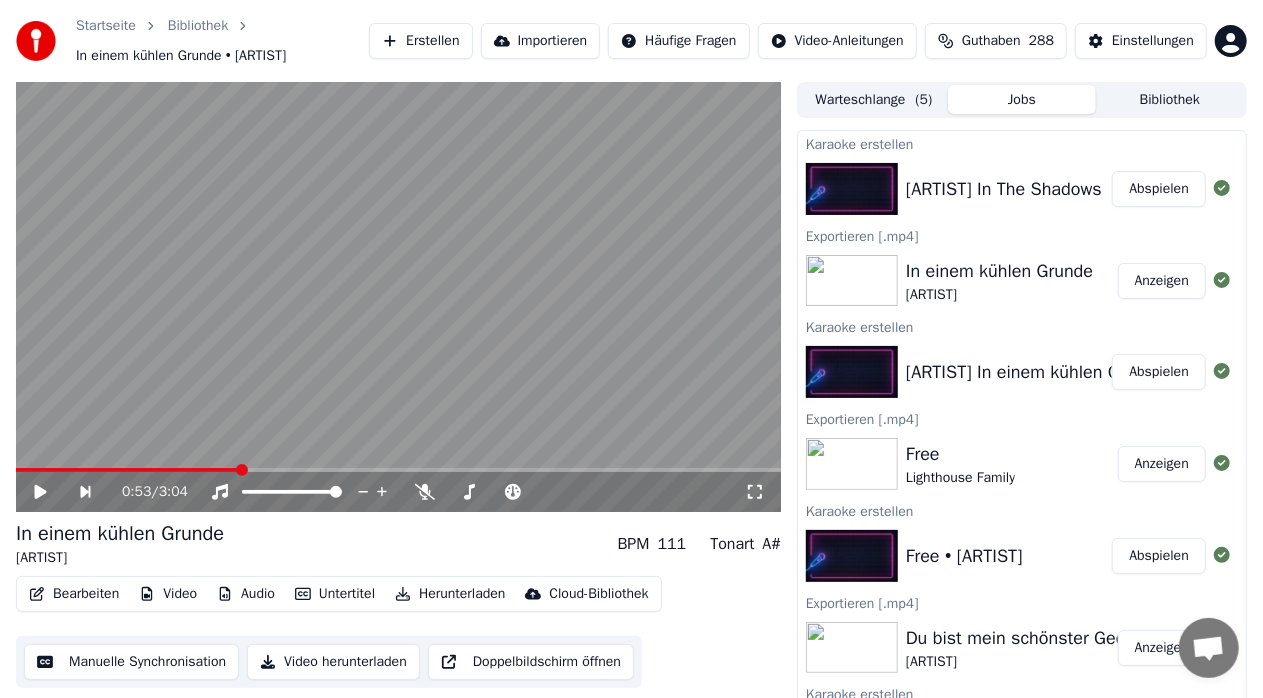 click on "Abspielen" at bounding box center [1159, 189] 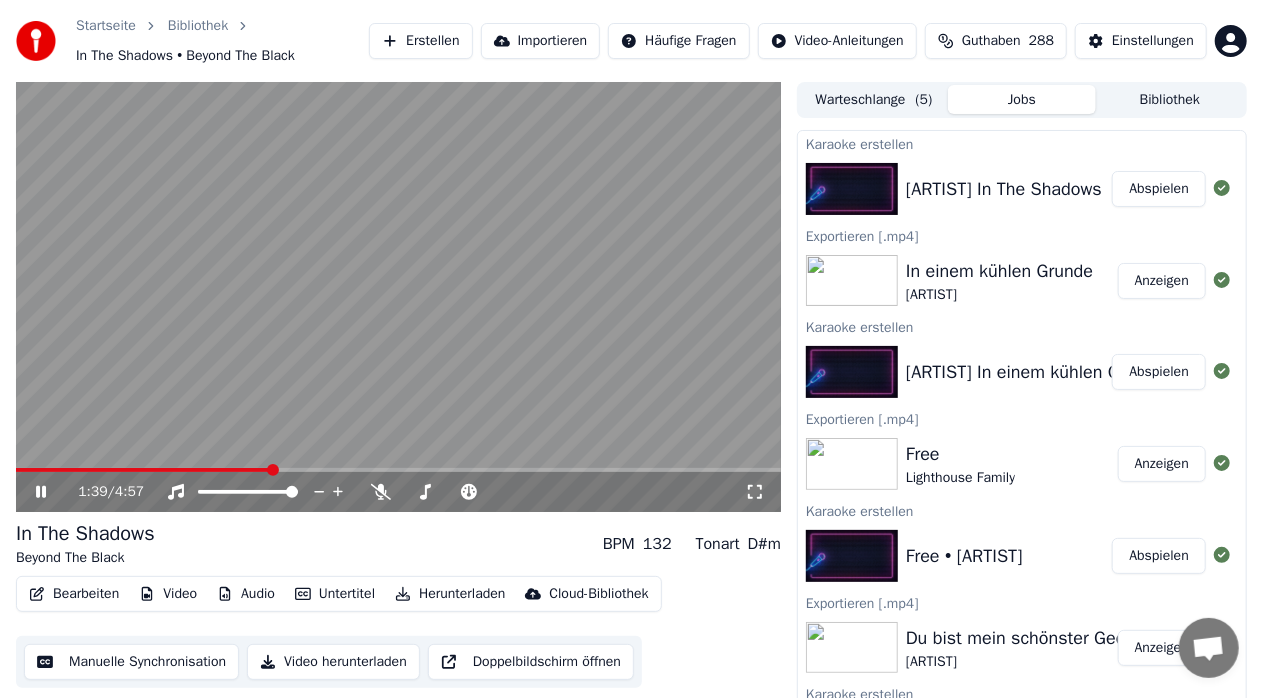 click at bounding box center (398, 470) 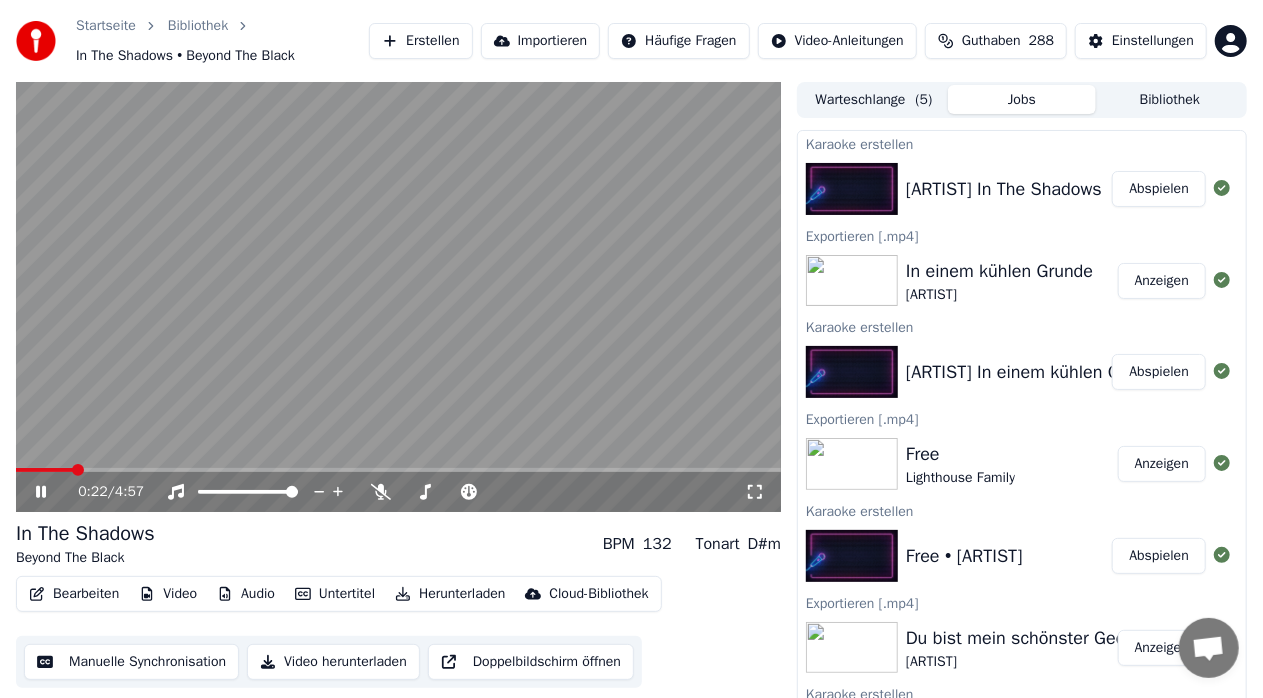 click at bounding box center [44, 470] 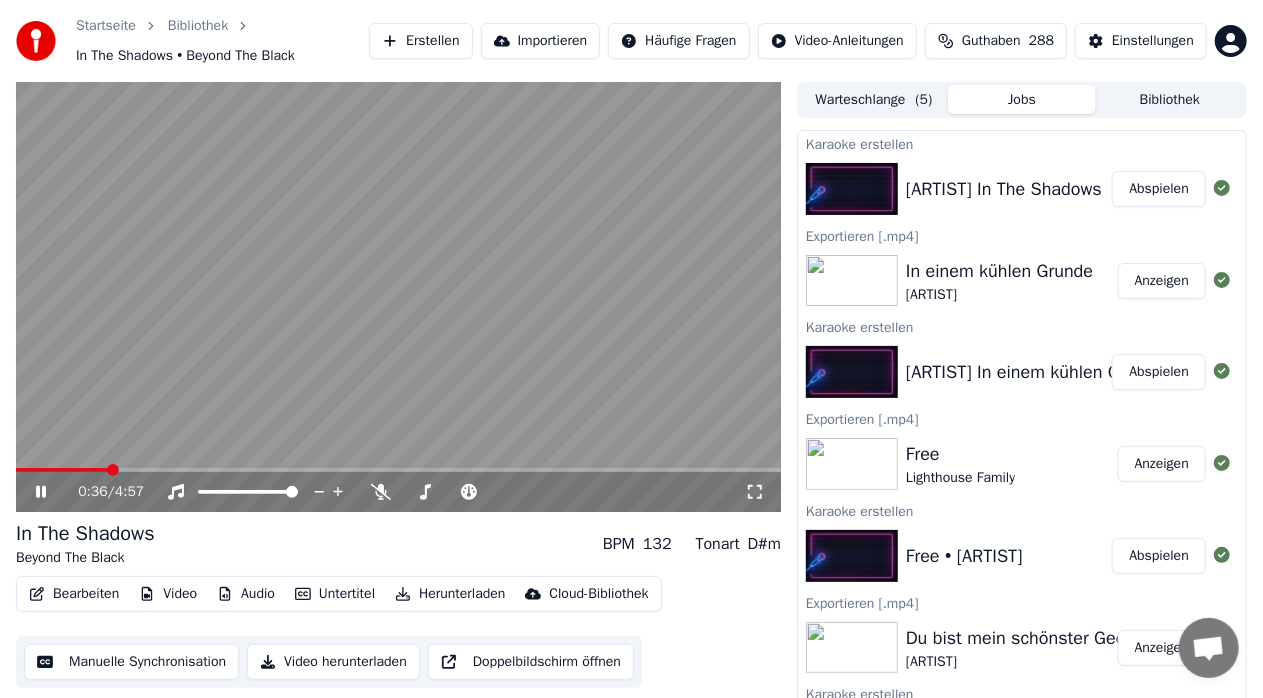 click at bounding box center (398, 470) 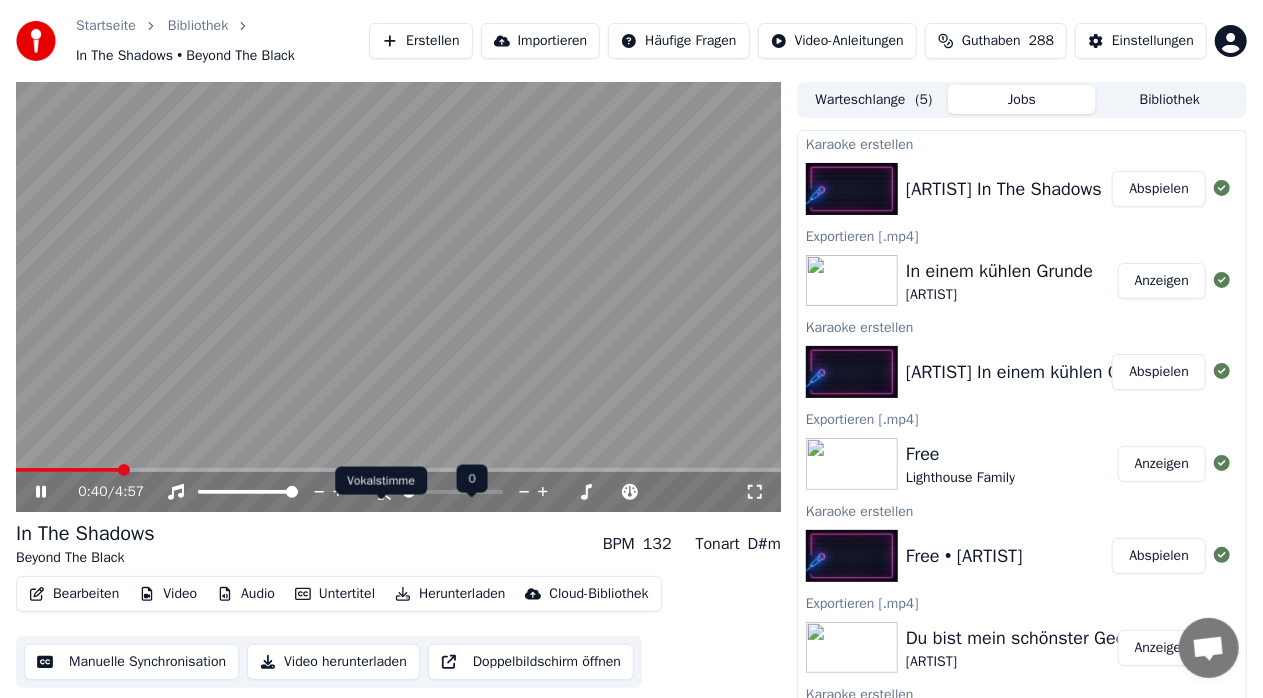 click 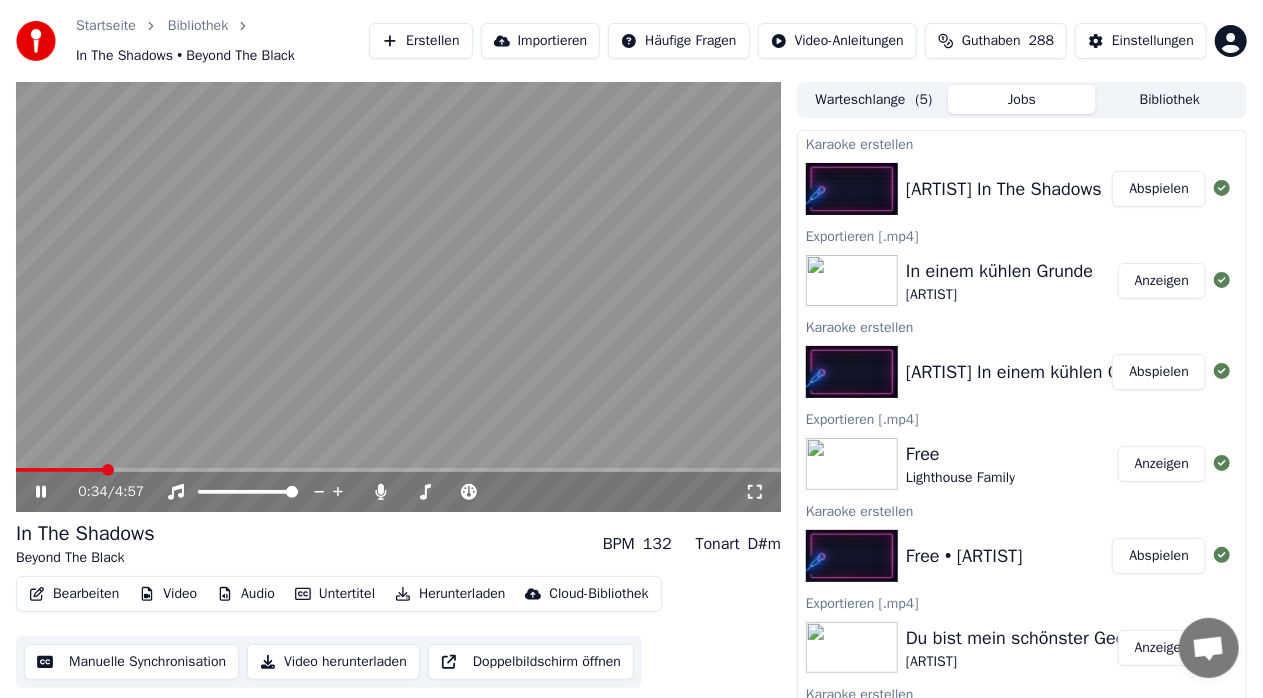 click at bounding box center [60, 470] 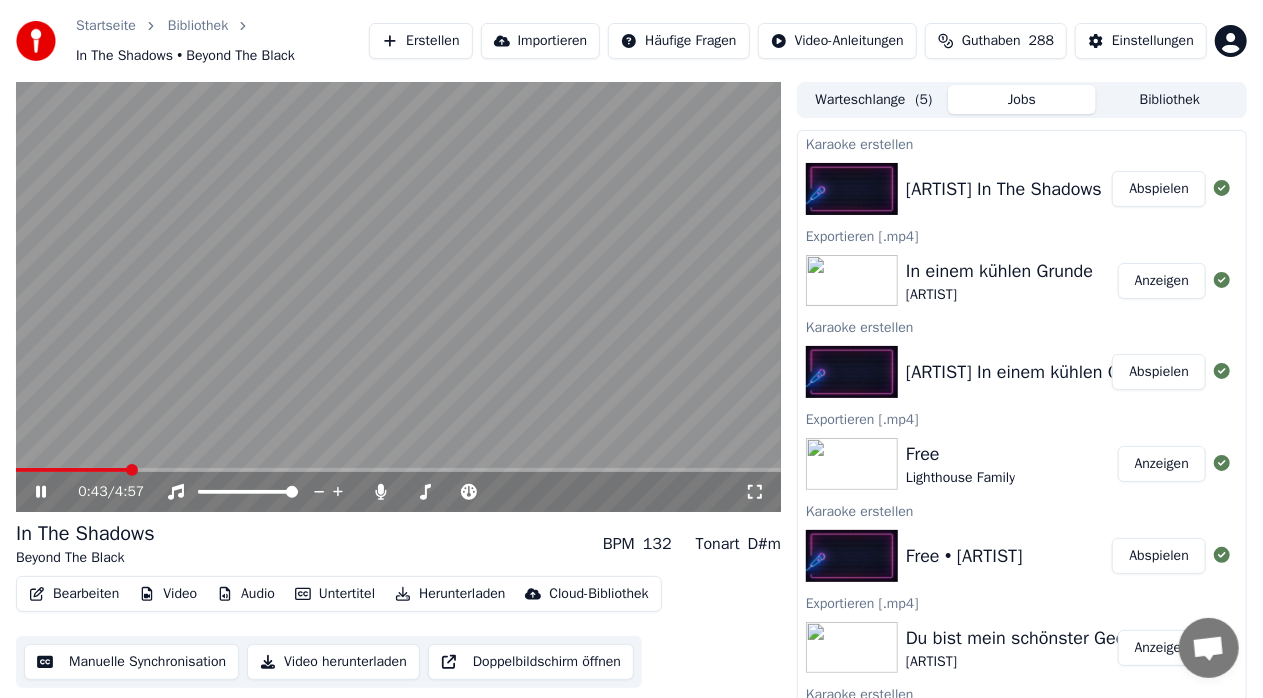 click on "0:43  /  4:57" at bounding box center (398, 492) 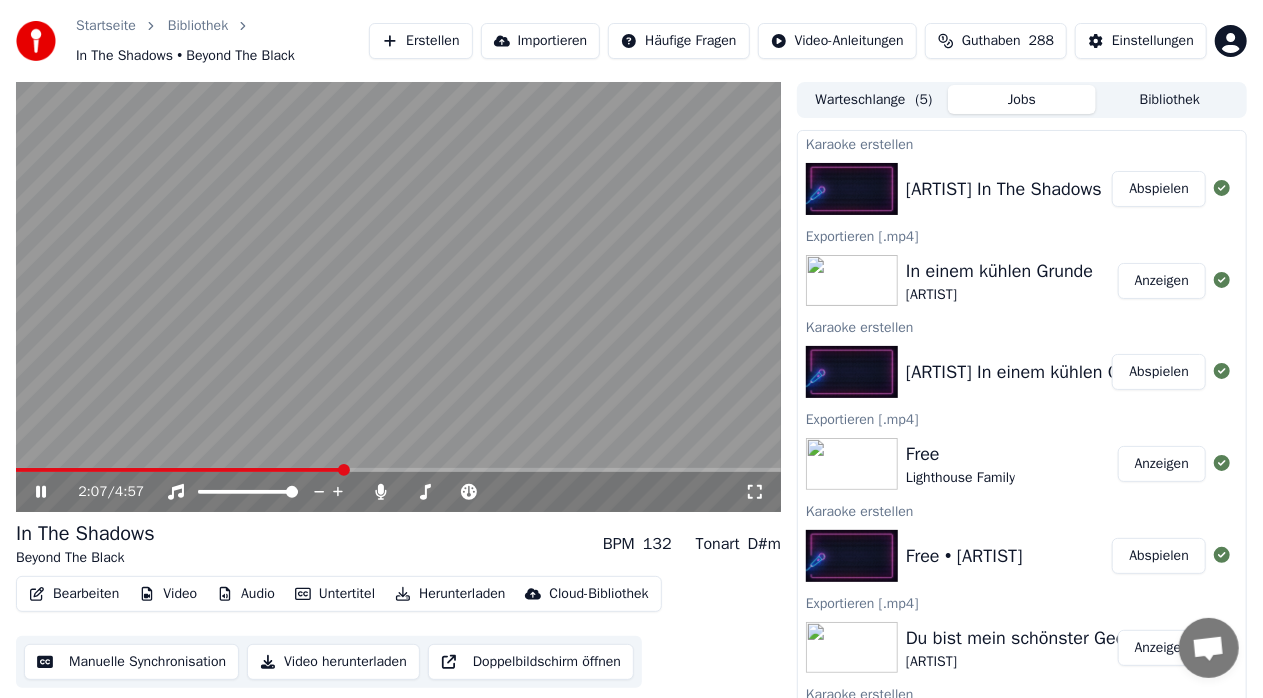 click at bounding box center (398, 470) 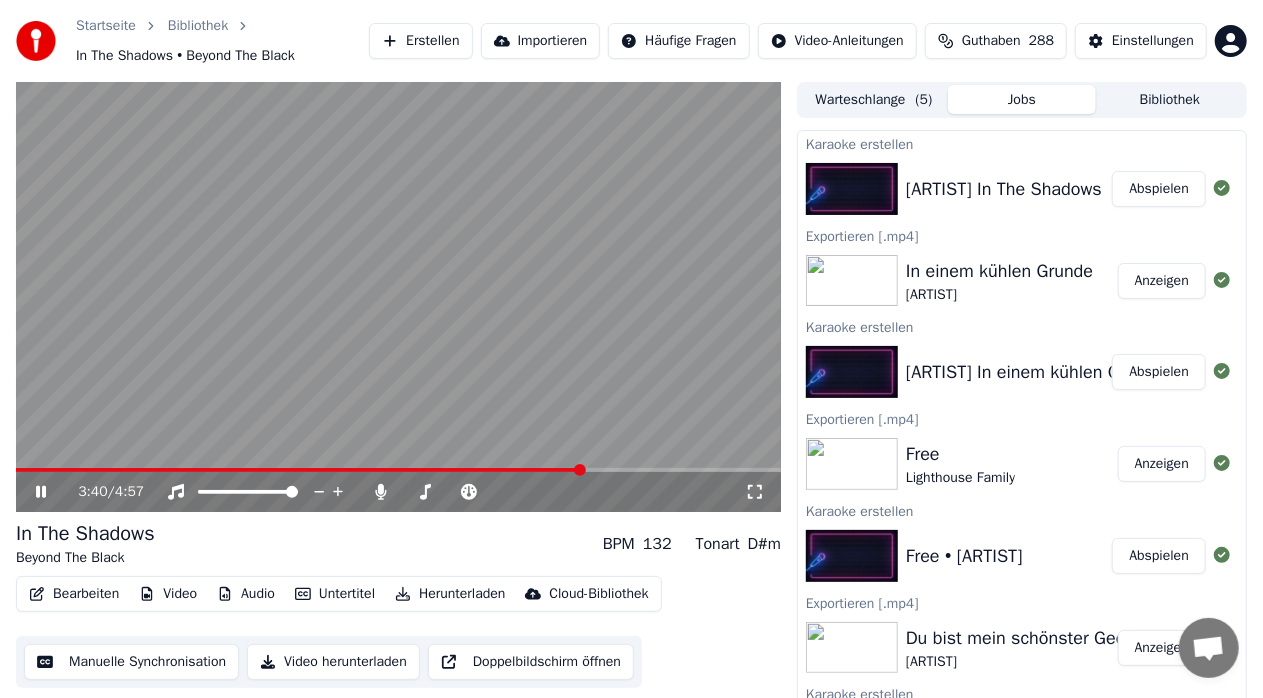 click at bounding box center (398, 470) 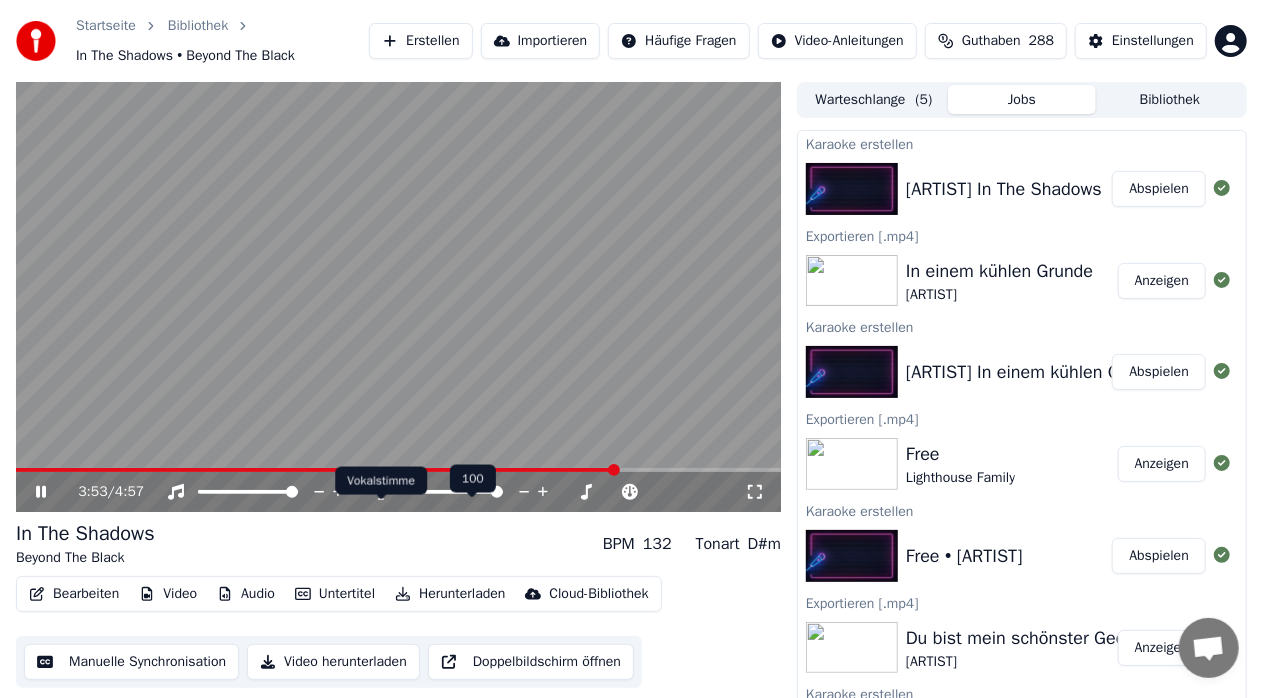 click 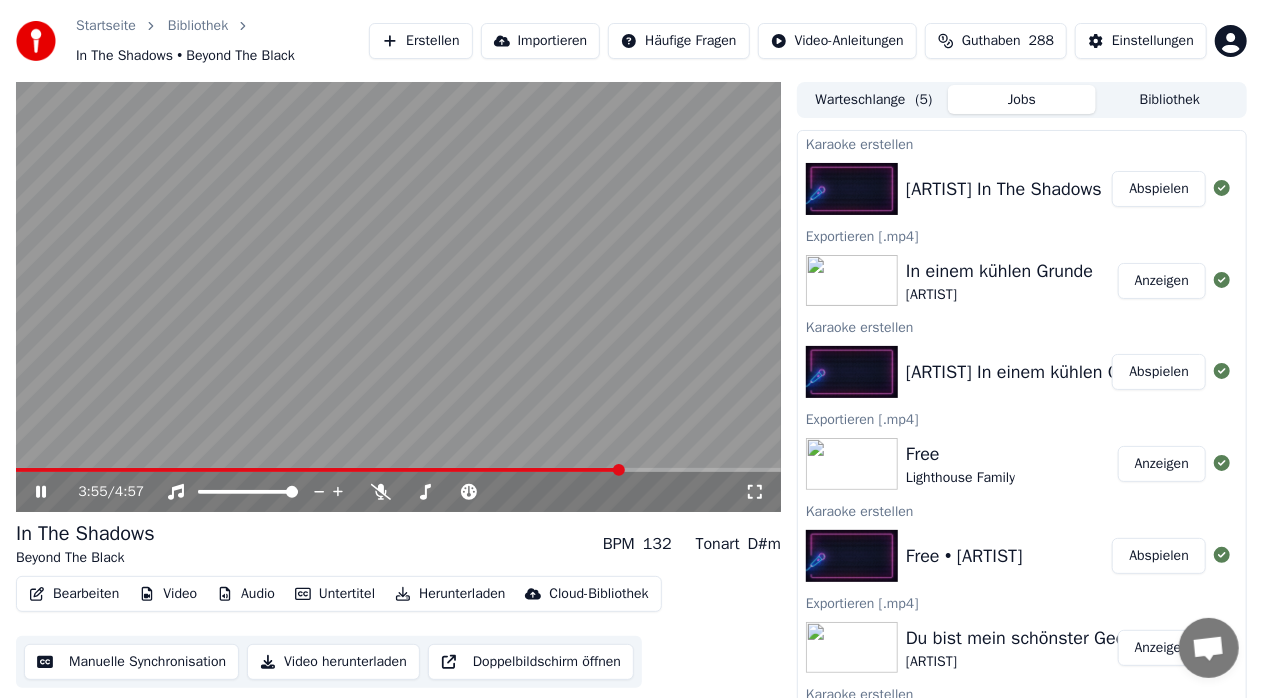 click 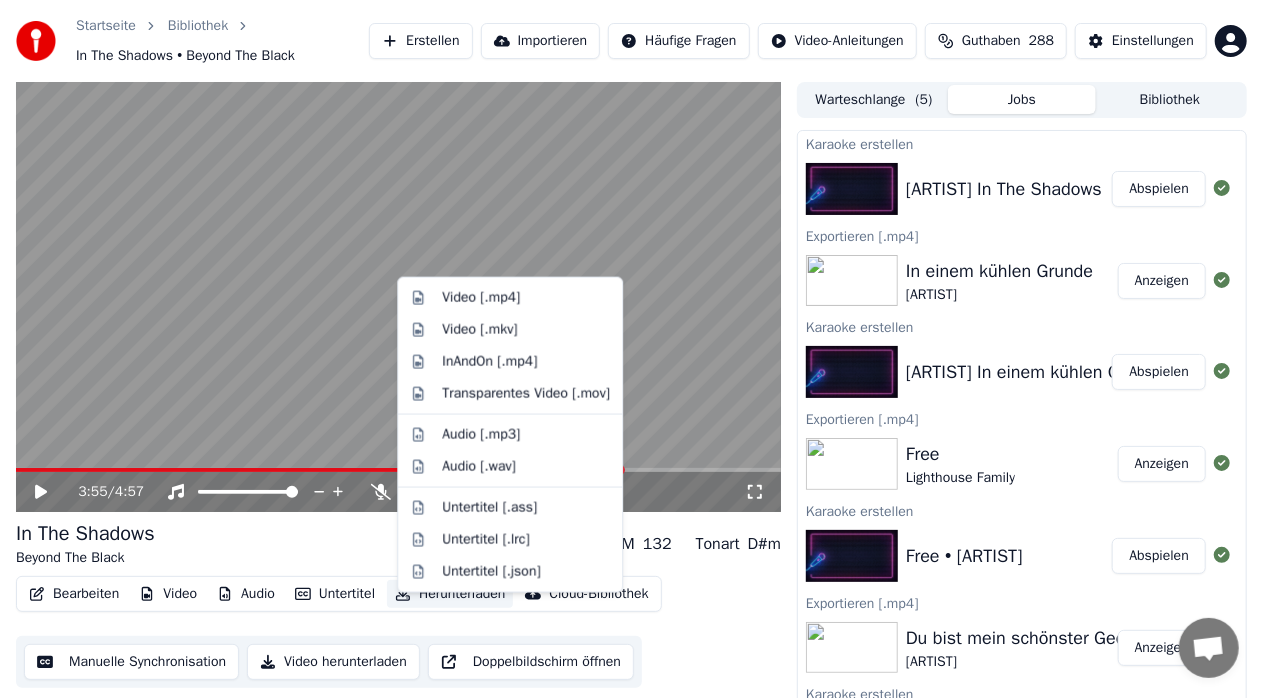 click on "Herunterladen" at bounding box center [450, 594] 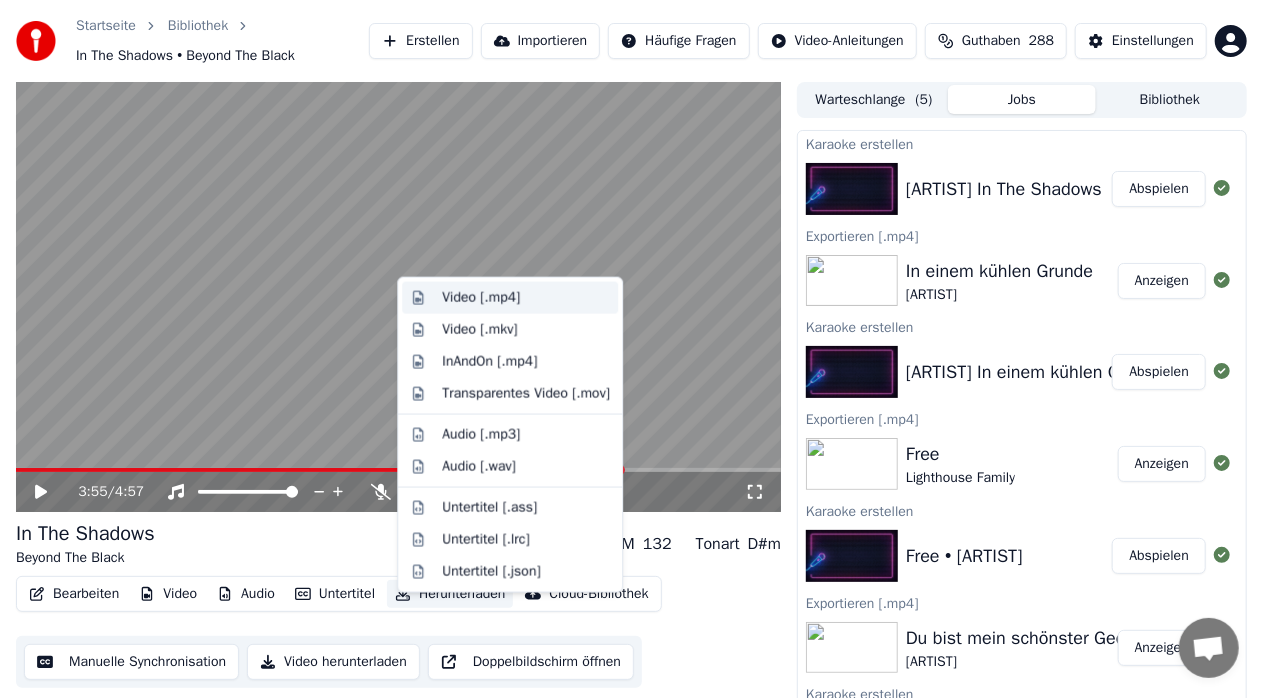 click on "Video [.mp4]" at bounding box center [481, 298] 